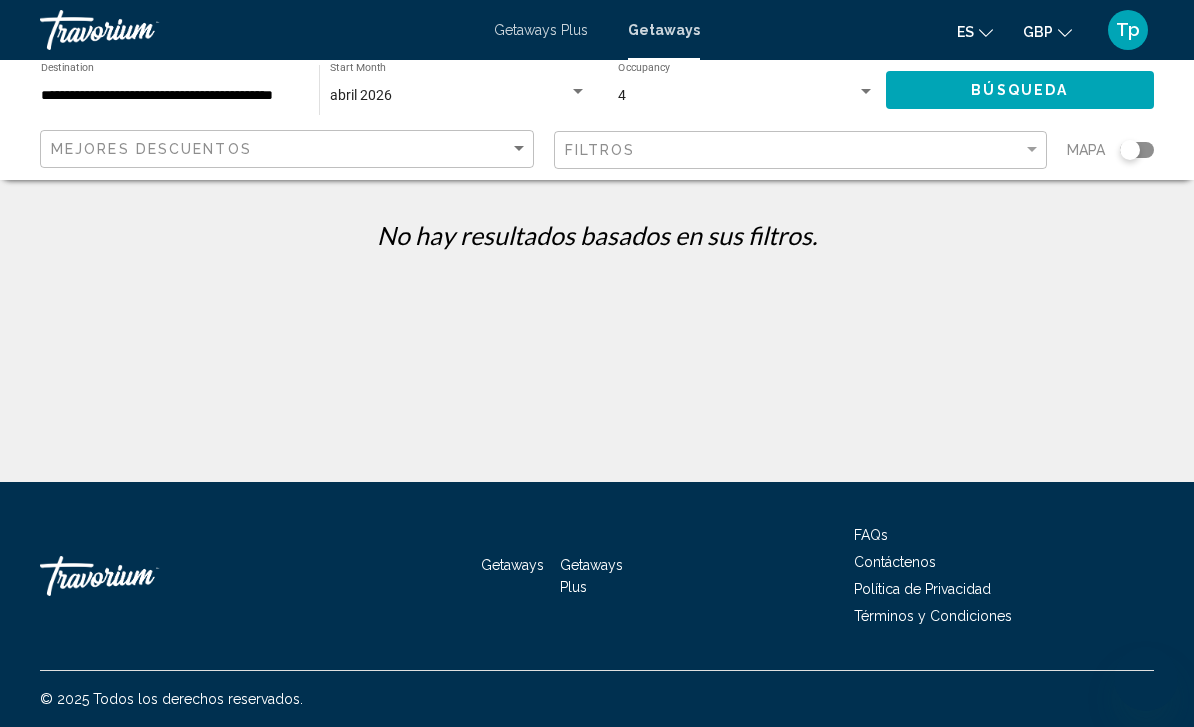 scroll, scrollTop: 0, scrollLeft: 0, axis: both 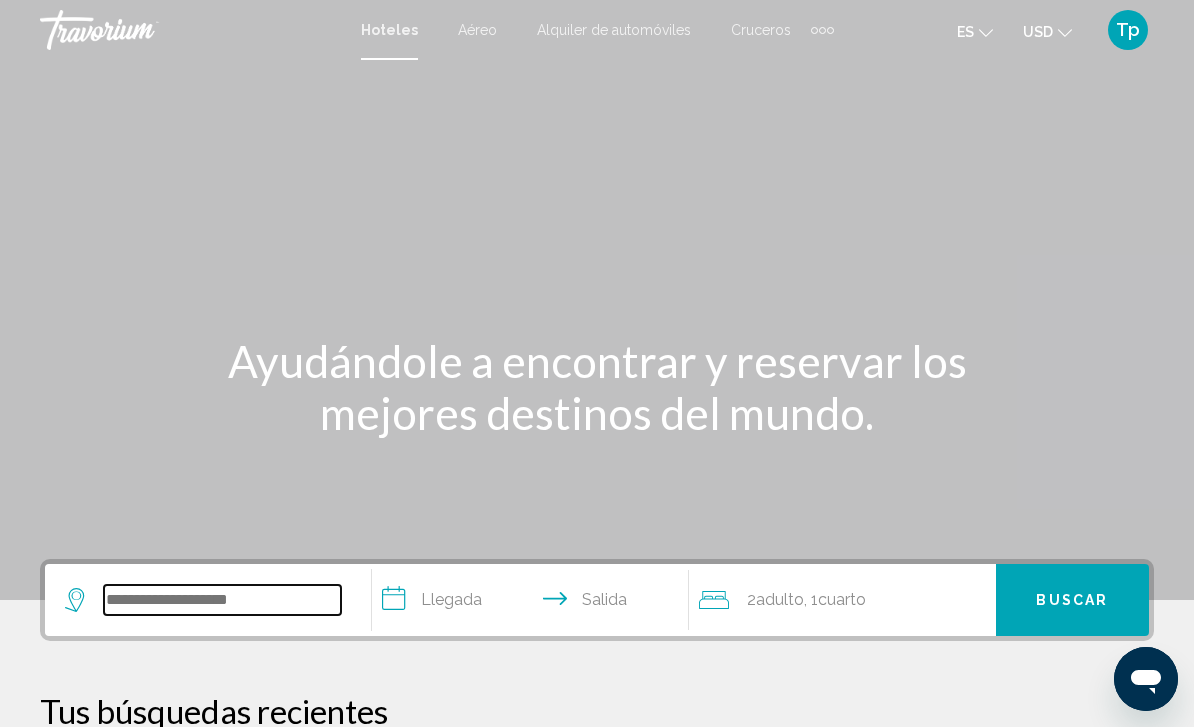 click at bounding box center [222, 600] 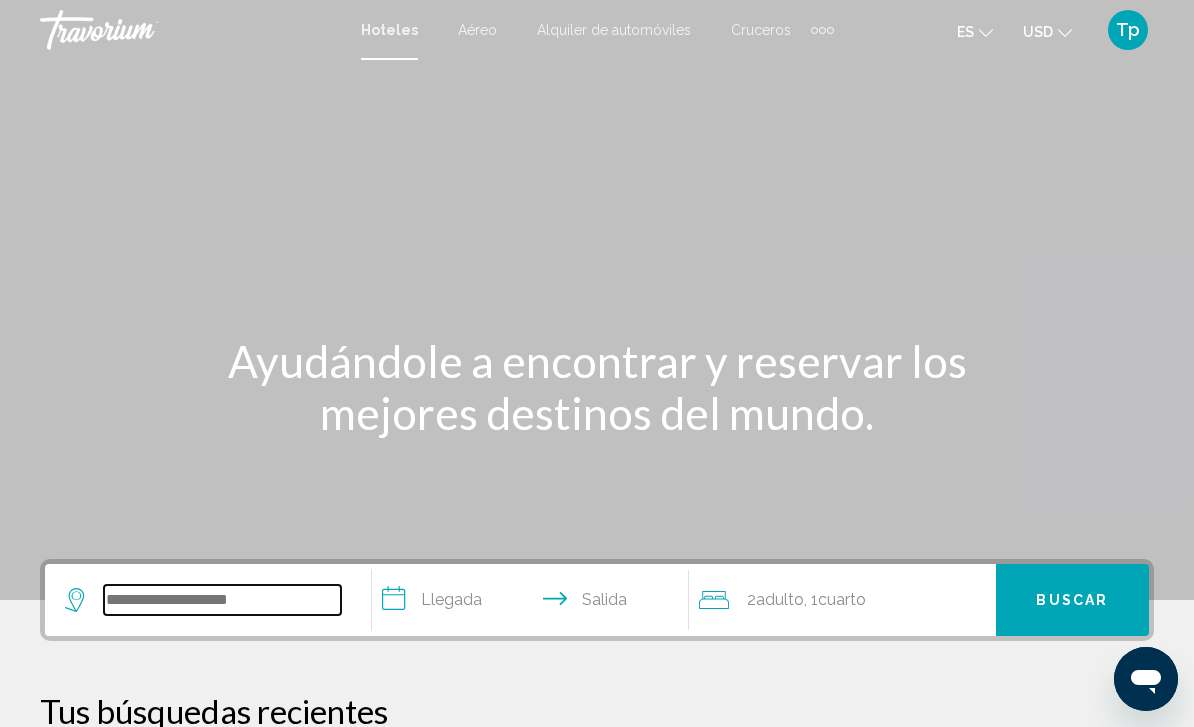 scroll, scrollTop: 22, scrollLeft: 0, axis: vertical 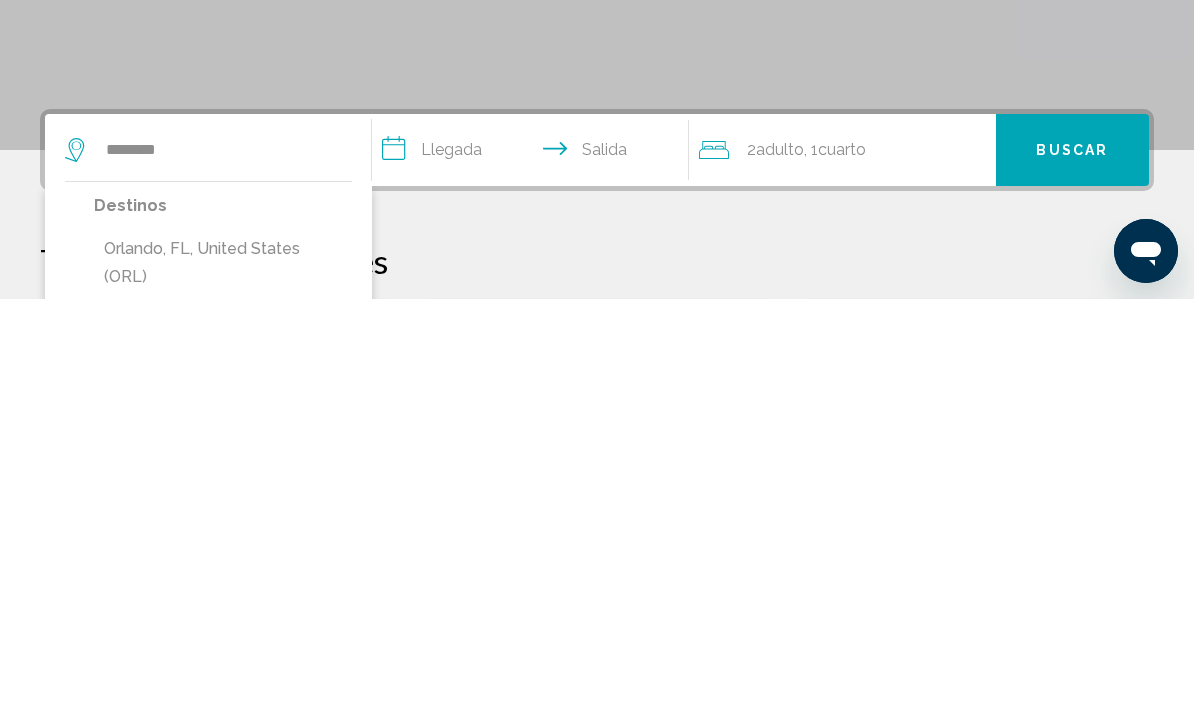 click on "Orlando, FL, United States (ORL)" at bounding box center [223, 691] 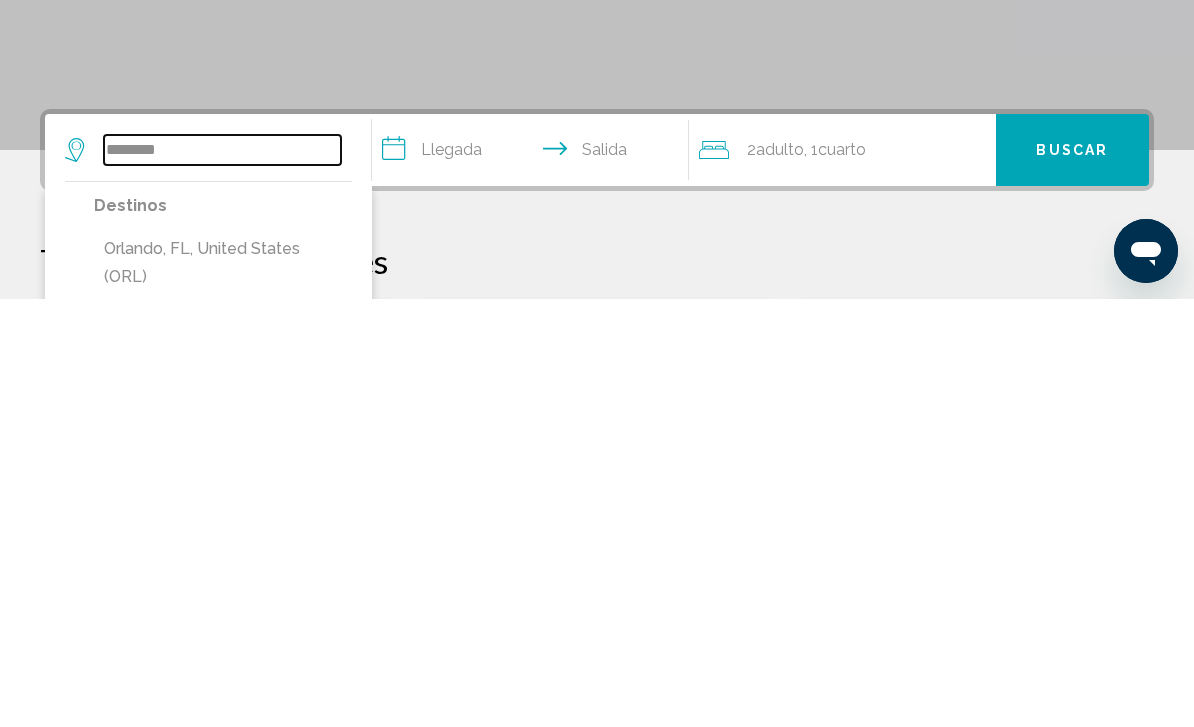 type on "**********" 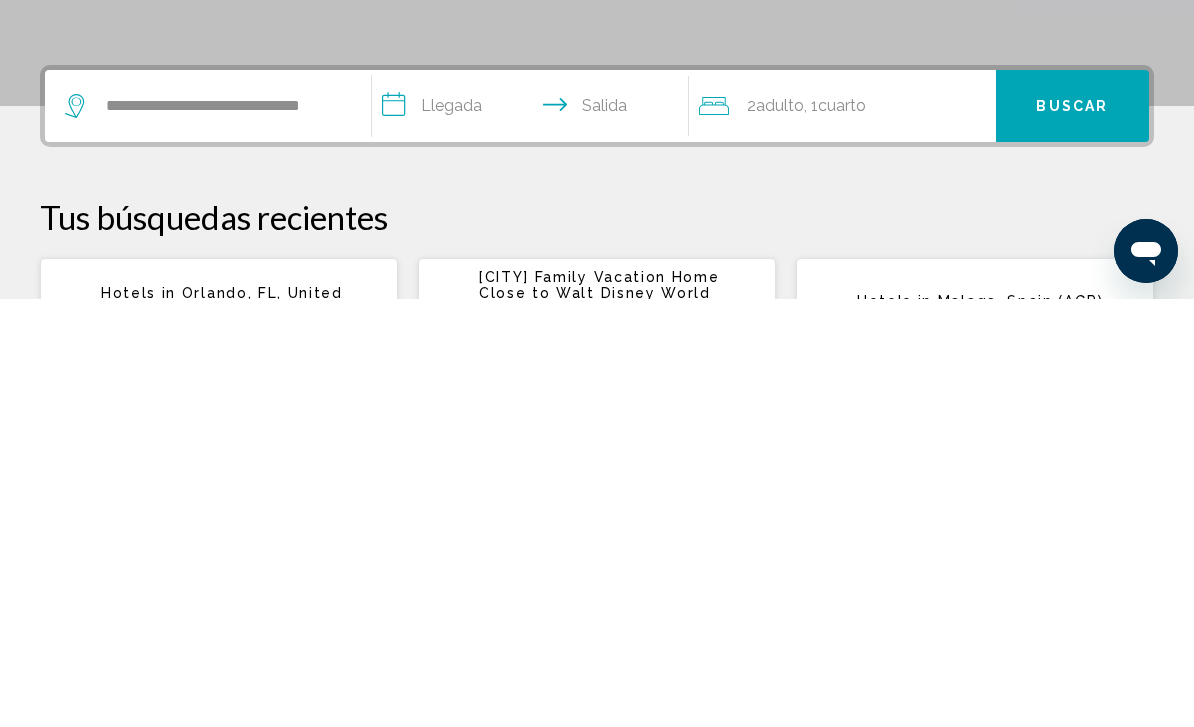 click on "**********" at bounding box center (534, 537) 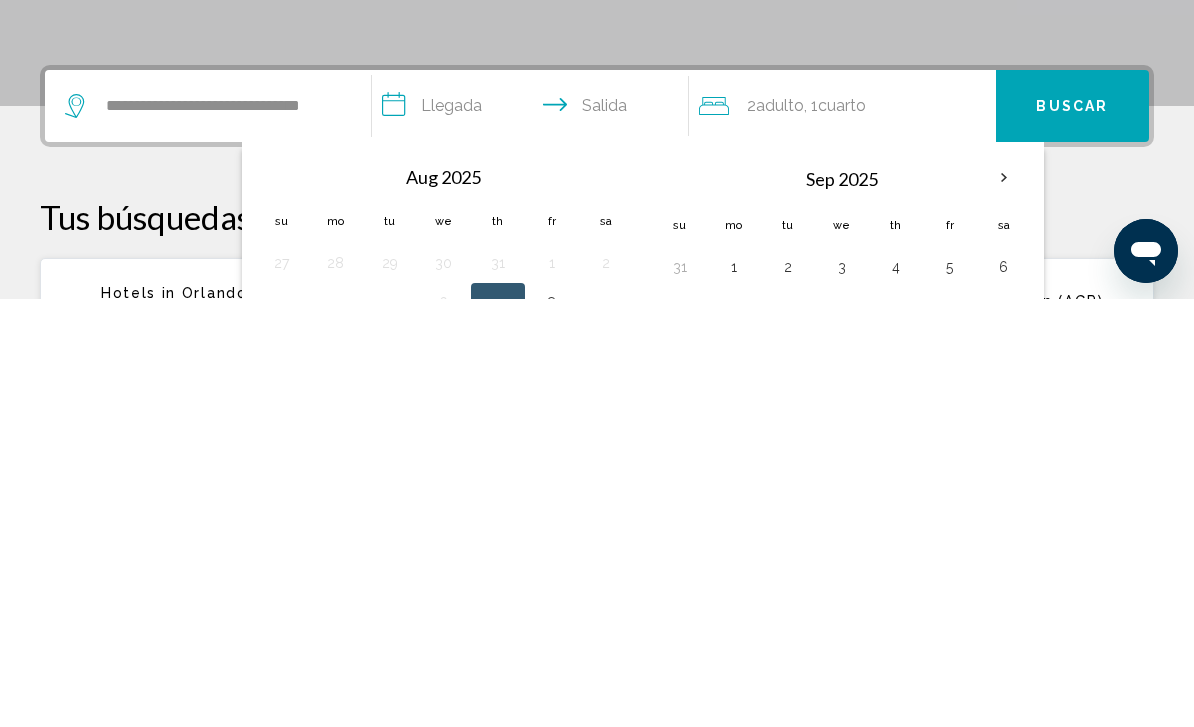 scroll, scrollTop: 494, scrollLeft: 0, axis: vertical 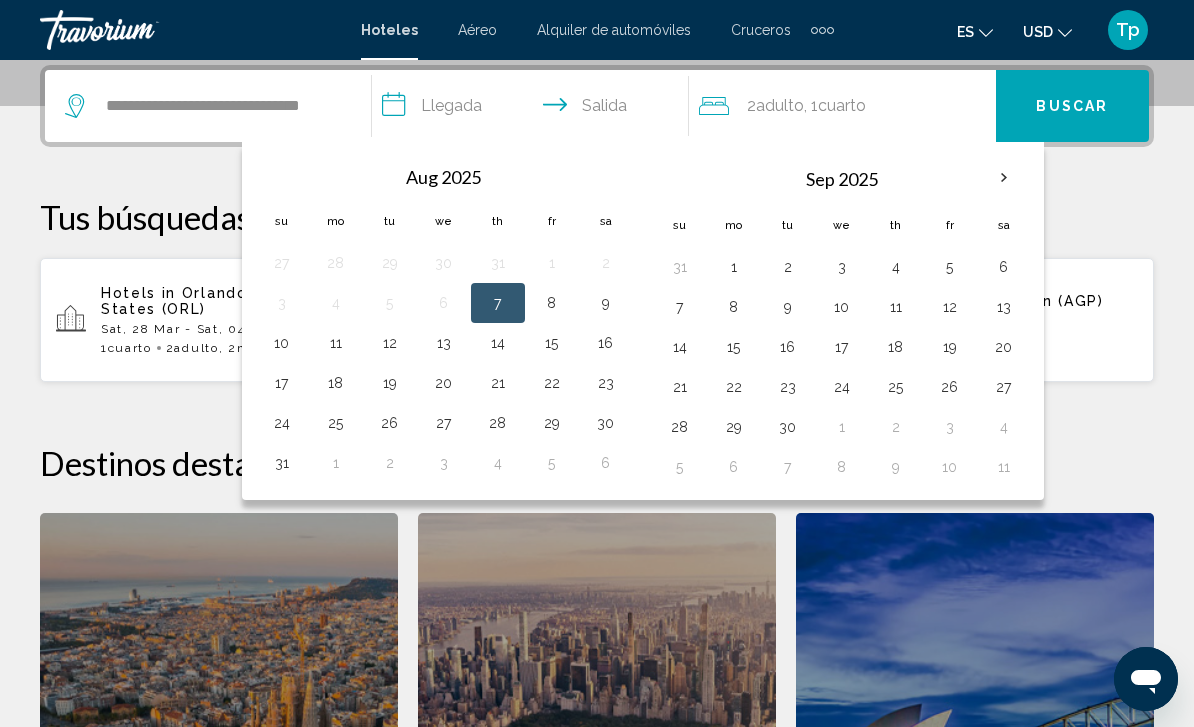 click at bounding box center [1004, 178] 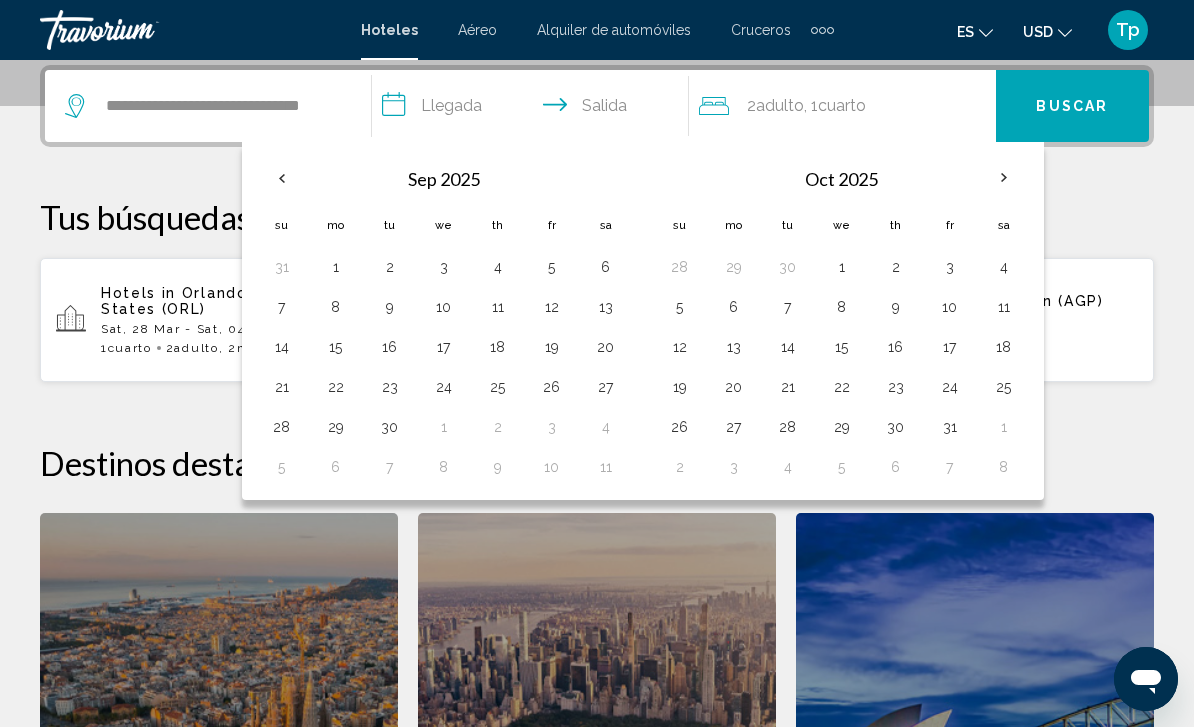 click at bounding box center [1004, 178] 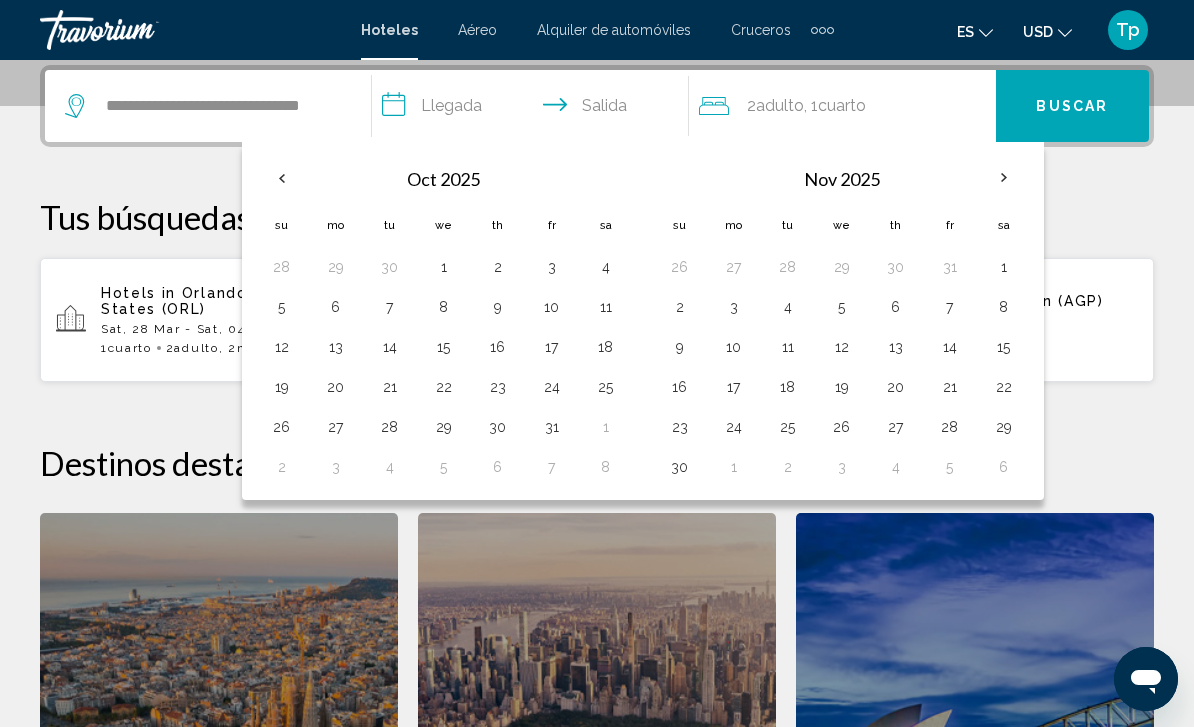 click at bounding box center (1004, 178) 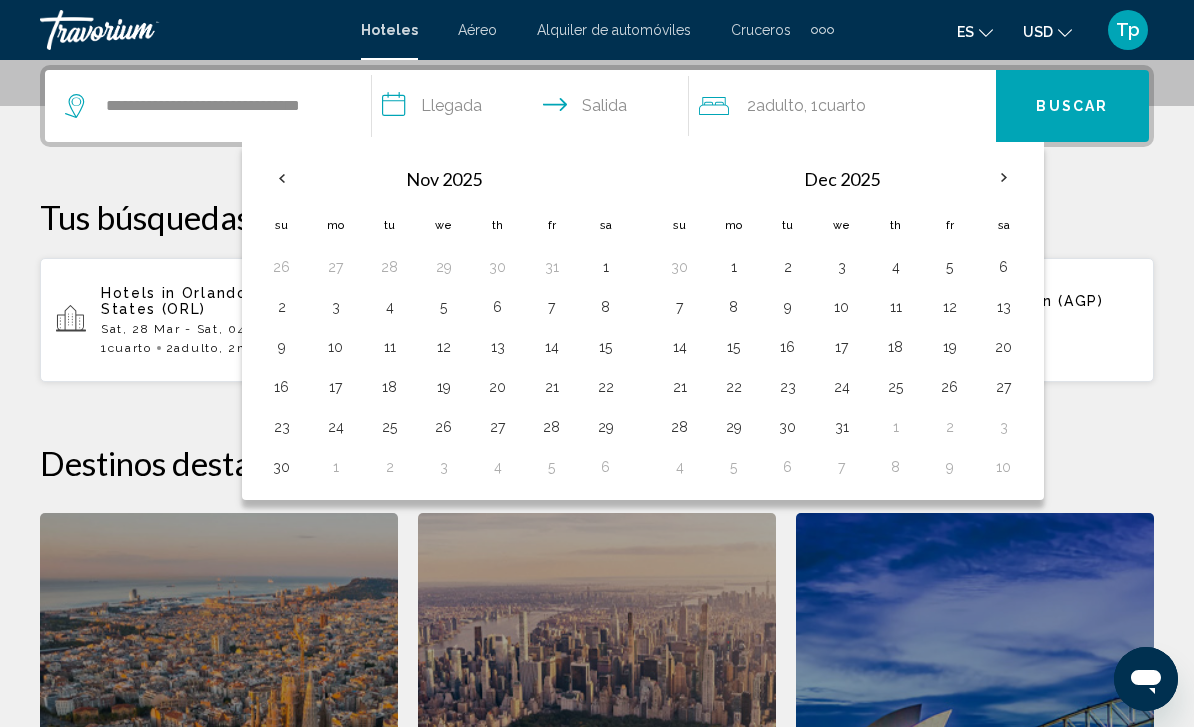 click at bounding box center (1004, 178) 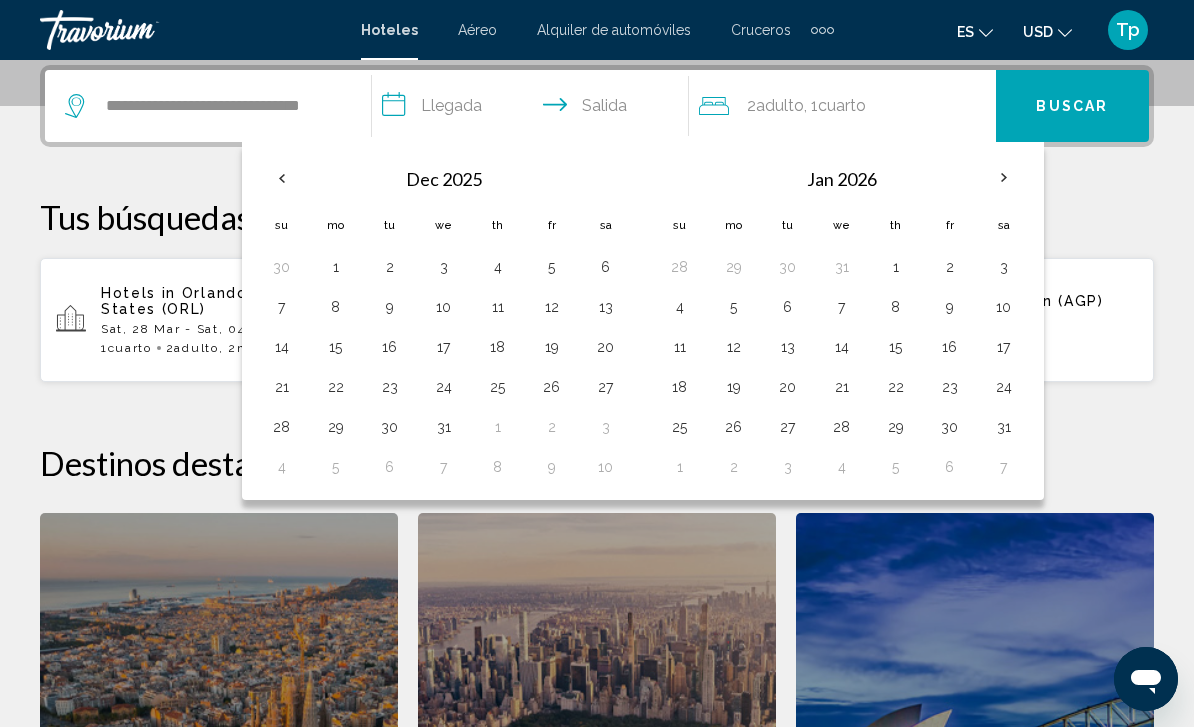 click at bounding box center [1004, 178] 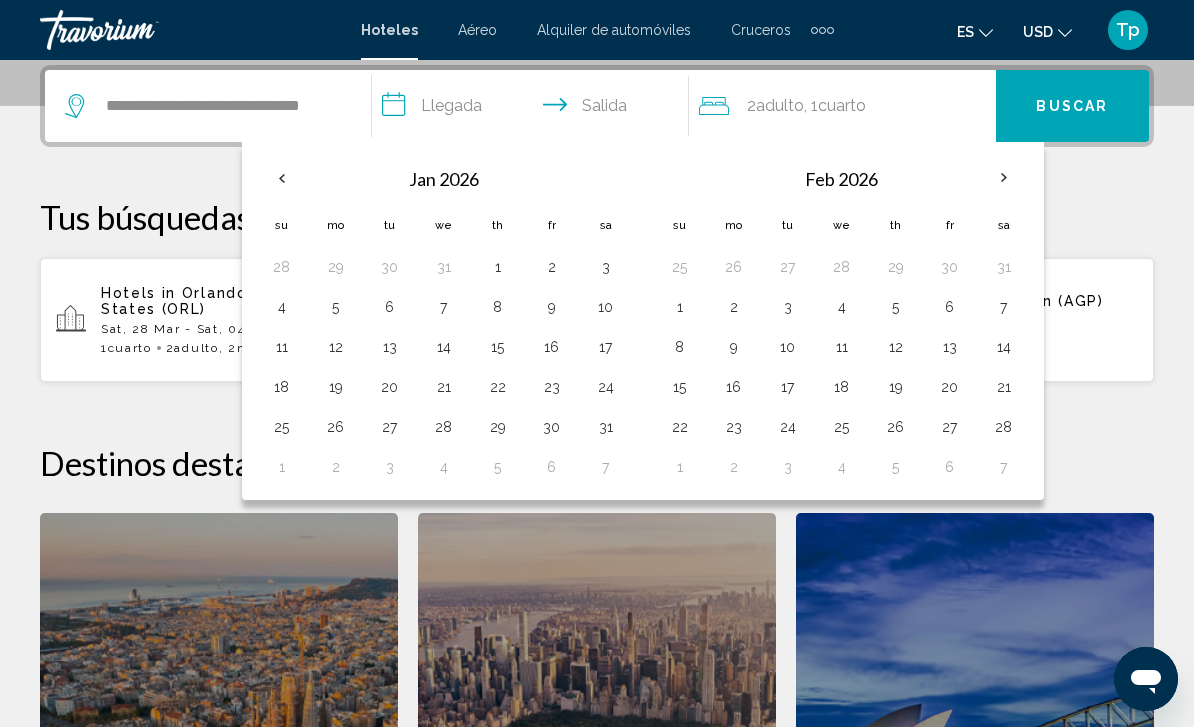 click at bounding box center [1004, 178] 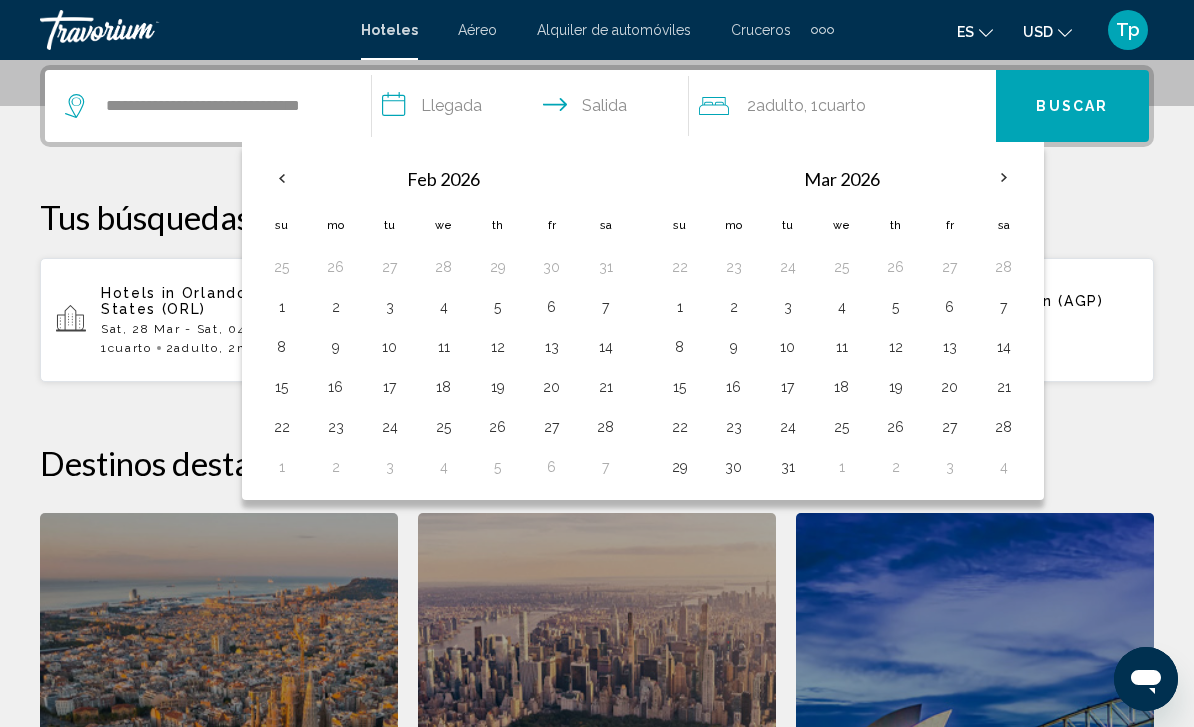click at bounding box center [1004, 178] 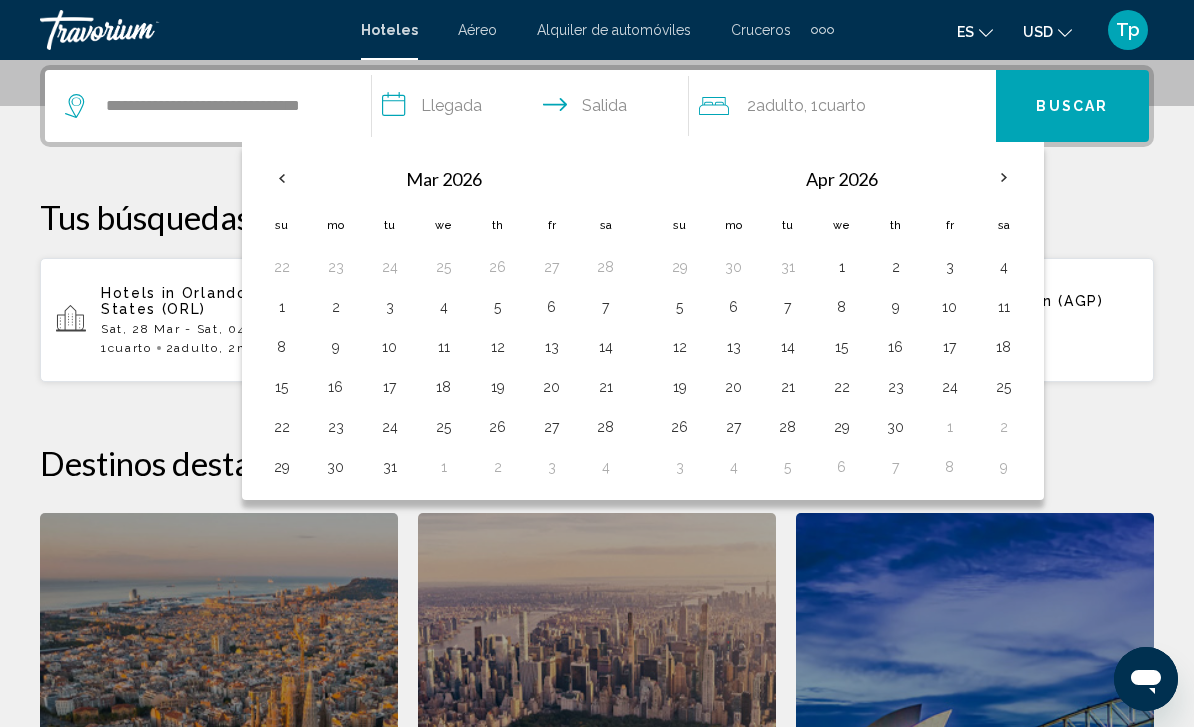 click on "28" at bounding box center [606, 427] 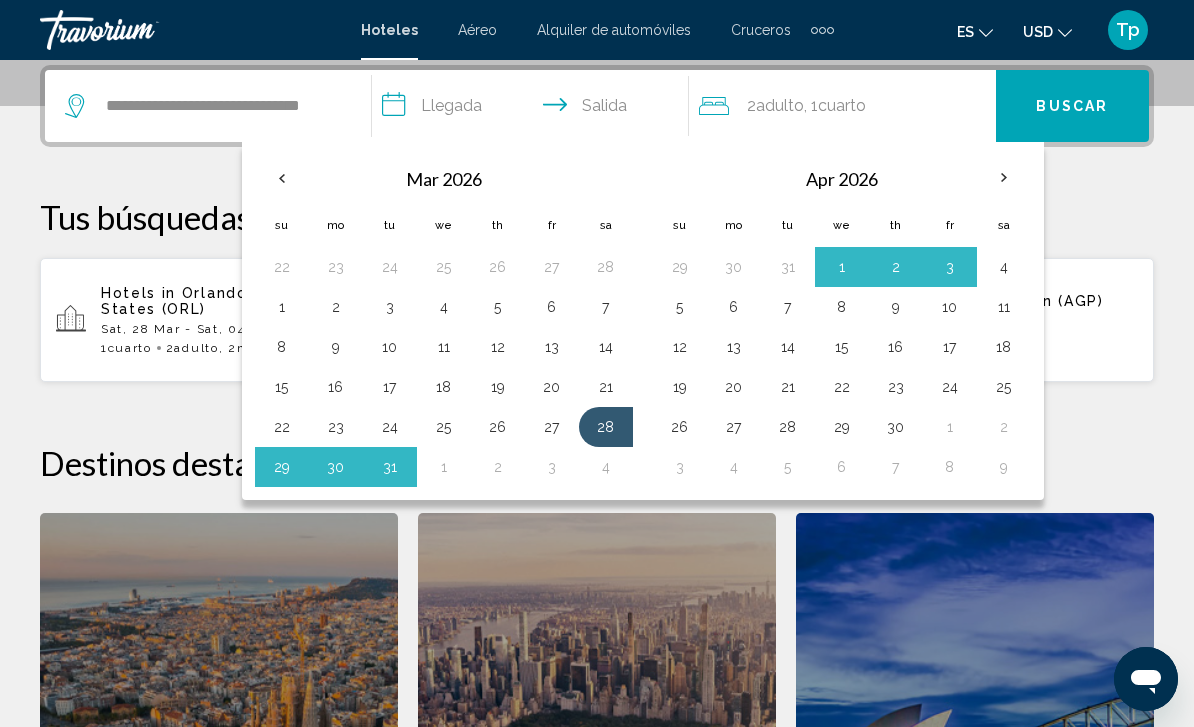 click on "4" at bounding box center [1004, 267] 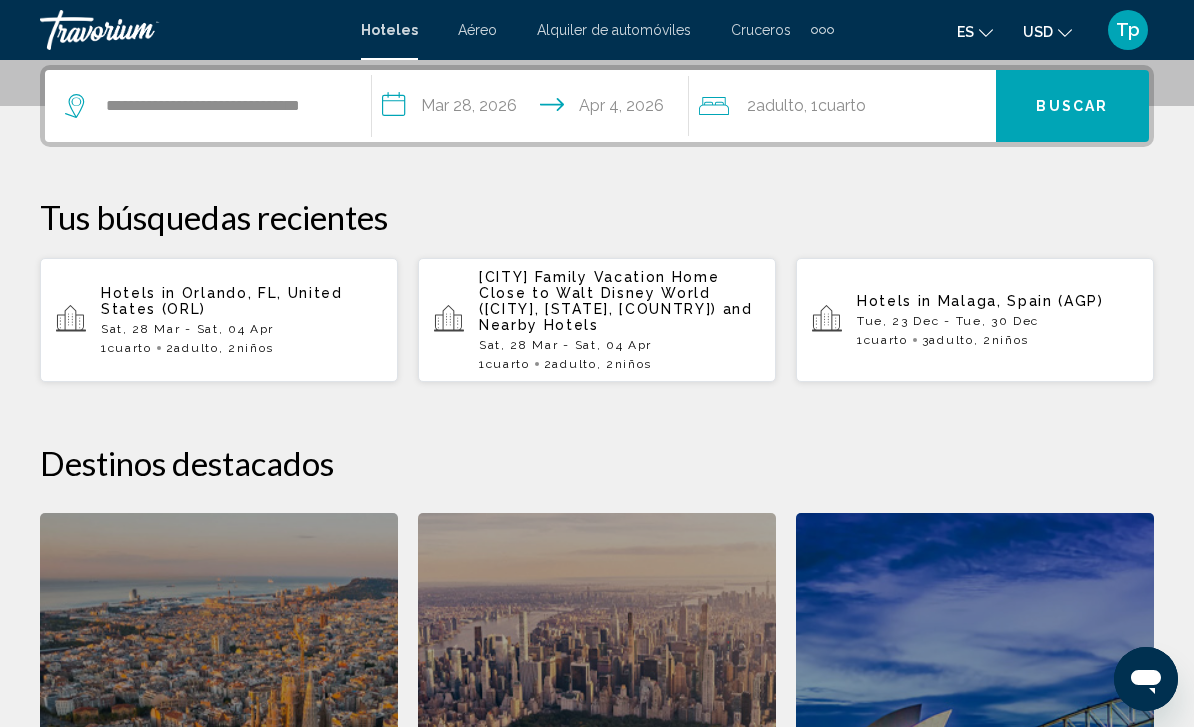 click on "2  Adulto Adulto , 1  Cuarto habitaciones" 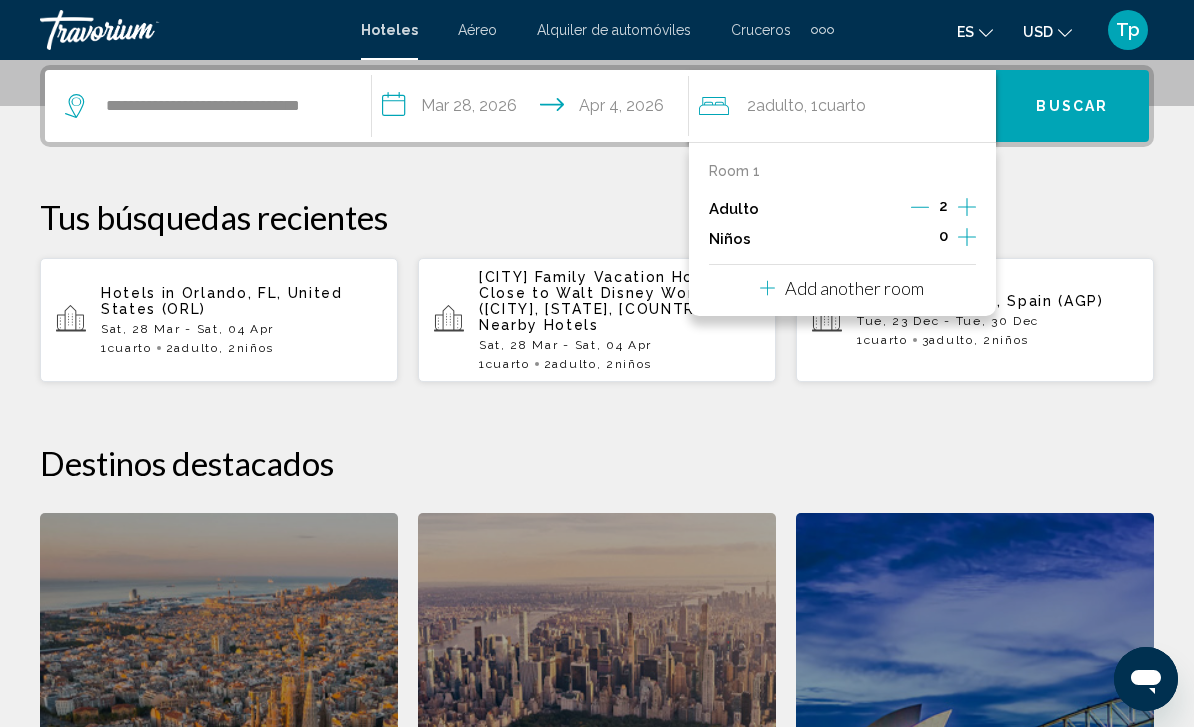 click 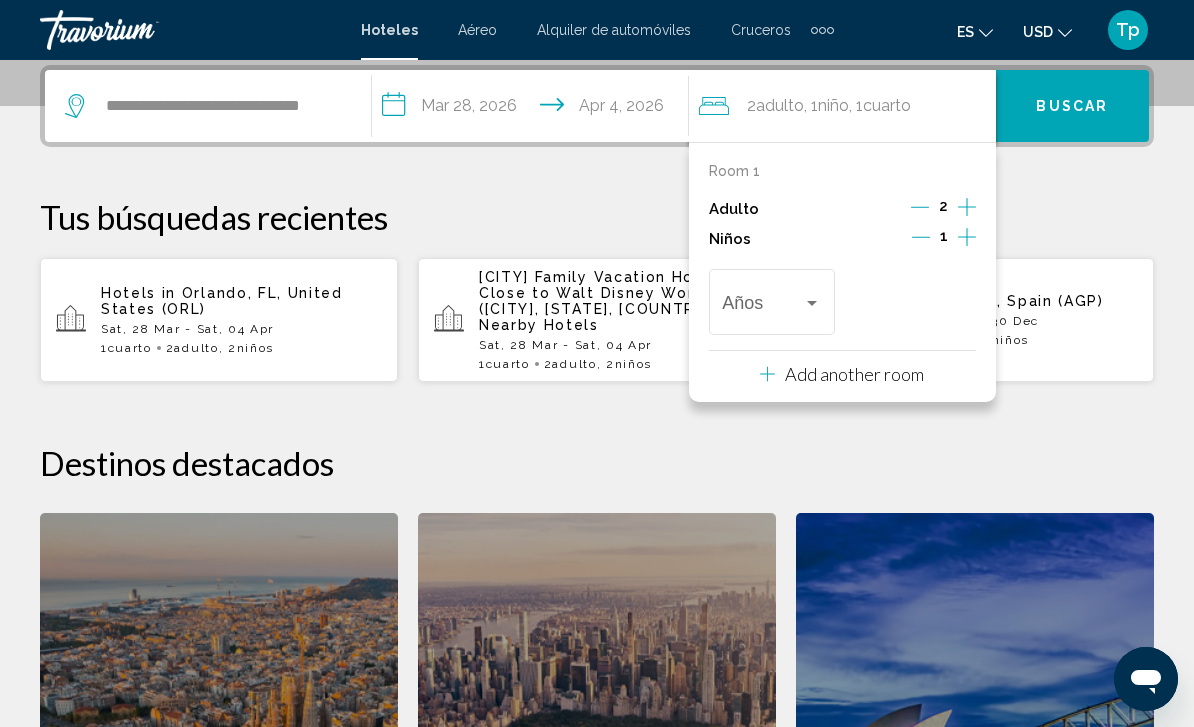 click 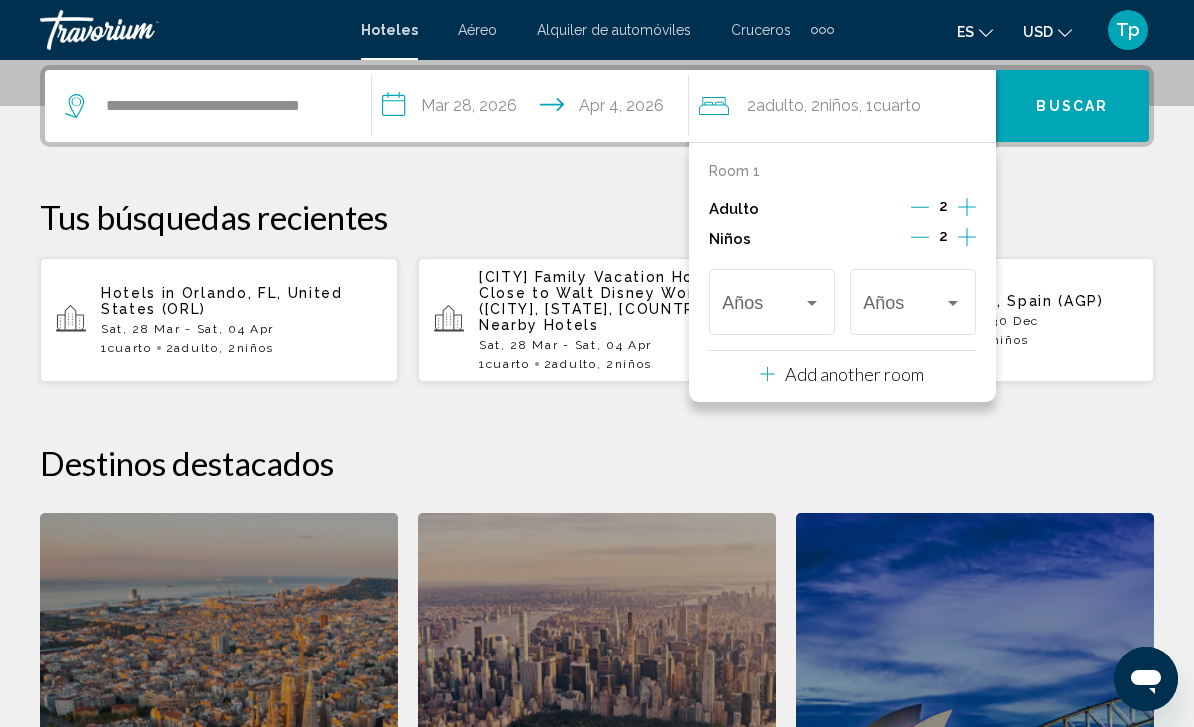 click at bounding box center [812, 303] 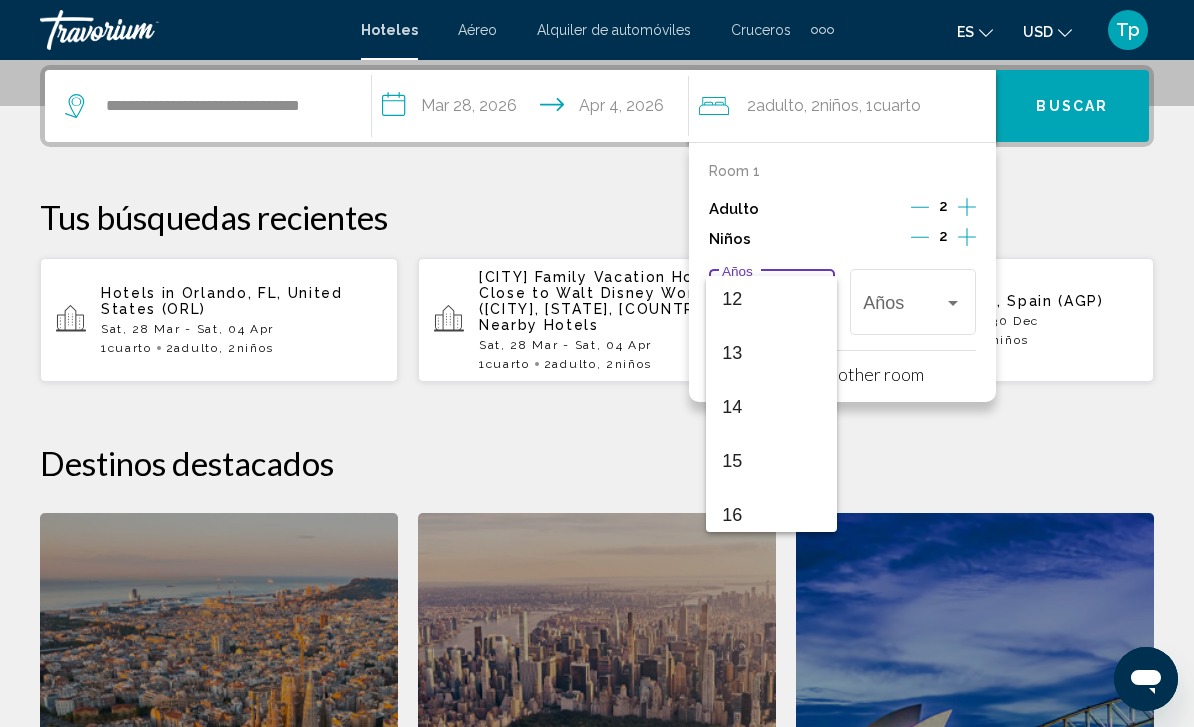 scroll, scrollTop: 652, scrollLeft: 0, axis: vertical 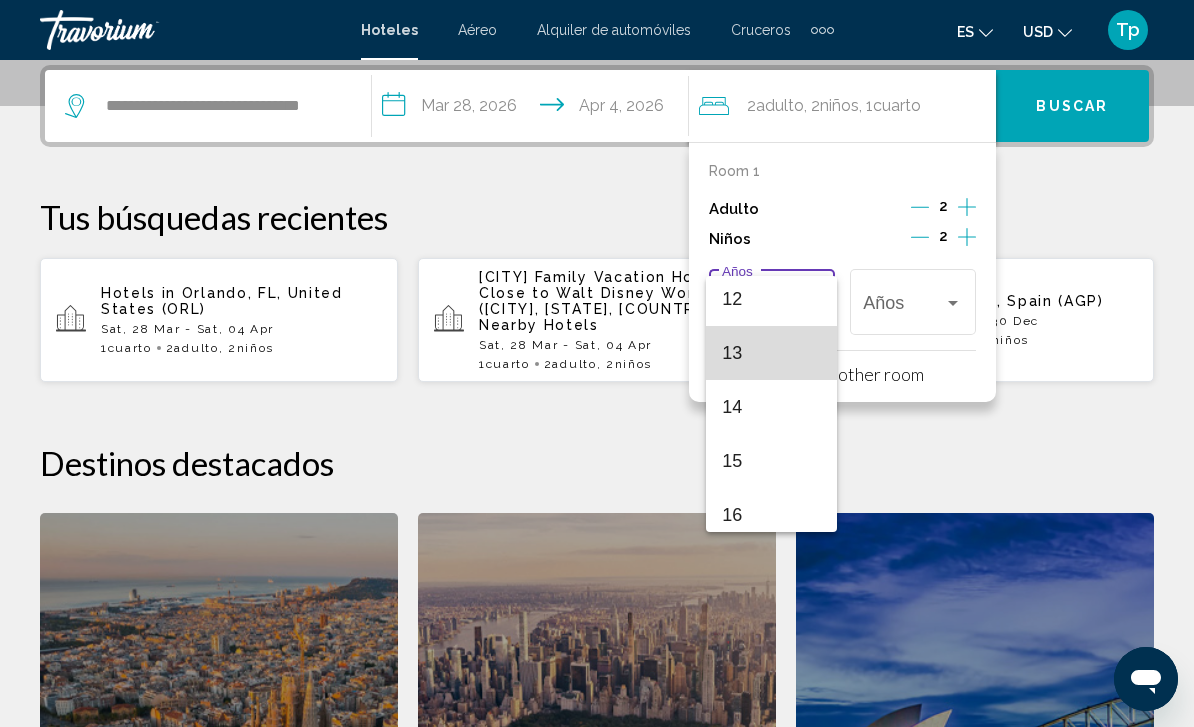 click on "13" at bounding box center (771, 353) 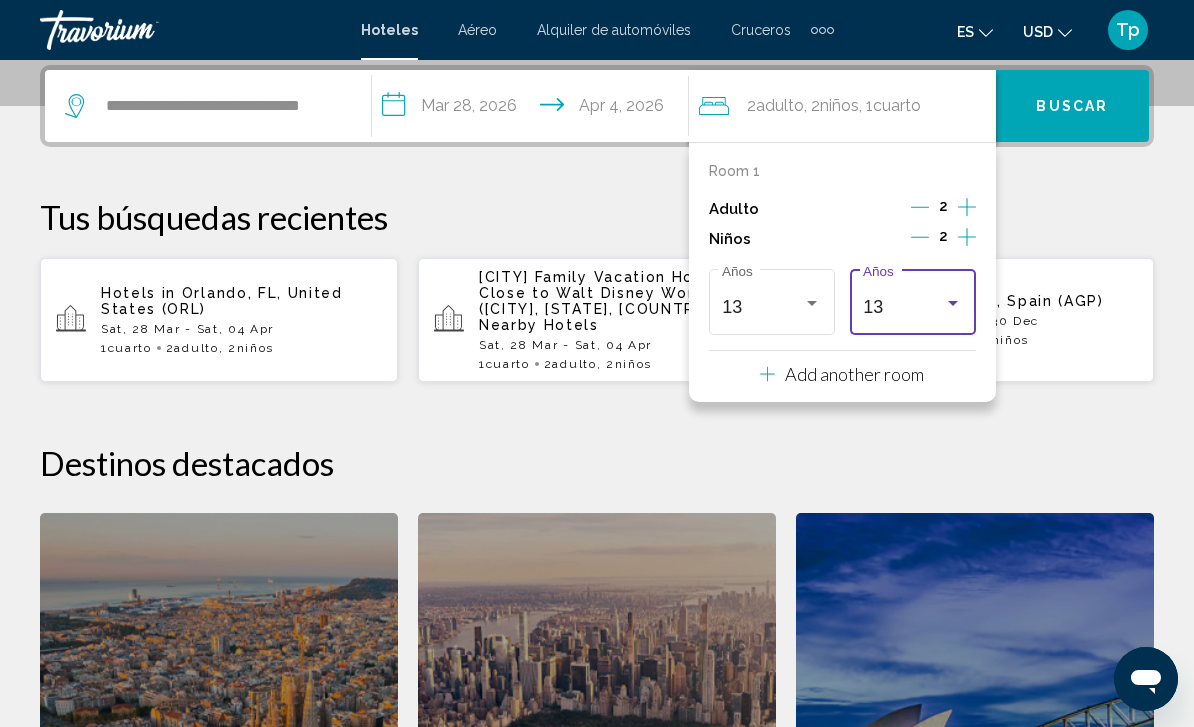 click at bounding box center [953, 303] 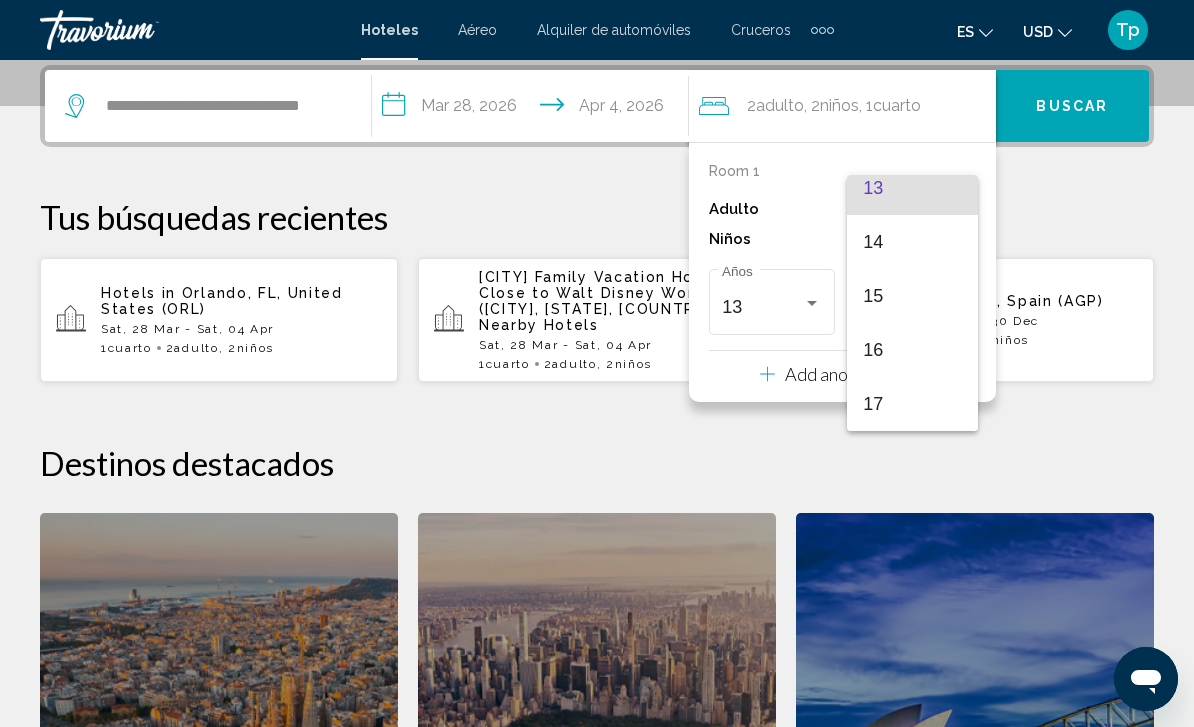 scroll, scrollTop: 716, scrollLeft: 0, axis: vertical 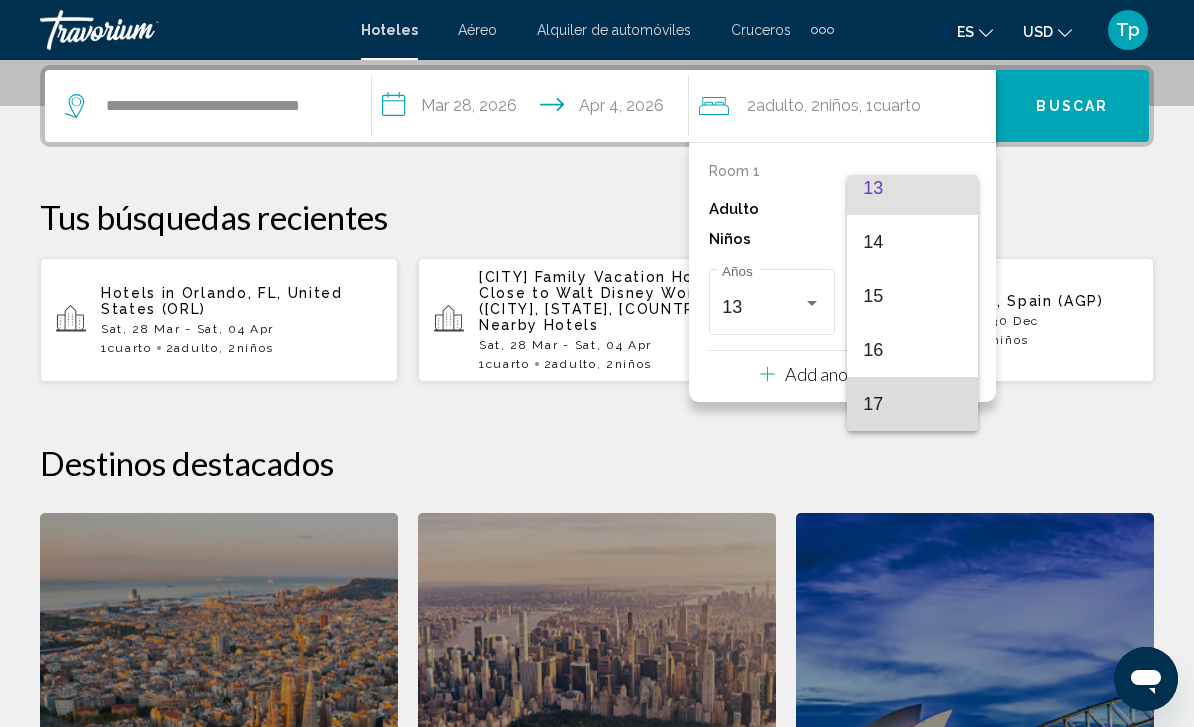 click on "17" at bounding box center (912, 404) 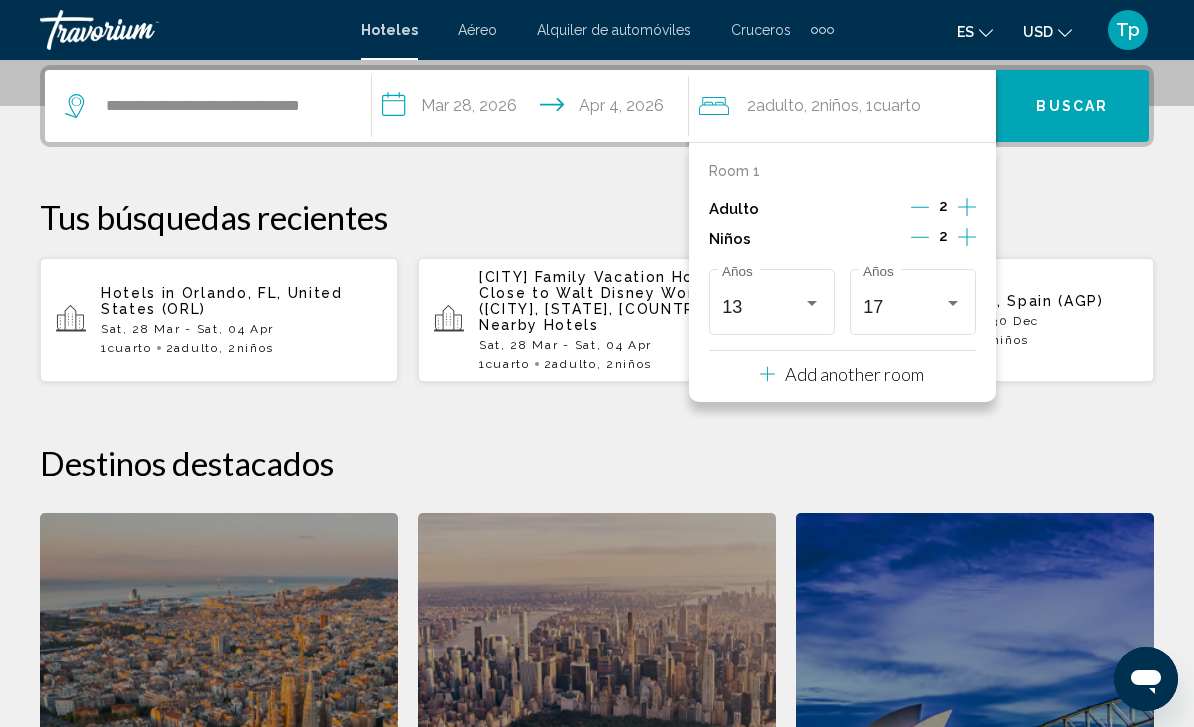 click on "Buscar" at bounding box center [1072, 107] 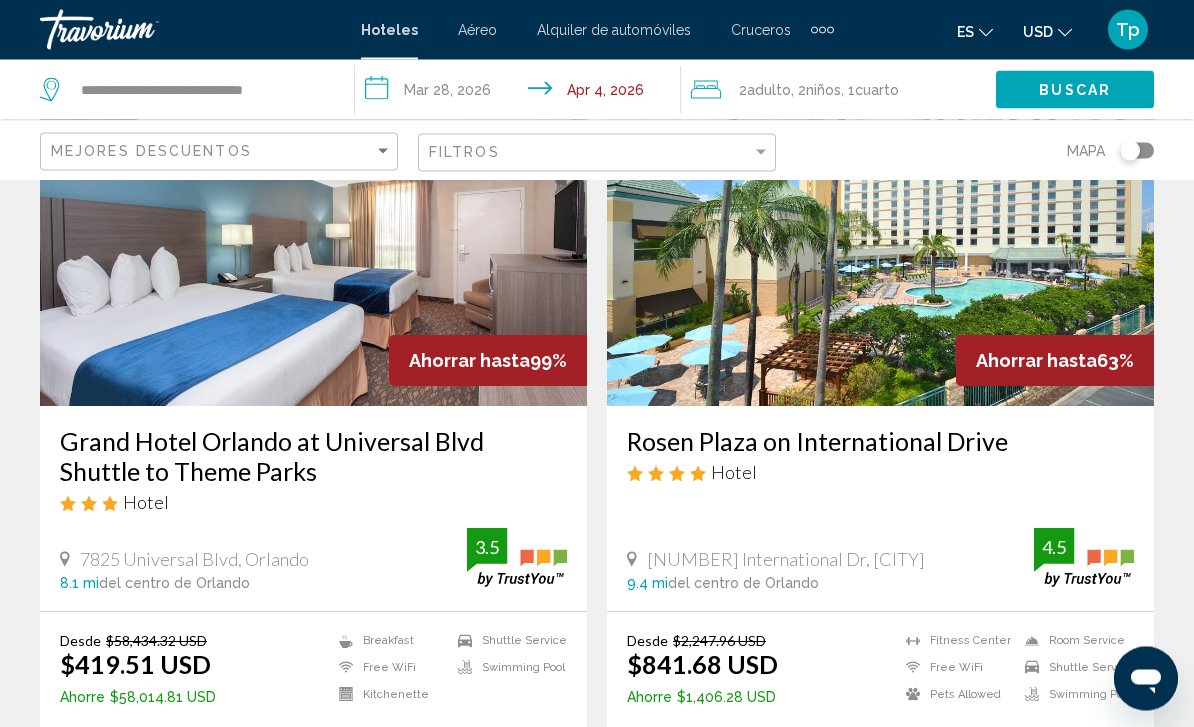 scroll, scrollTop: 164, scrollLeft: 0, axis: vertical 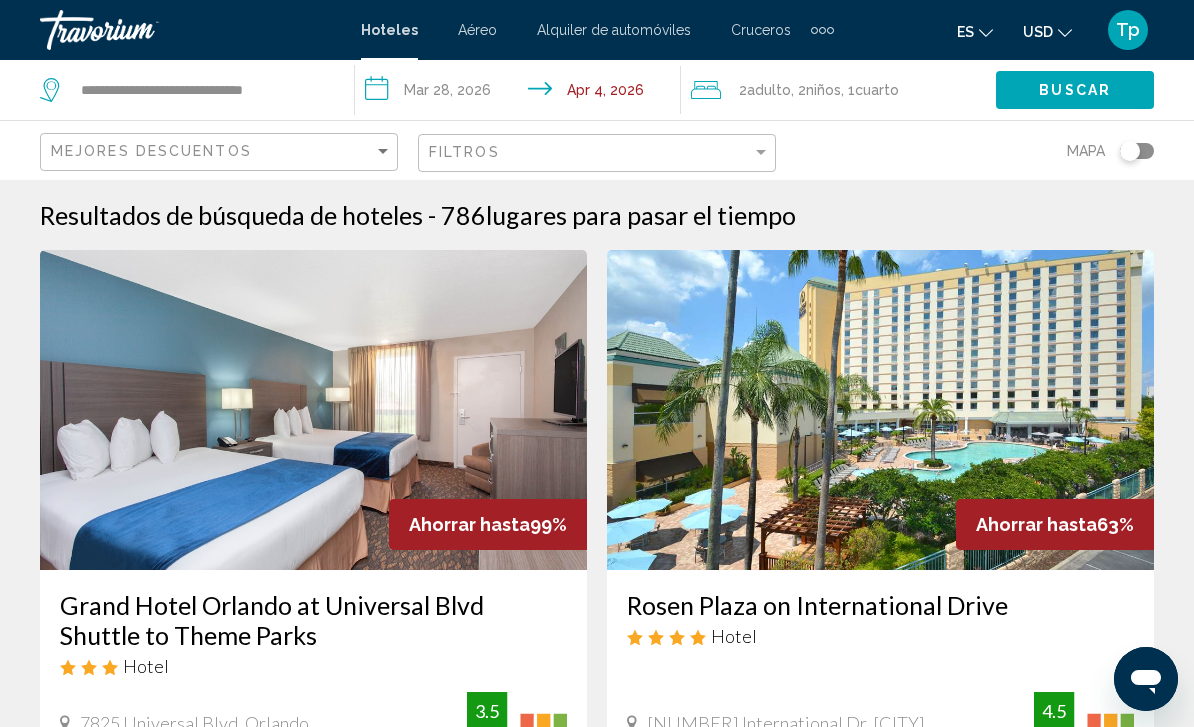 click 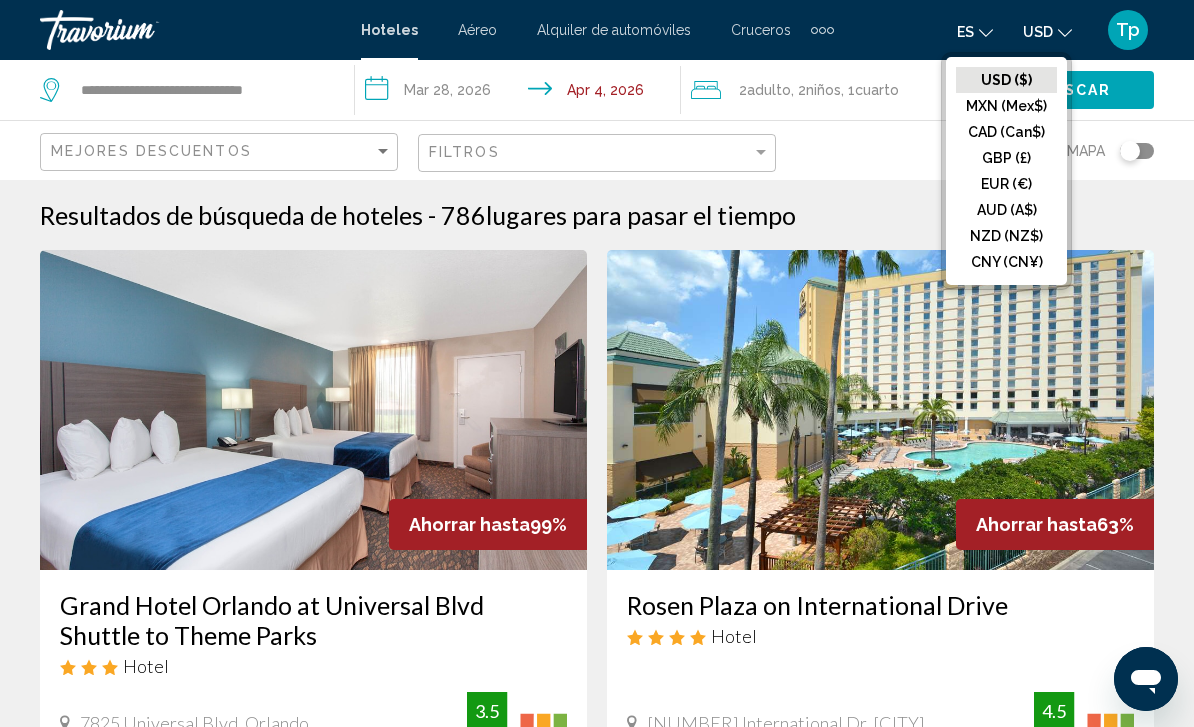 click on "GBP (£)" 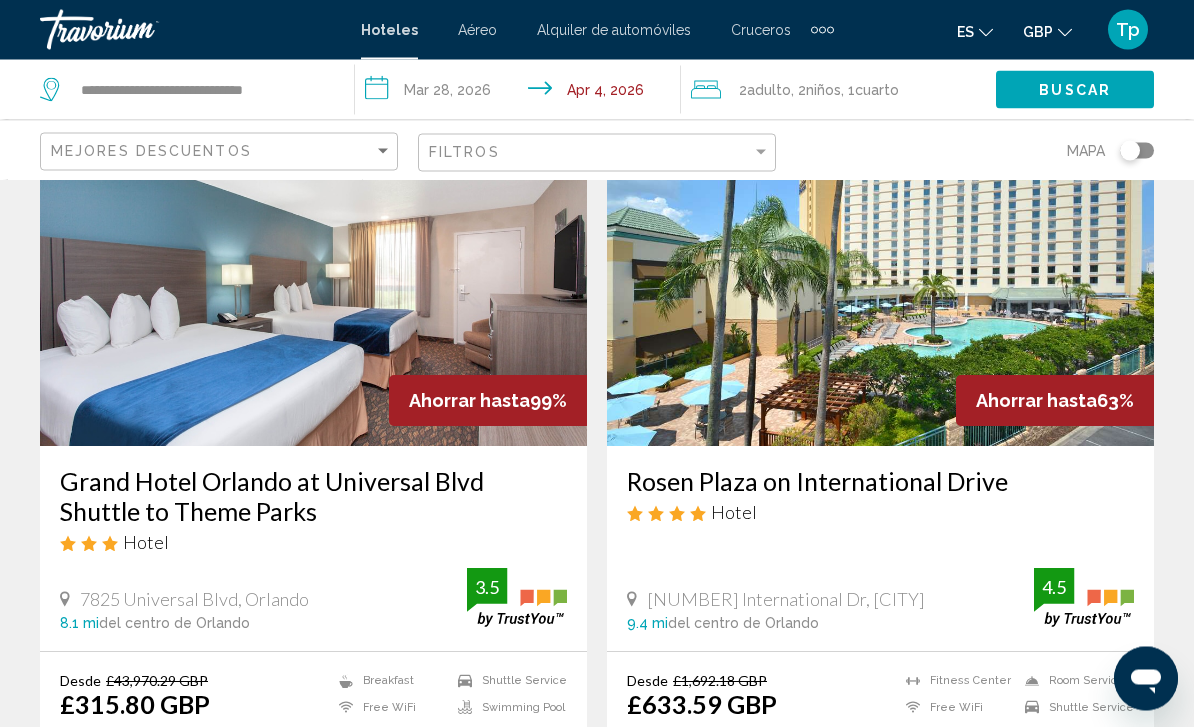 scroll, scrollTop: 122, scrollLeft: 0, axis: vertical 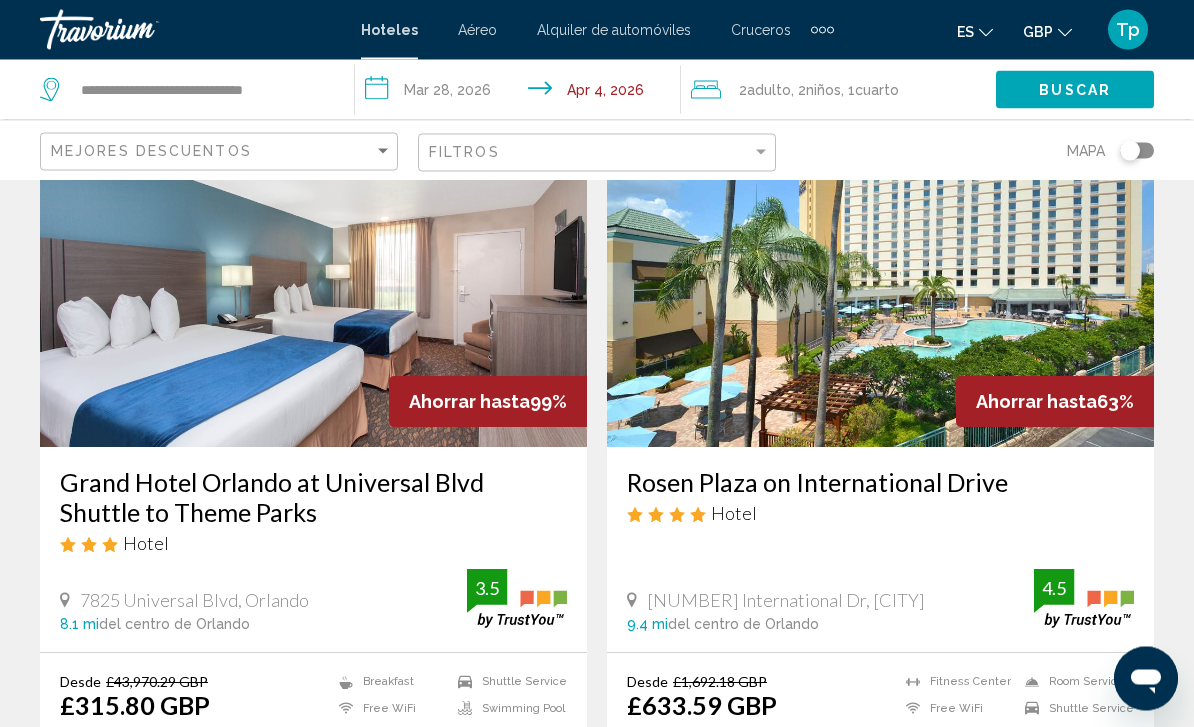 click at bounding box center (313, 288) 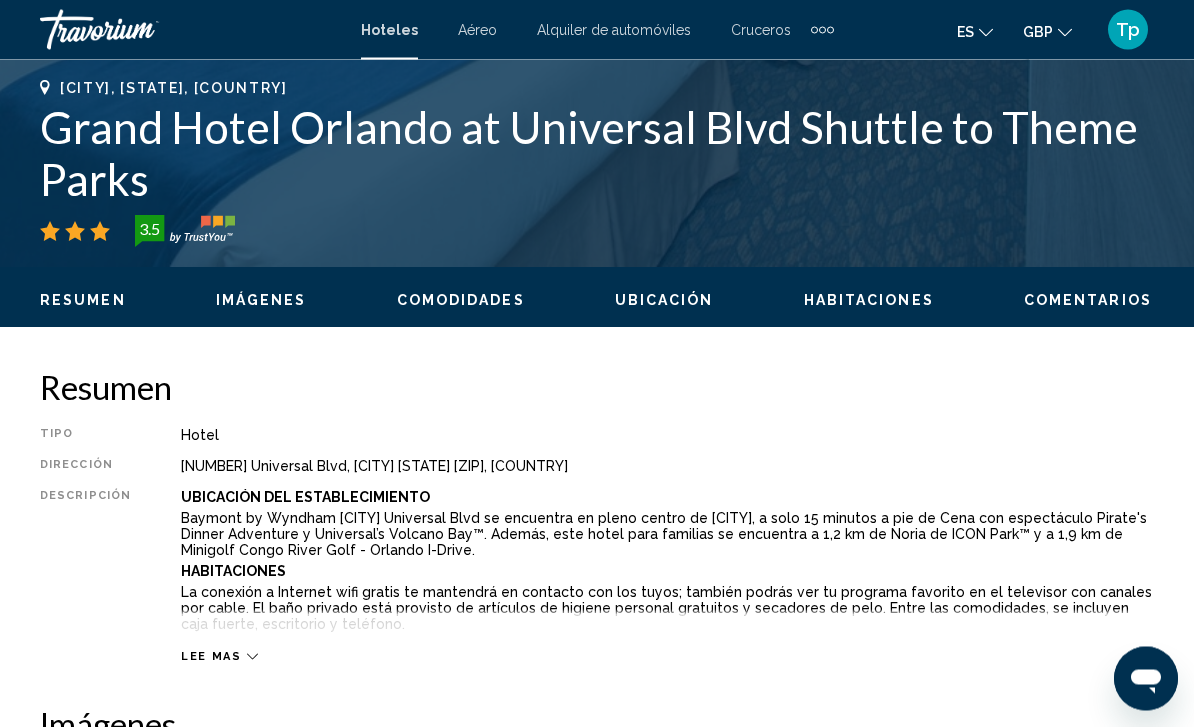 scroll, scrollTop: 745, scrollLeft: 0, axis: vertical 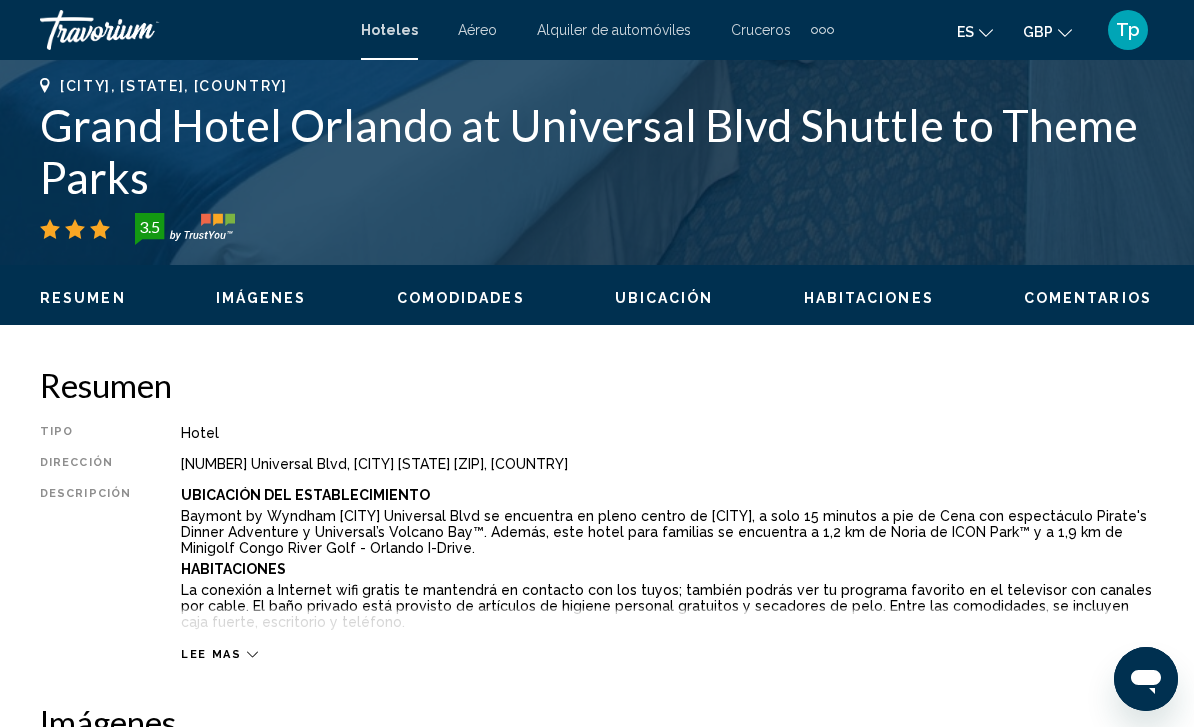 click on "Lee mas" at bounding box center (211, 654) 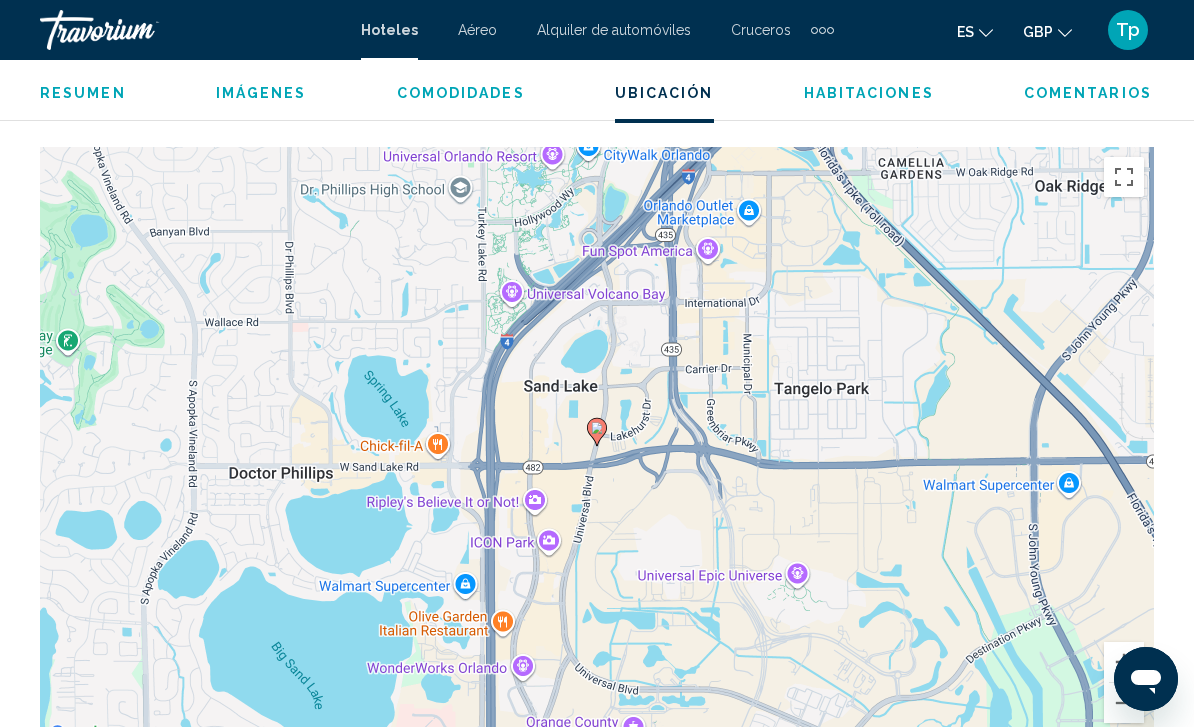 scroll, scrollTop: 2401, scrollLeft: 0, axis: vertical 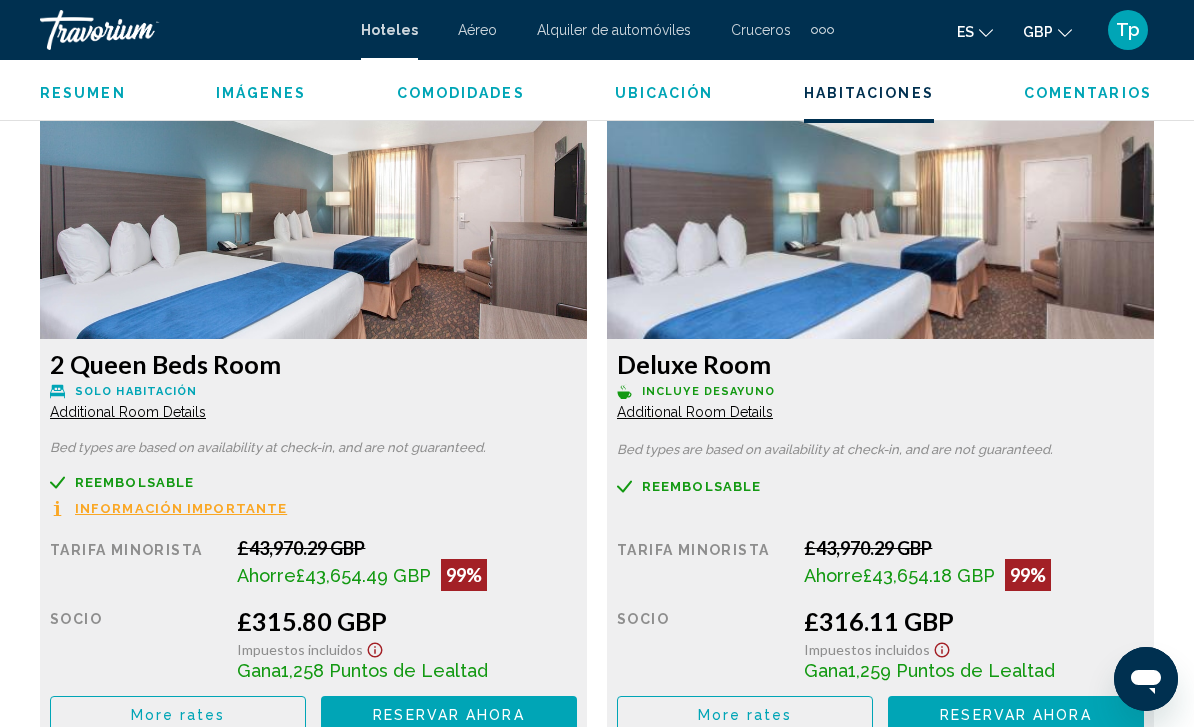 click on "More rates" at bounding box center (178, 715) 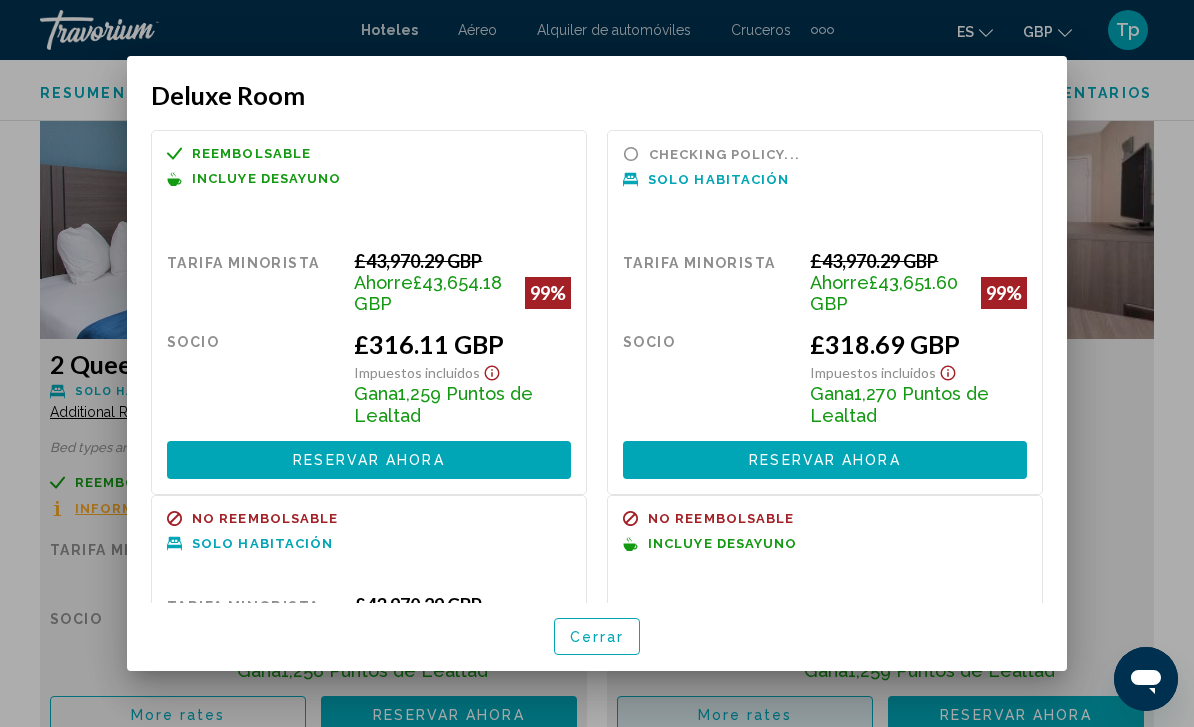 scroll, scrollTop: 0, scrollLeft: 0, axis: both 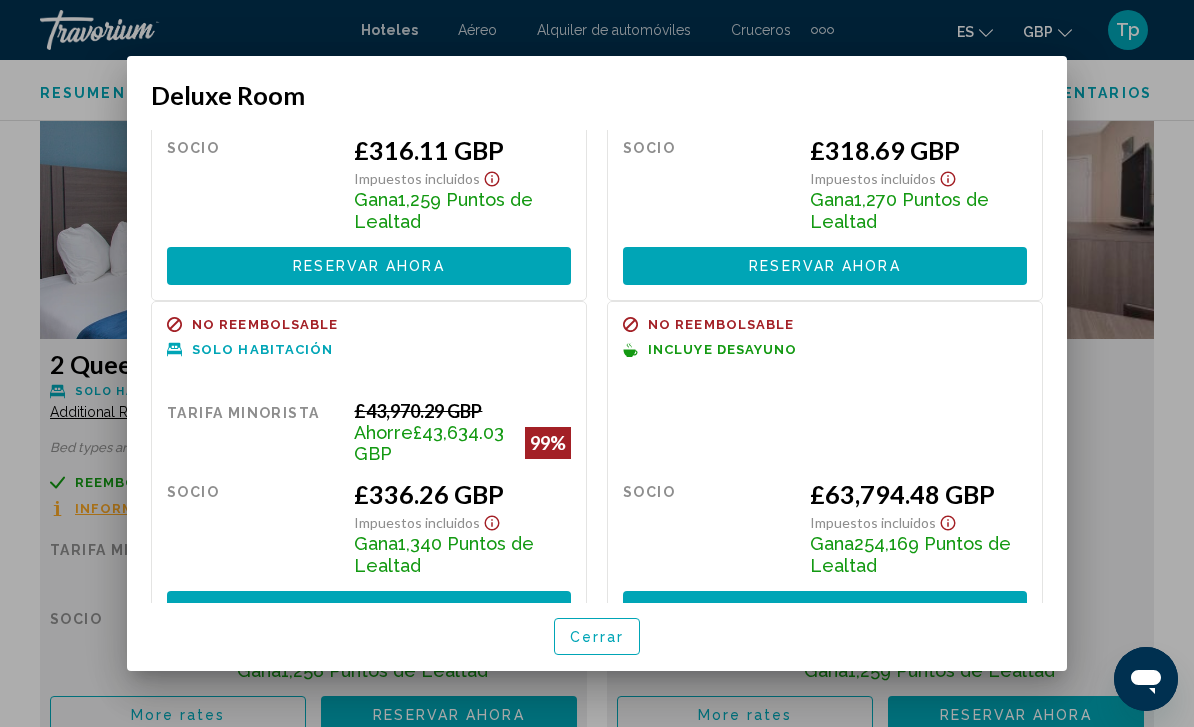 click on "Cerrar" at bounding box center (597, 637) 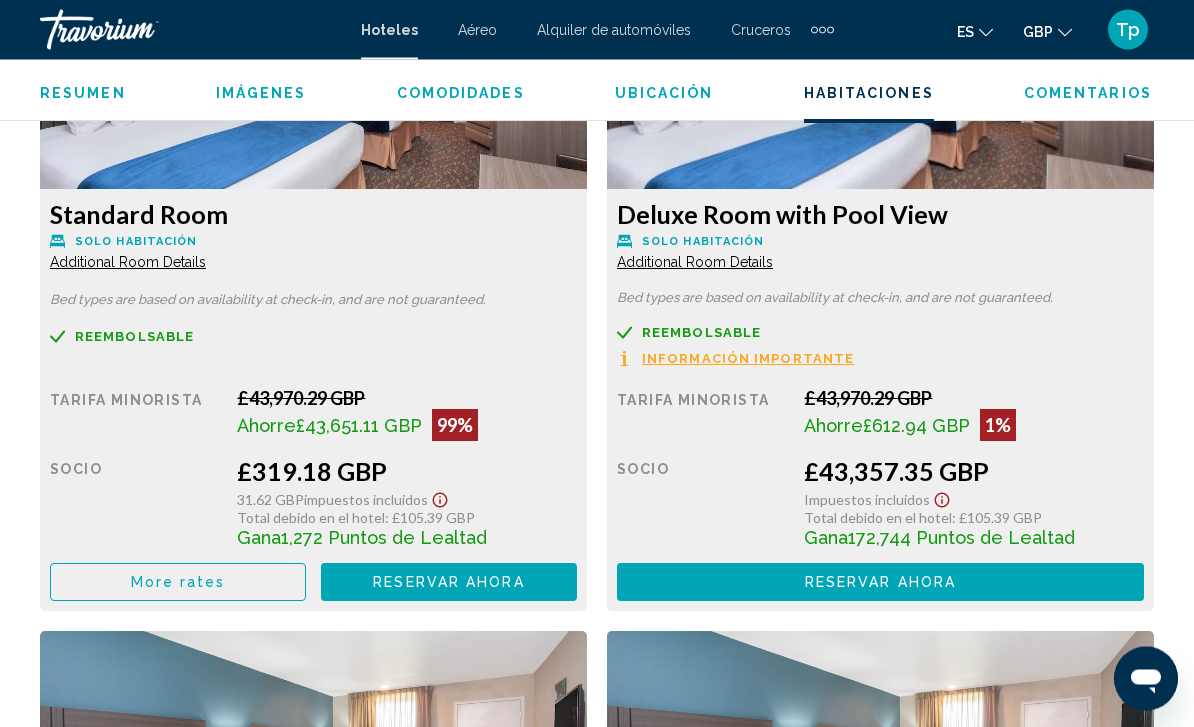 scroll, scrollTop: 4105, scrollLeft: 0, axis: vertical 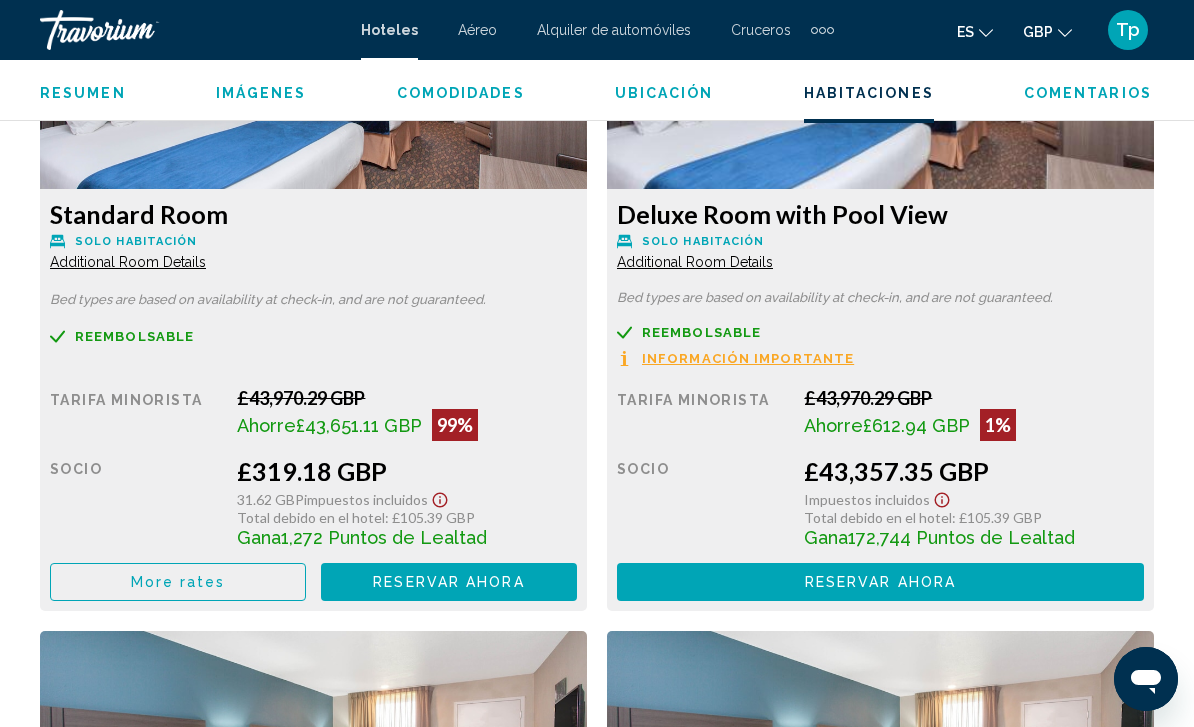 click on "More rates" at bounding box center (178, -110) 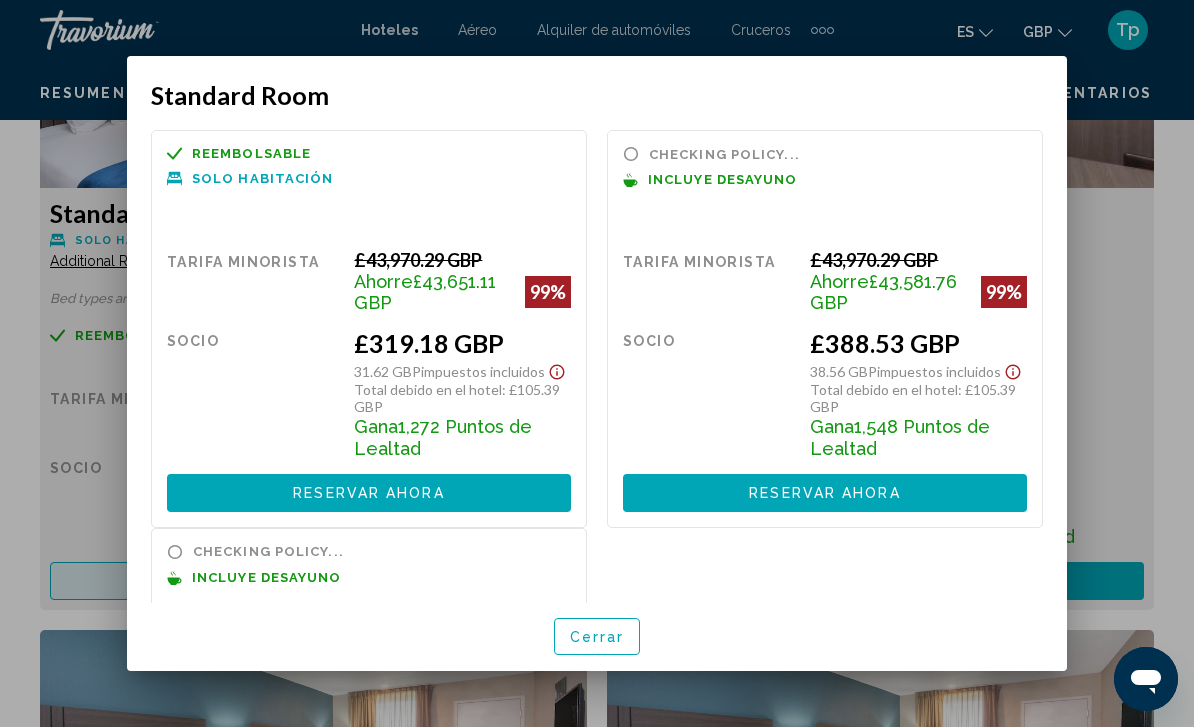 scroll, scrollTop: 0, scrollLeft: 0, axis: both 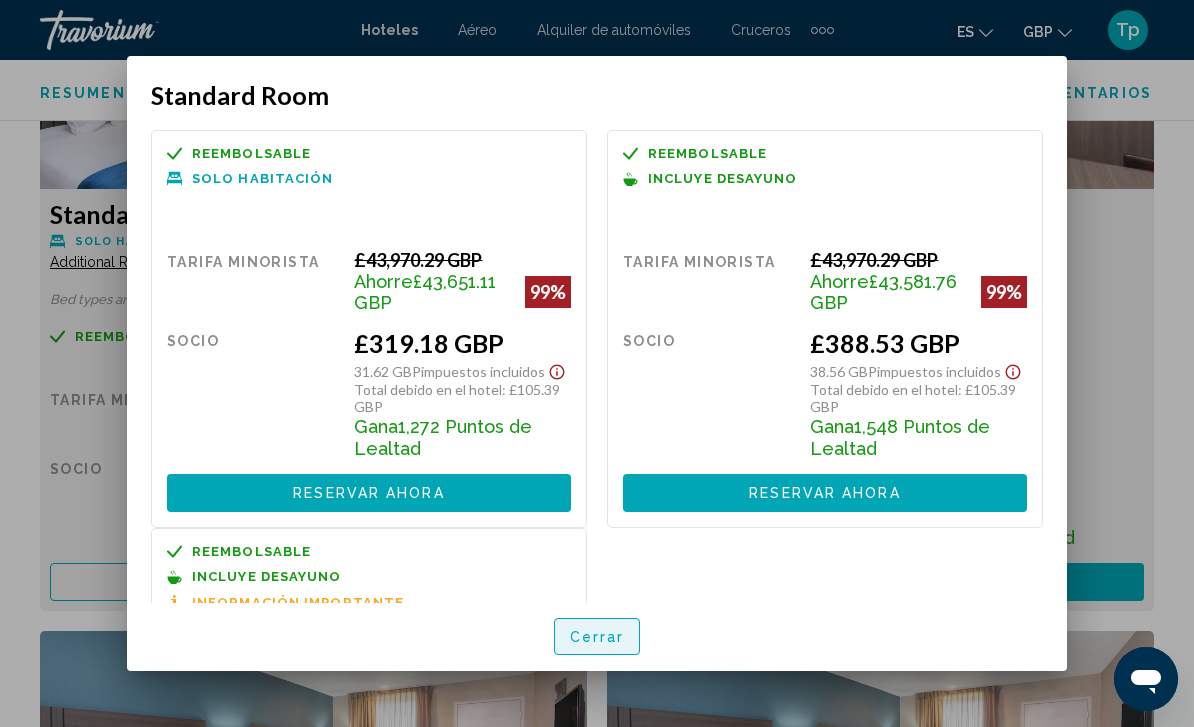 click on "Cerrar" at bounding box center (597, 637) 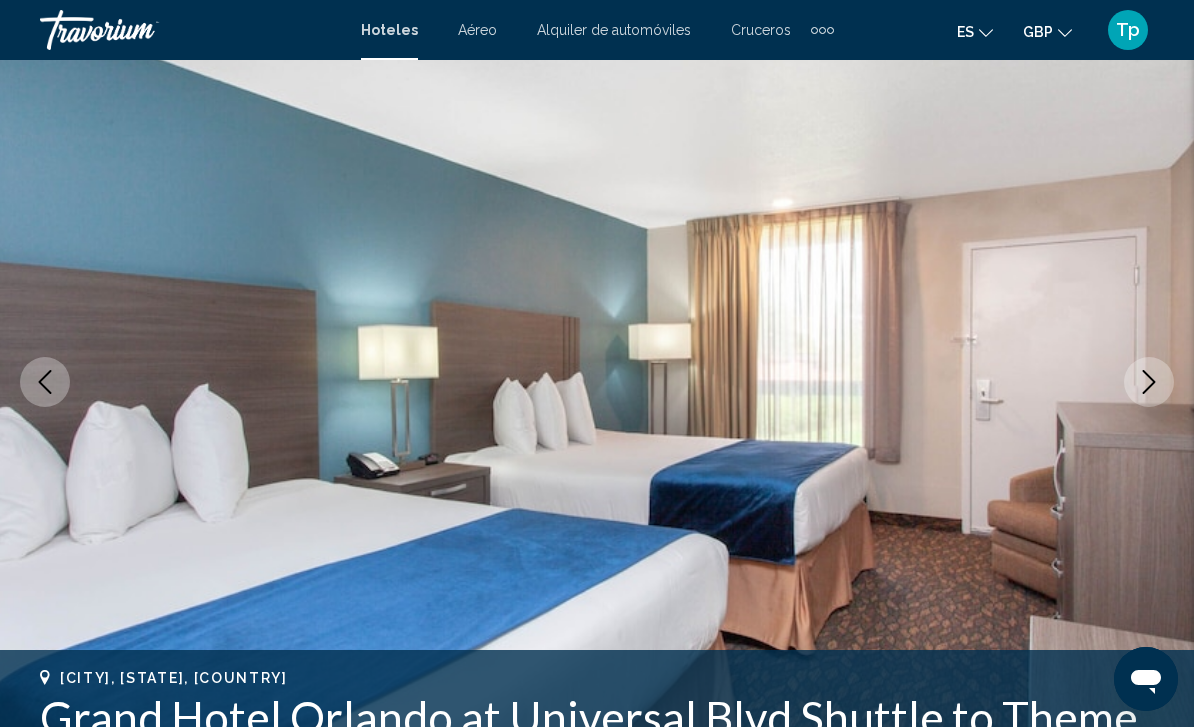 scroll, scrollTop: 0, scrollLeft: 0, axis: both 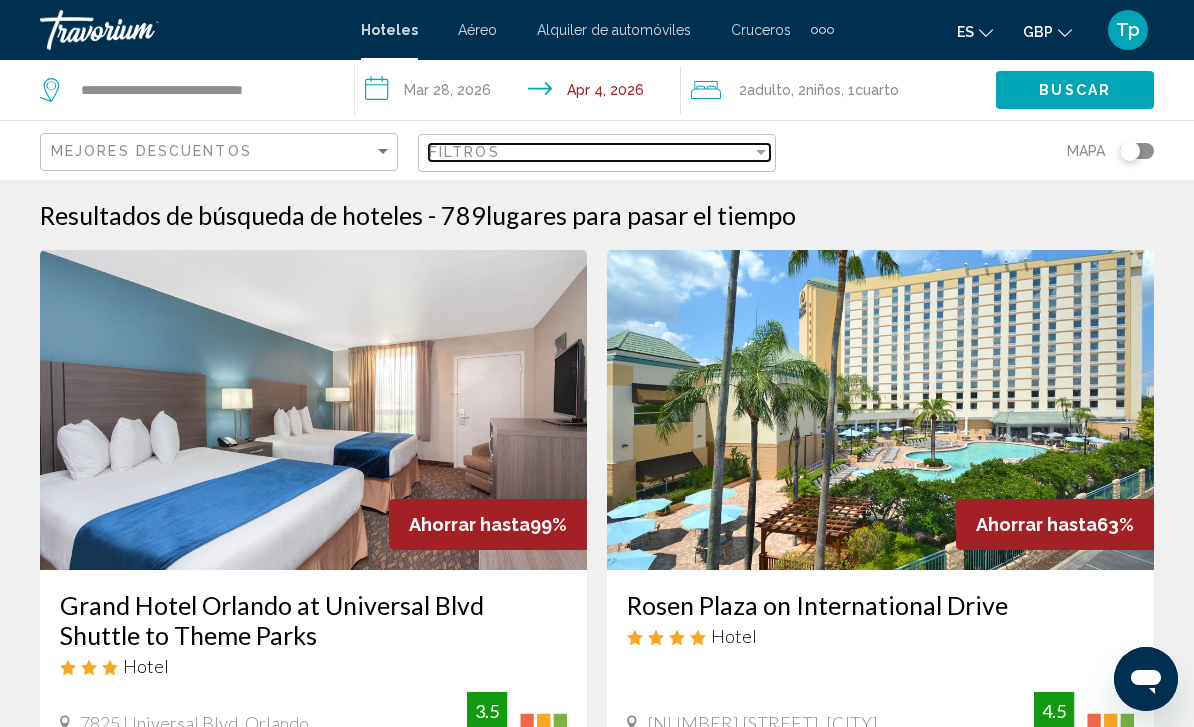 click on "Filtros" at bounding box center [590, 152] 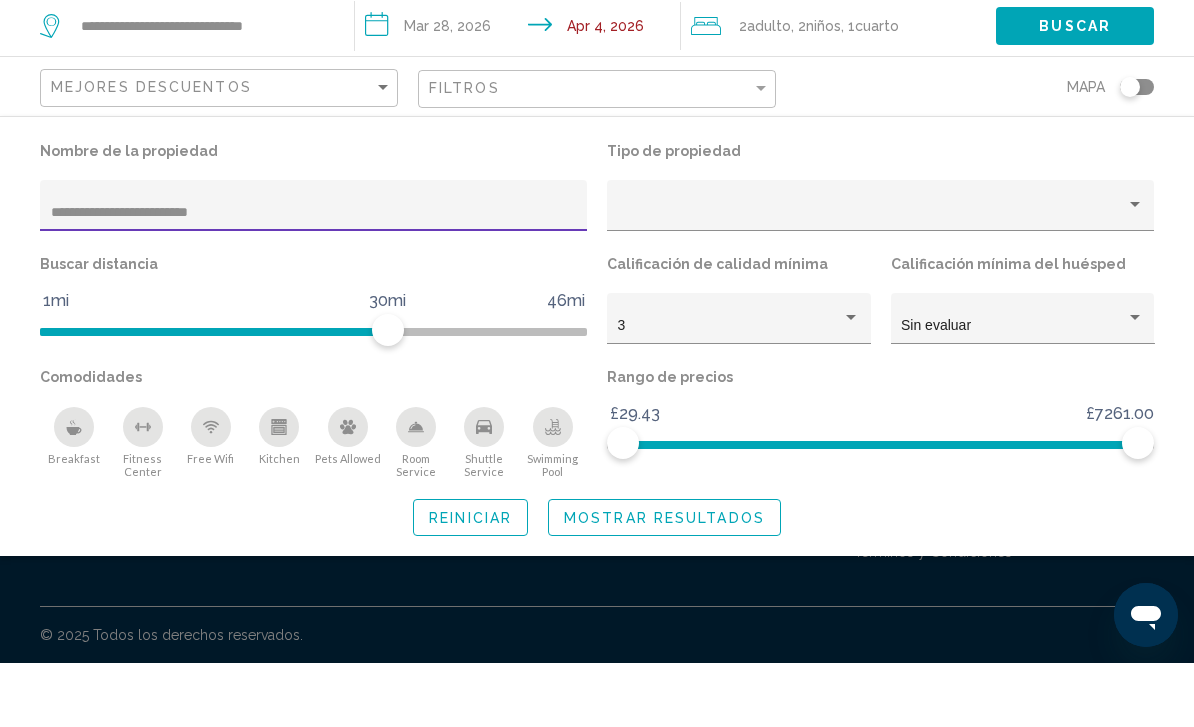 type on "**********" 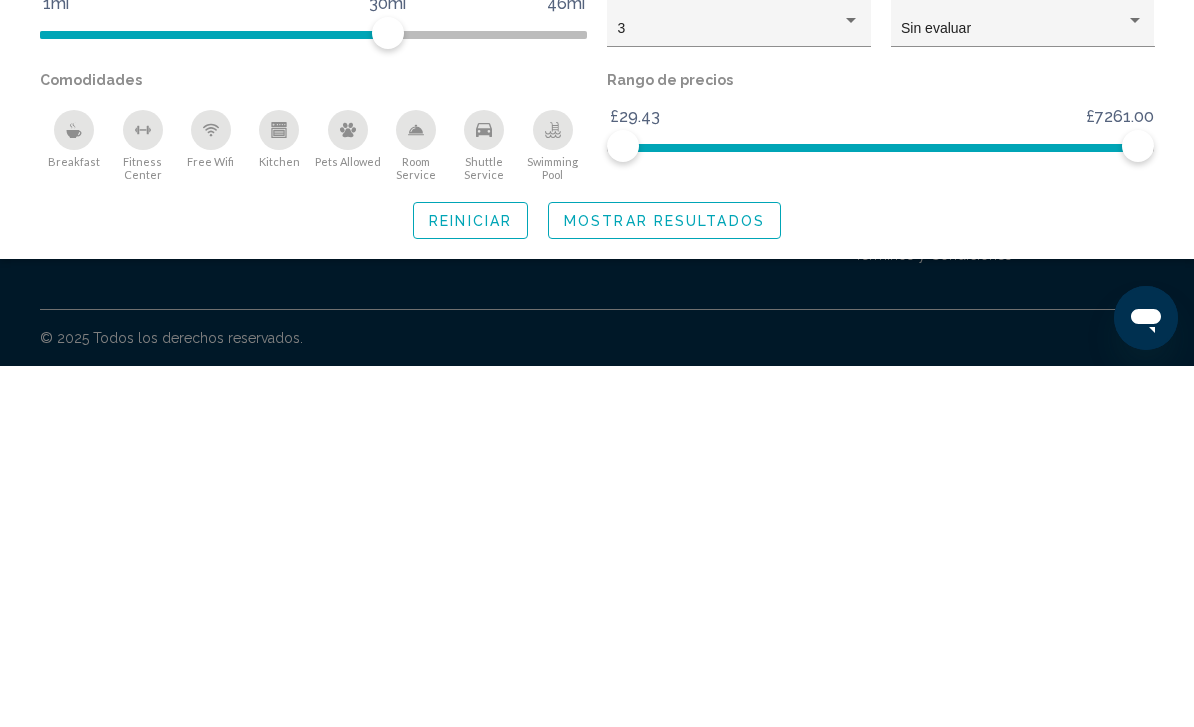 click on "Mostrar resultados" 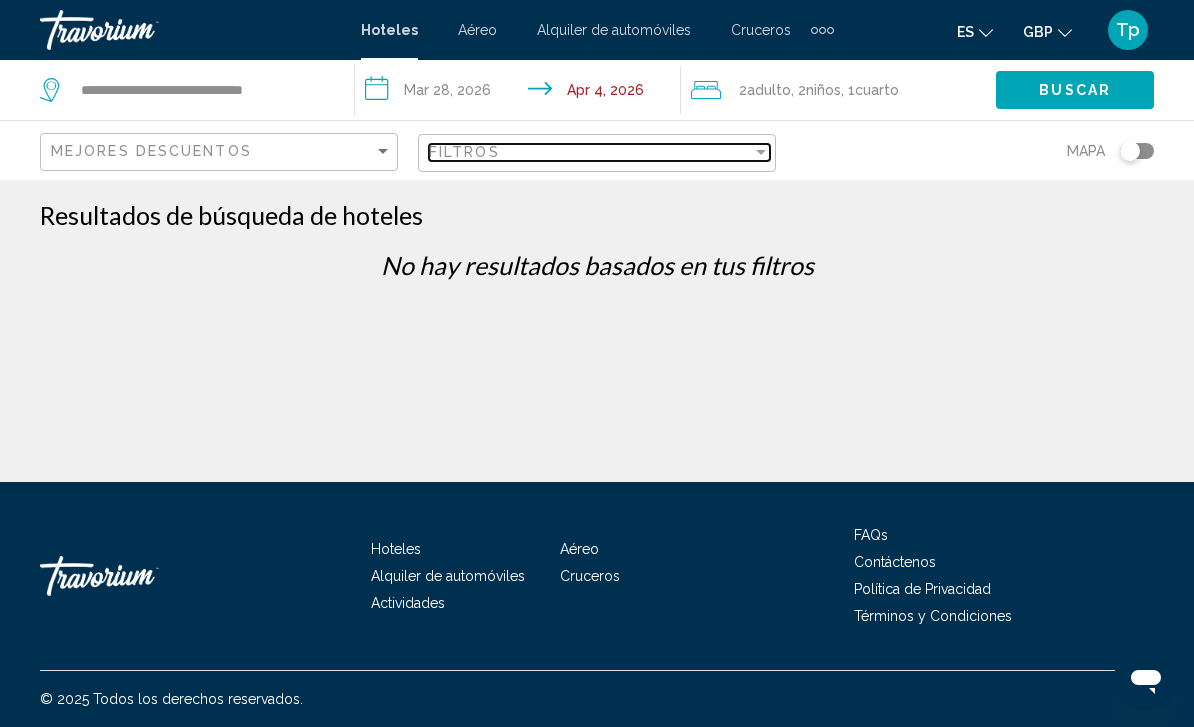 click at bounding box center (761, 152) 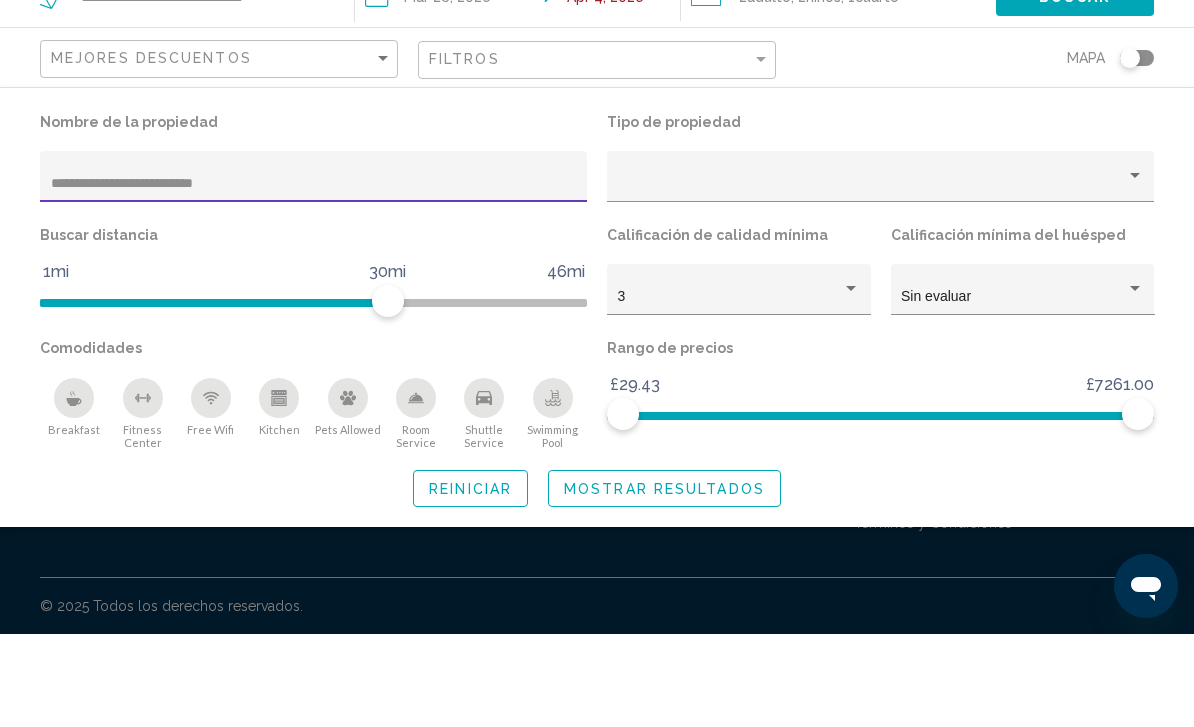 click on "**********" at bounding box center [314, 277] 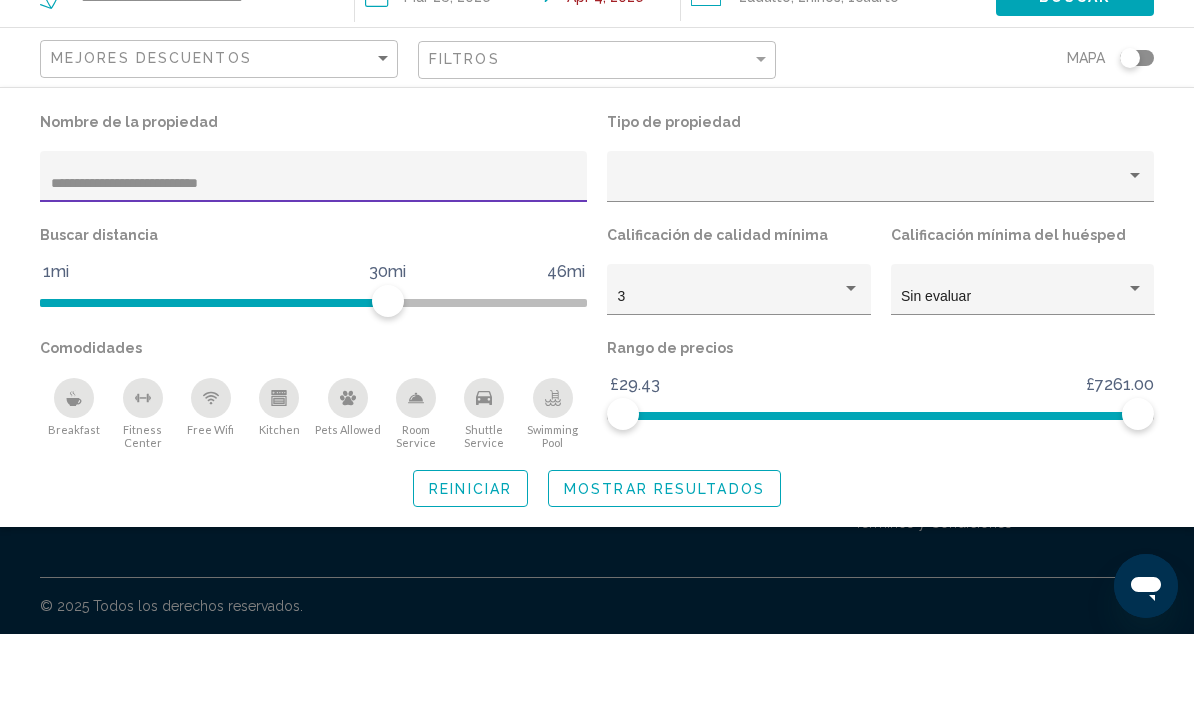 click on "**********" at bounding box center (314, 277) 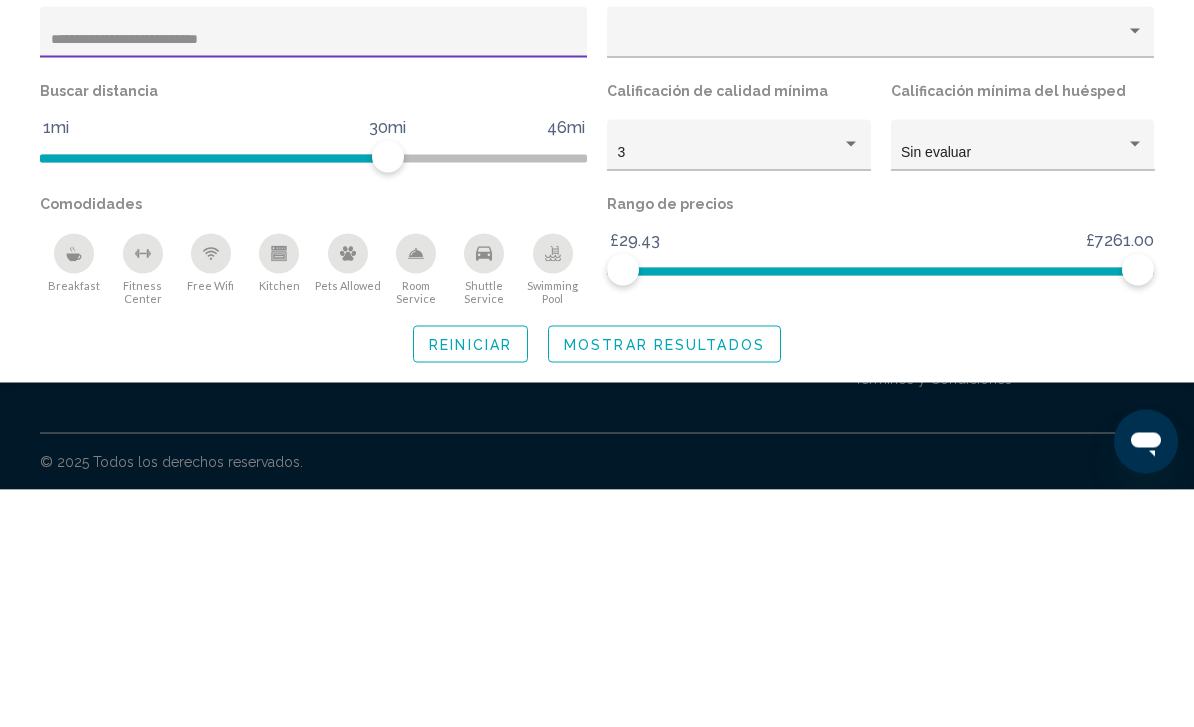 type on "**********" 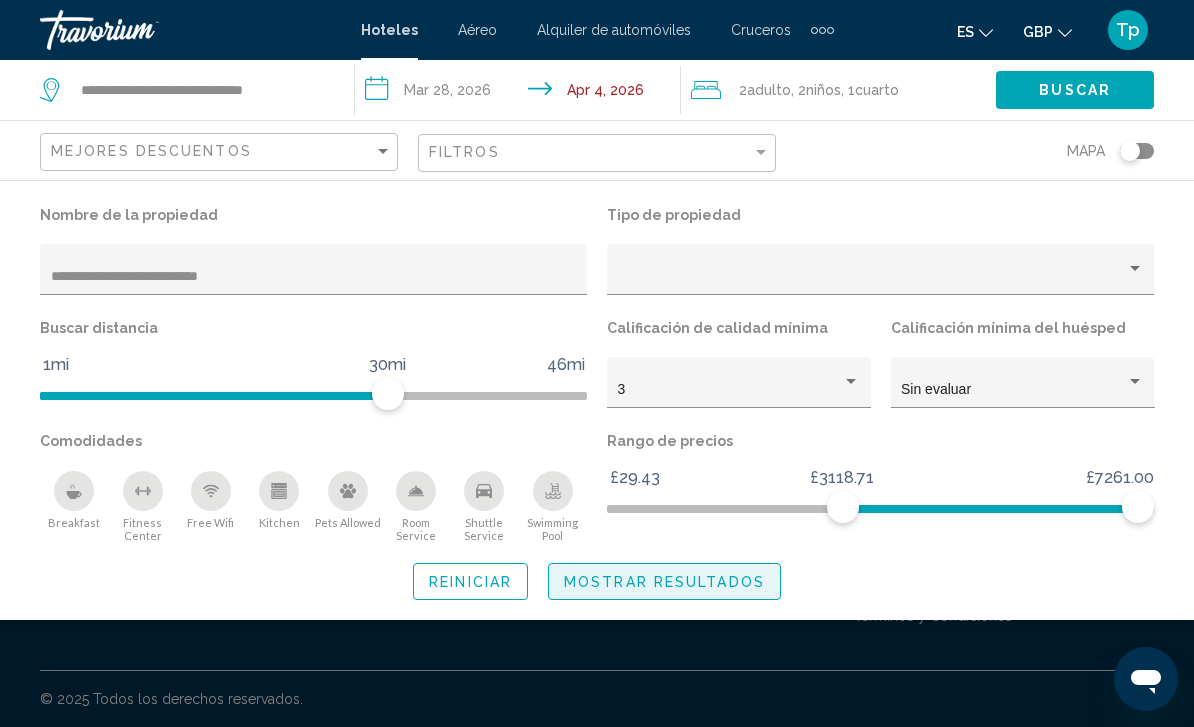 click on "Mostrar resultados" 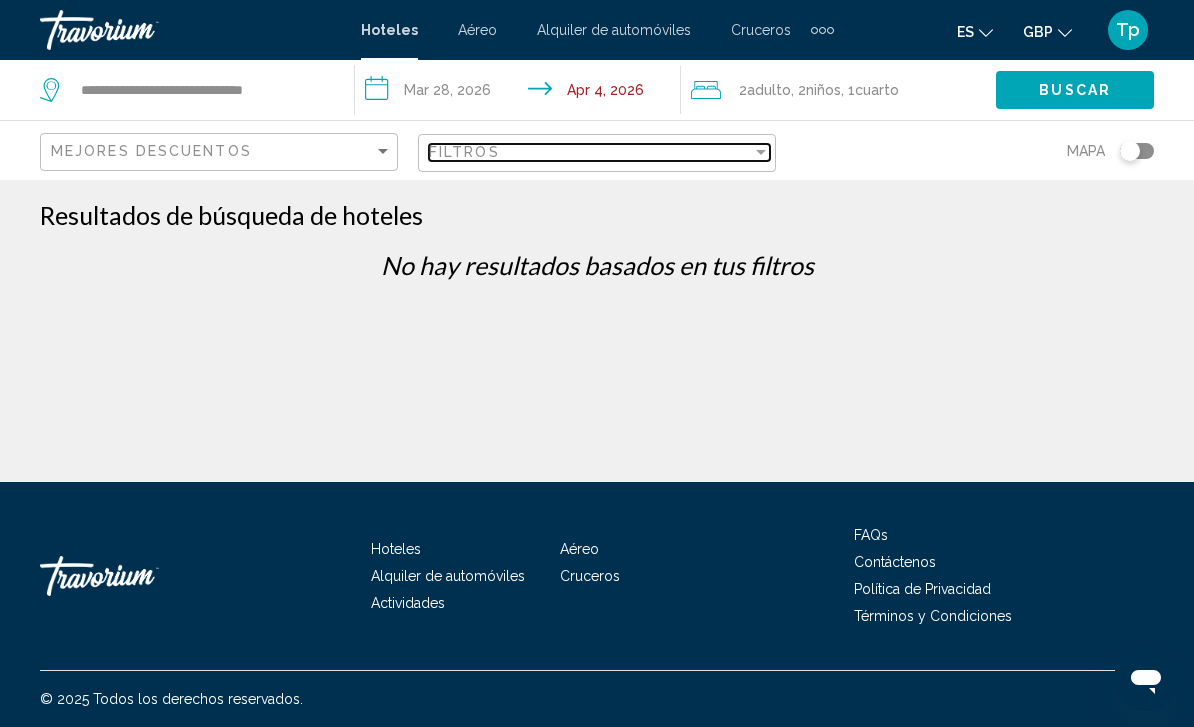 click on "Filtros" at bounding box center (590, 152) 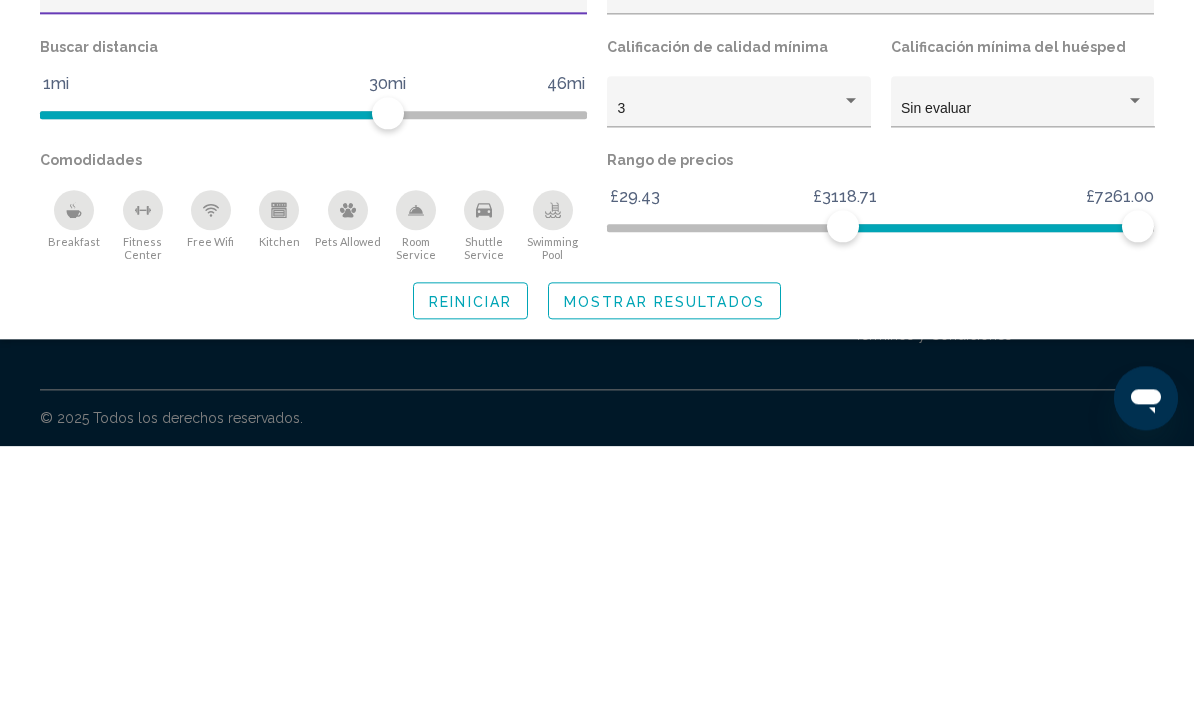 click on "Reiniciar" 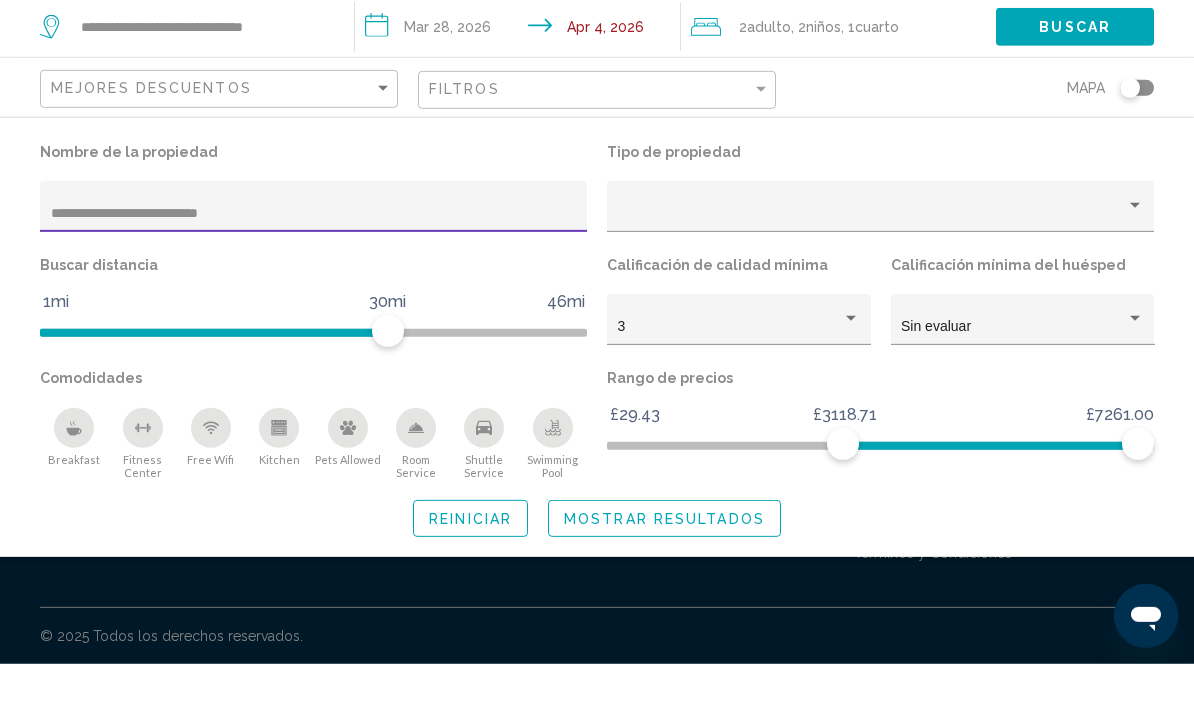 type 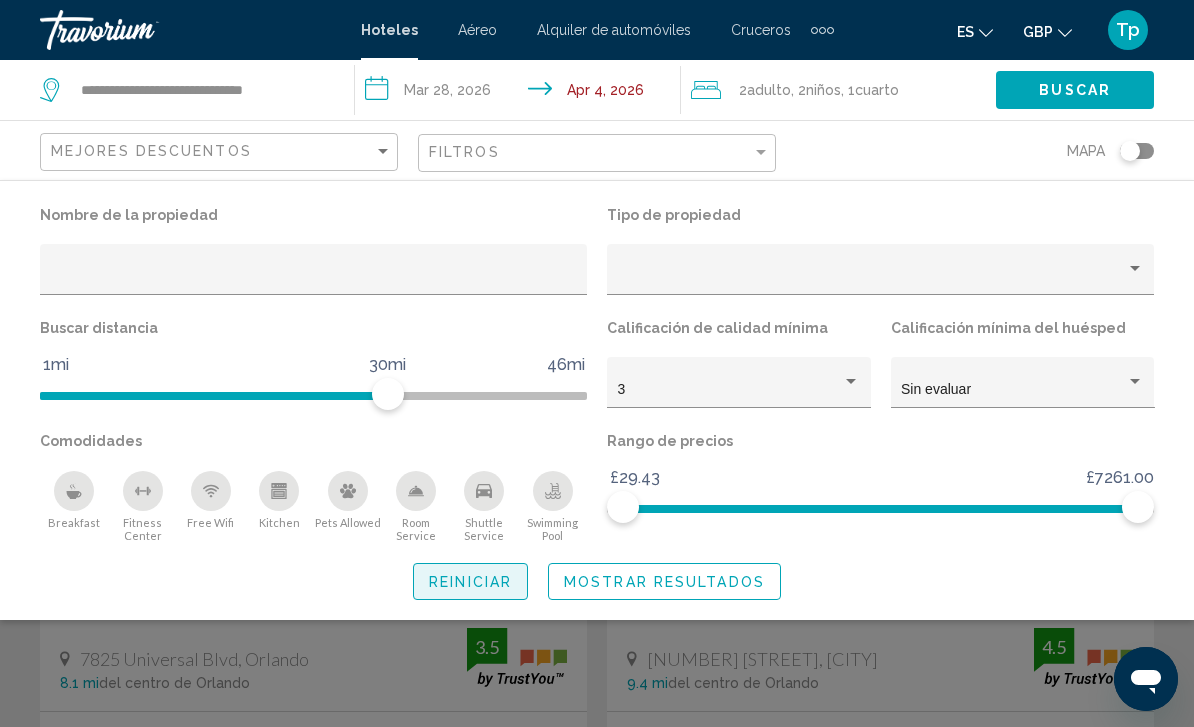 click on "Reiniciar" 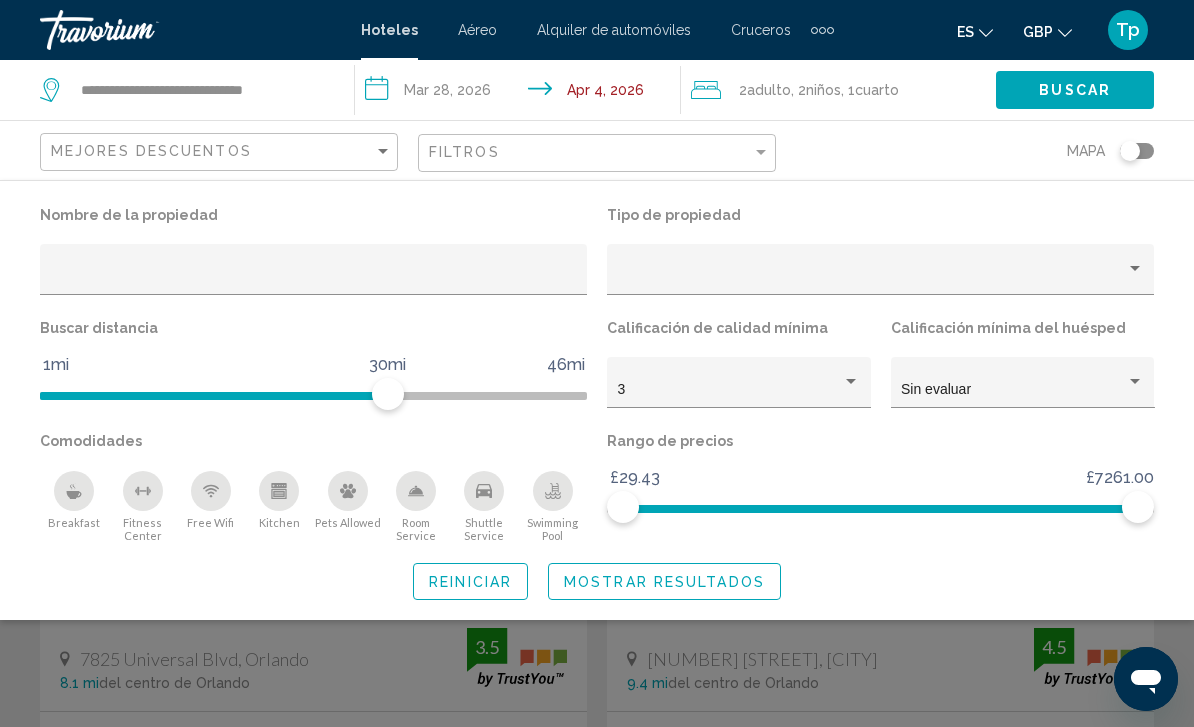 click on "Buscar" 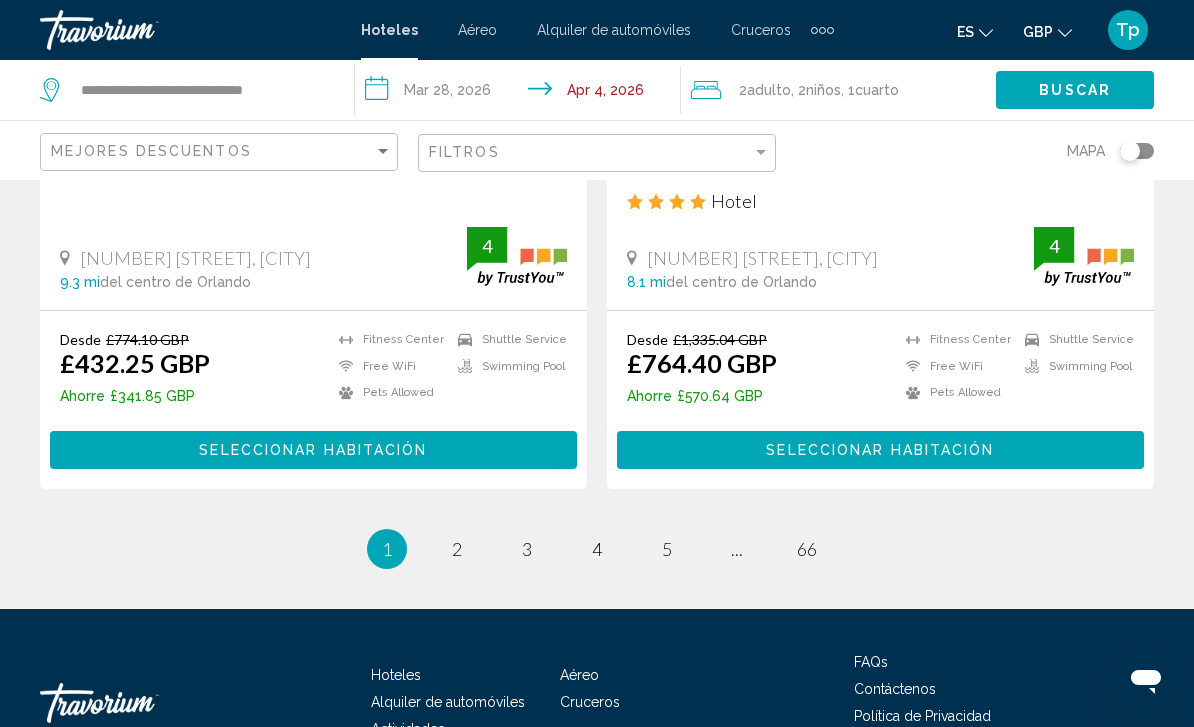 scroll, scrollTop: 4127, scrollLeft: 0, axis: vertical 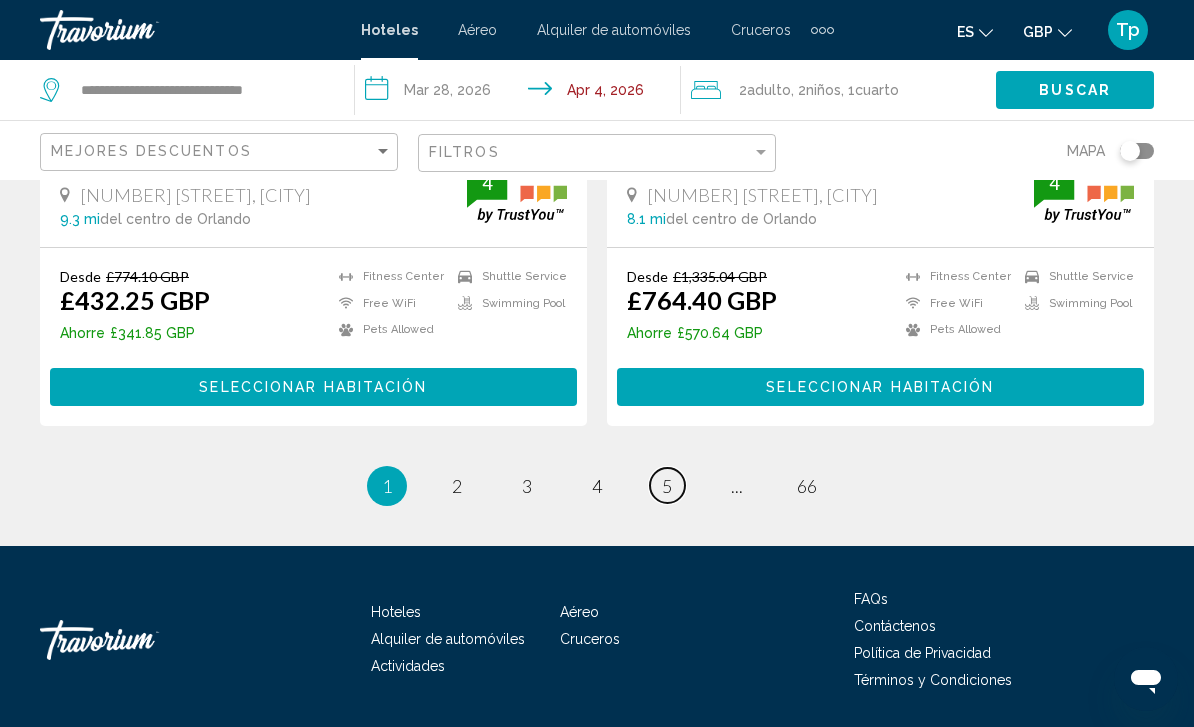 click on "page  5" at bounding box center [667, 485] 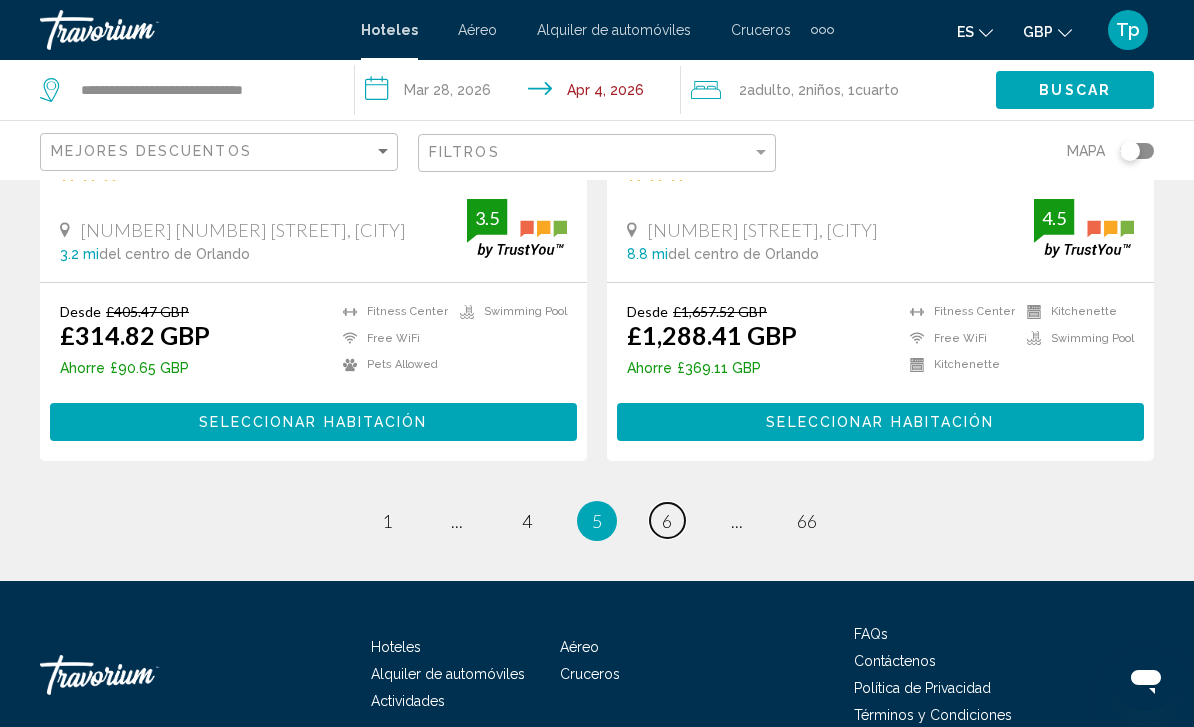 scroll, scrollTop: 4185, scrollLeft: 0, axis: vertical 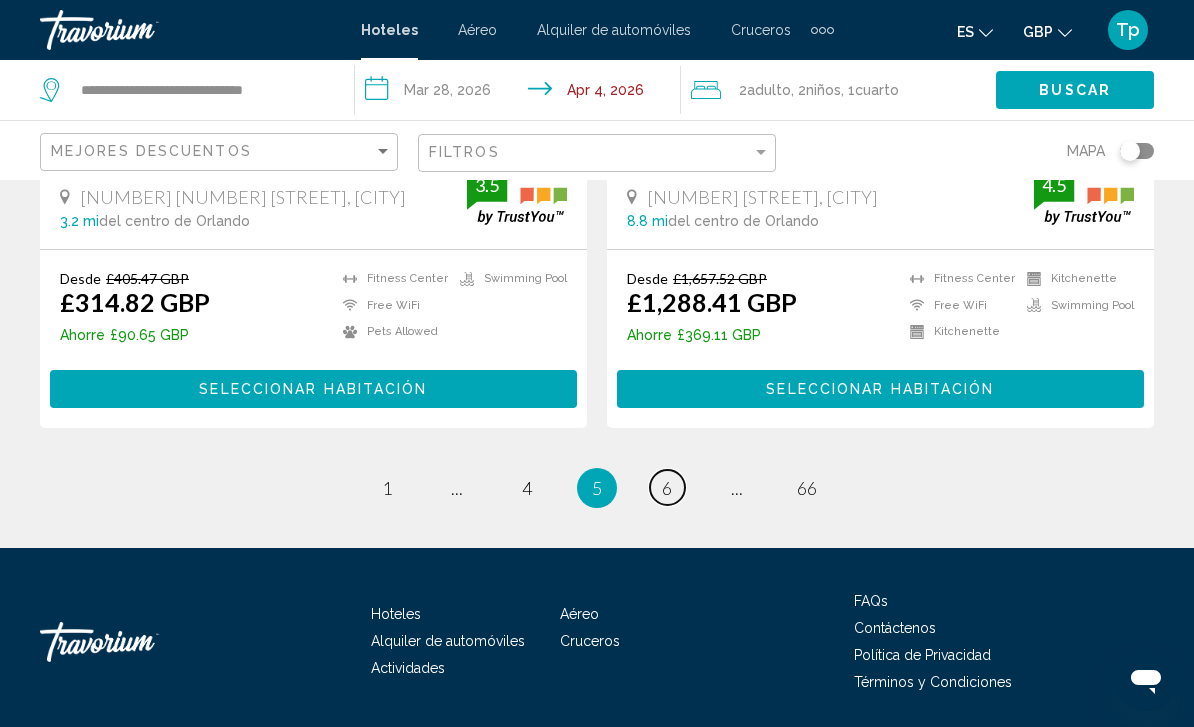 click on "page  6" at bounding box center [667, 487] 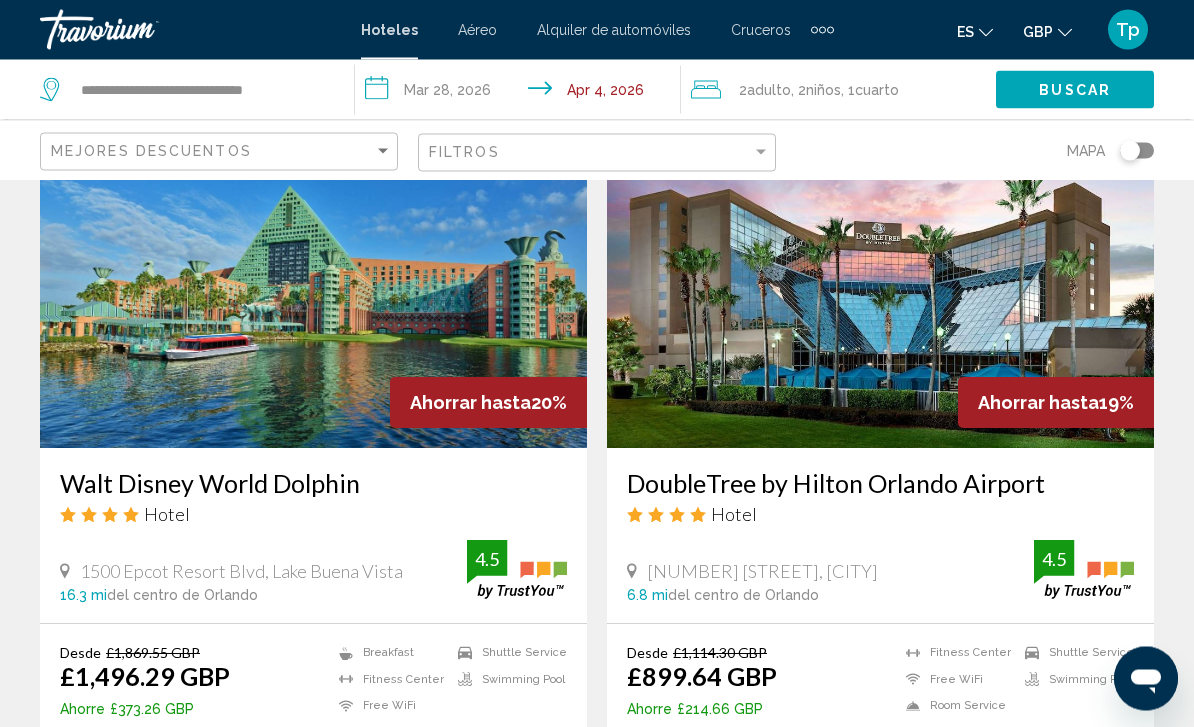 scroll, scrollTop: 3721, scrollLeft: 0, axis: vertical 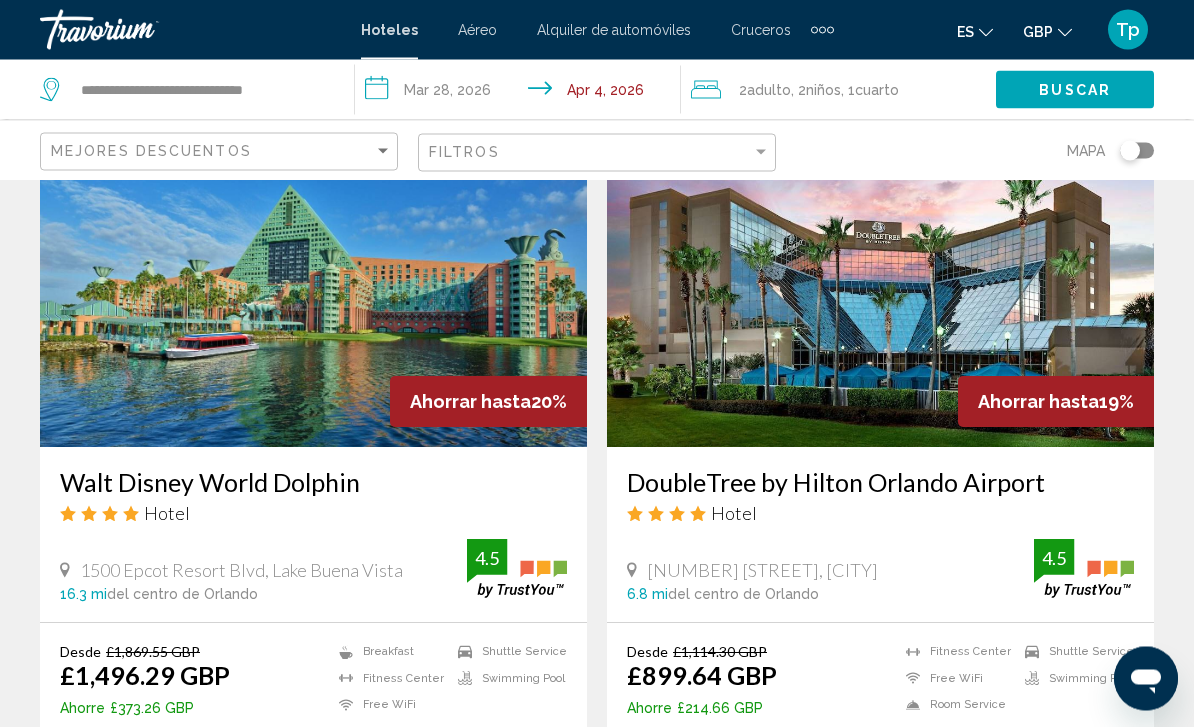 click at bounding box center [313, 288] 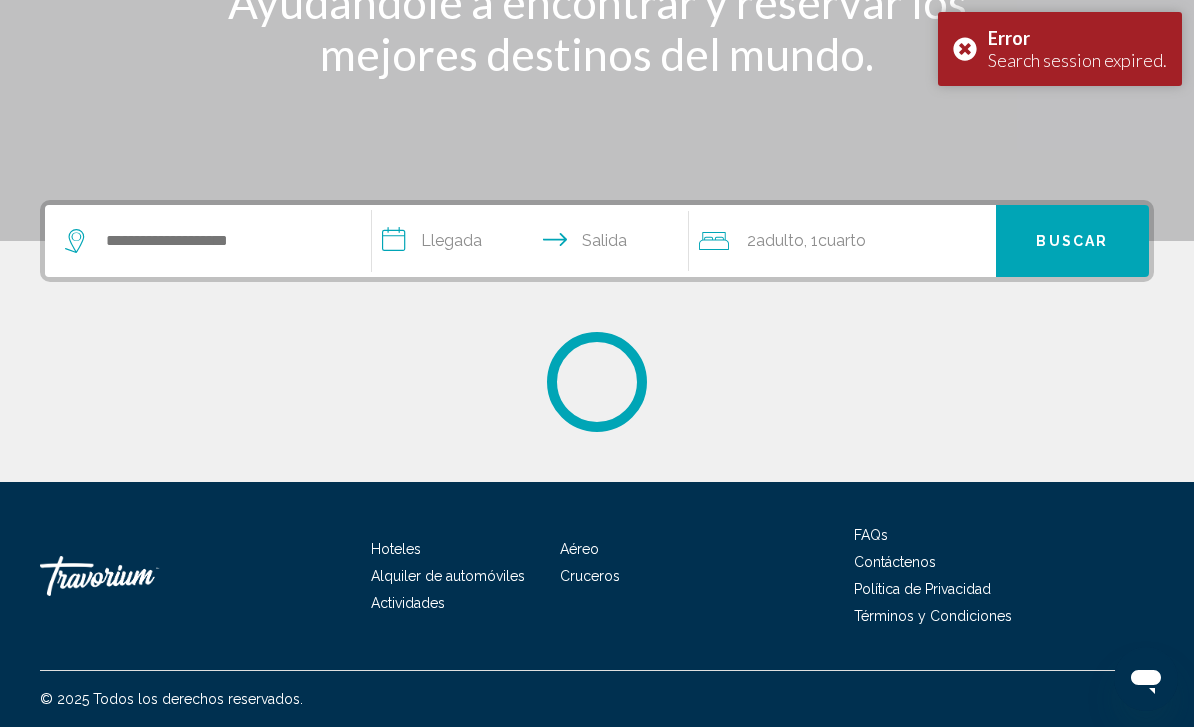 scroll, scrollTop: 0, scrollLeft: 0, axis: both 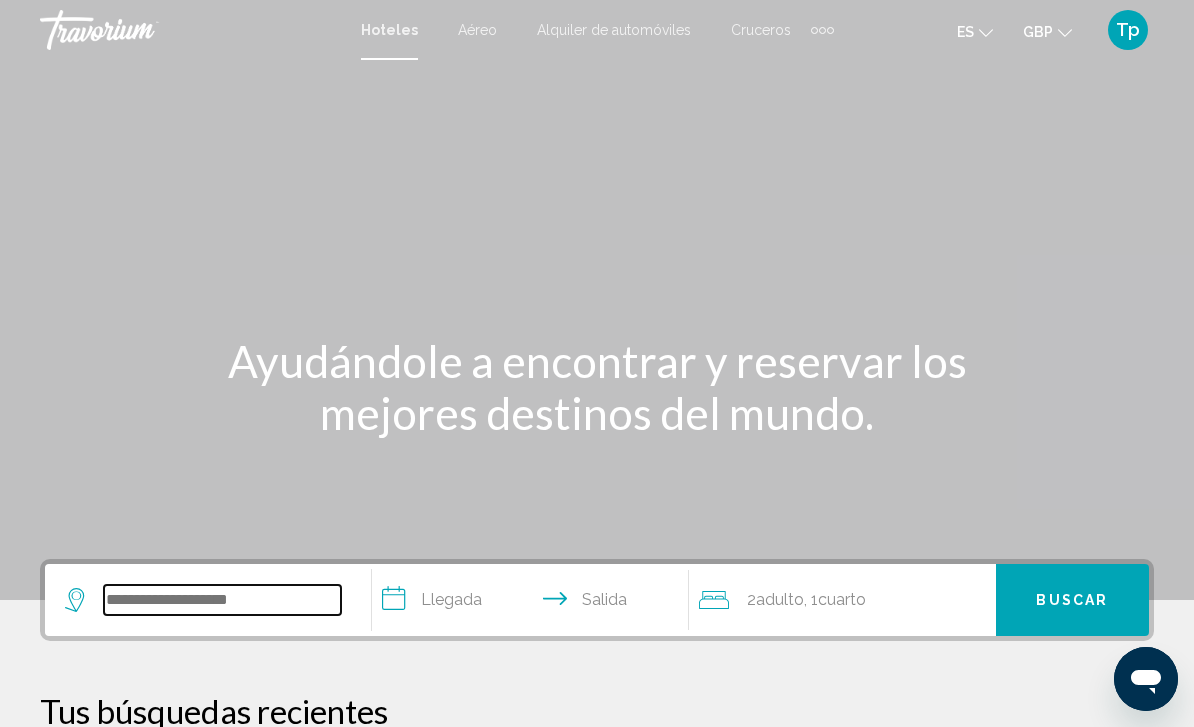 click at bounding box center (222, 600) 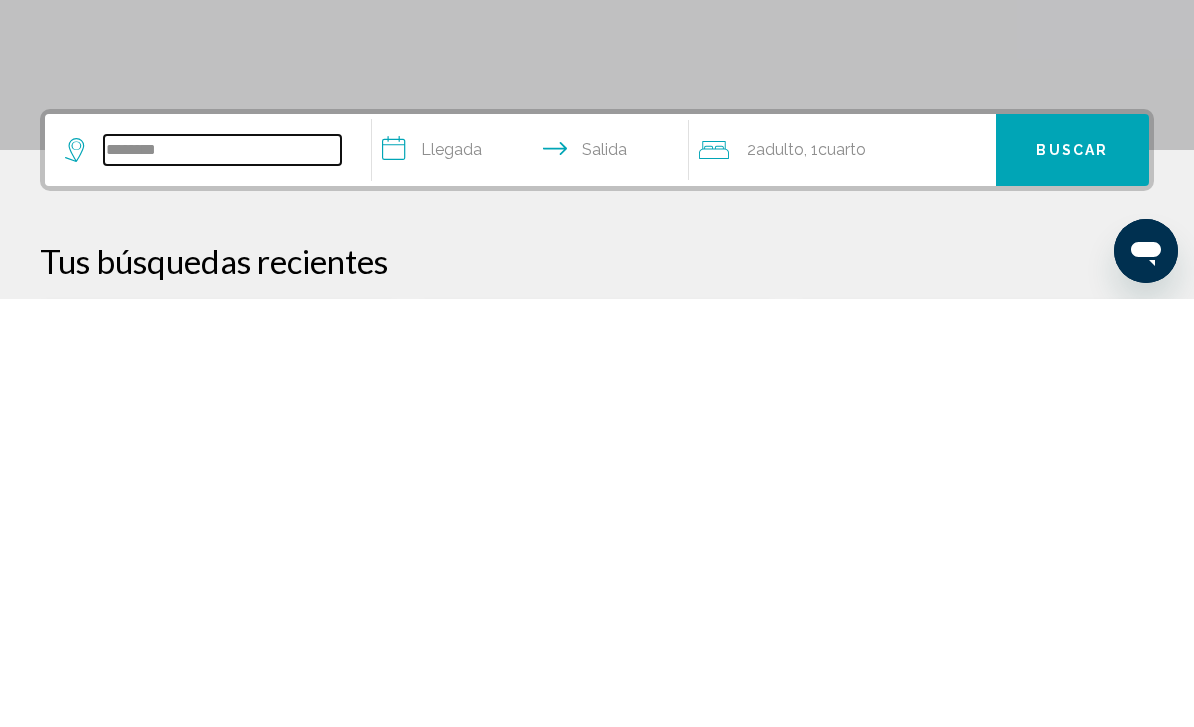 type on "*******" 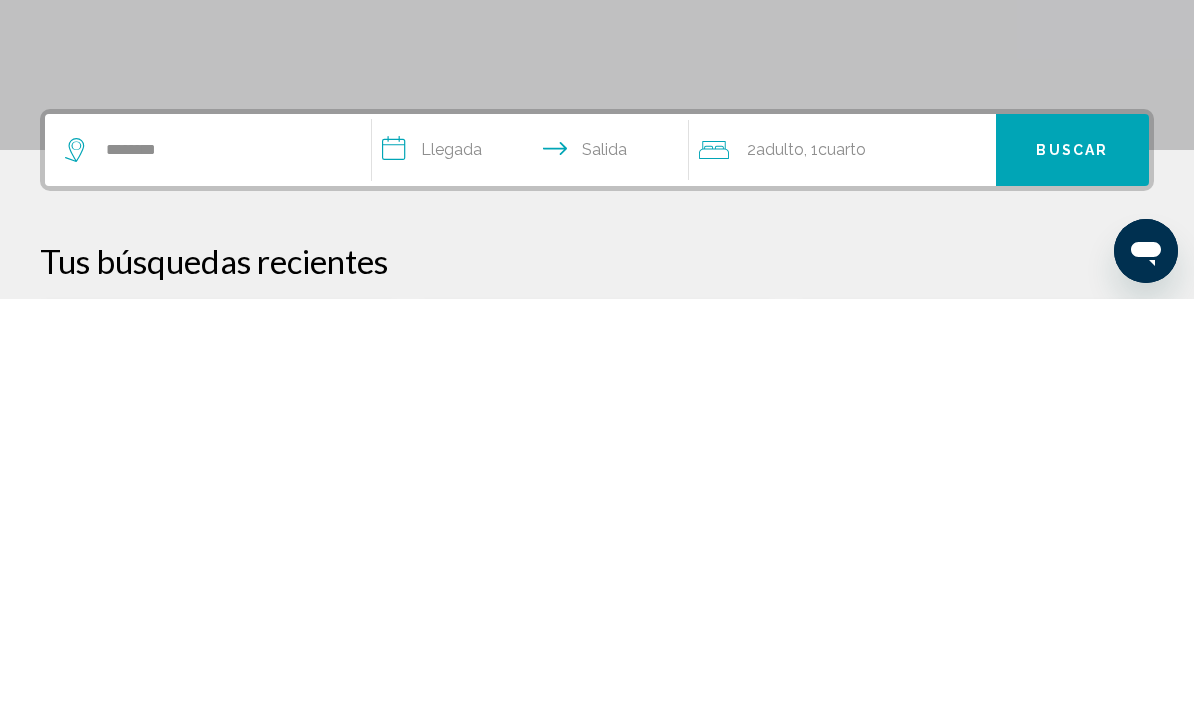 click on "**********" at bounding box center [534, 581] 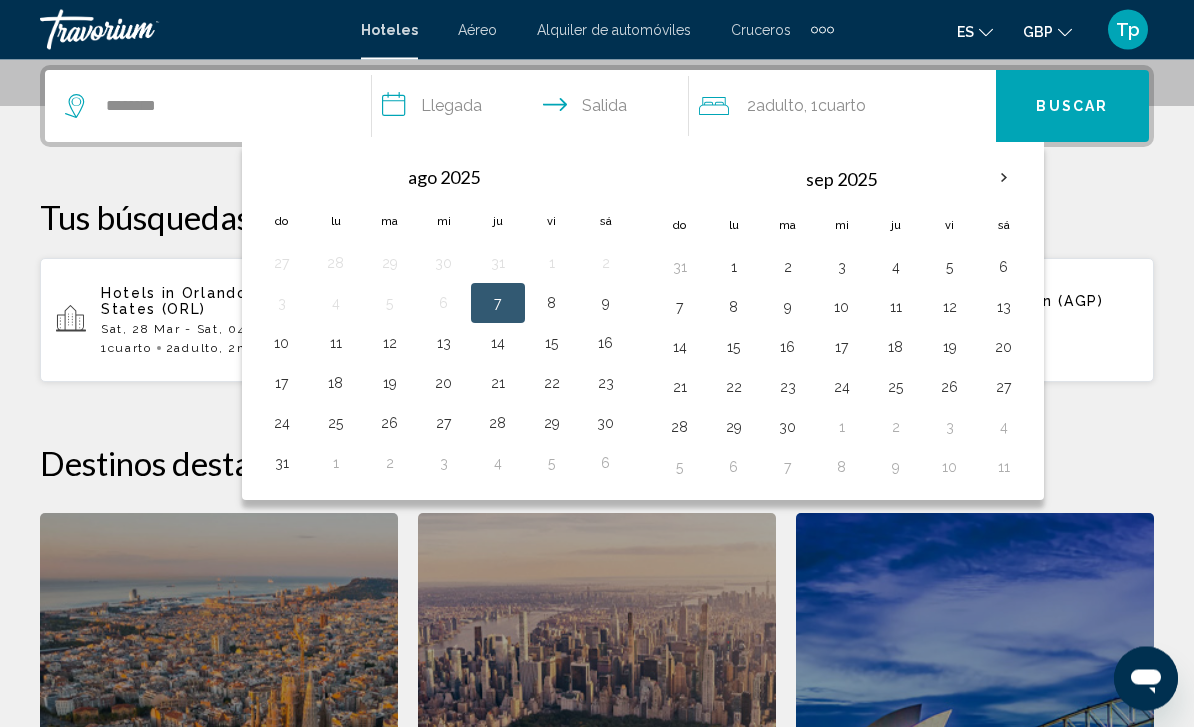 scroll, scrollTop: 494, scrollLeft: 0, axis: vertical 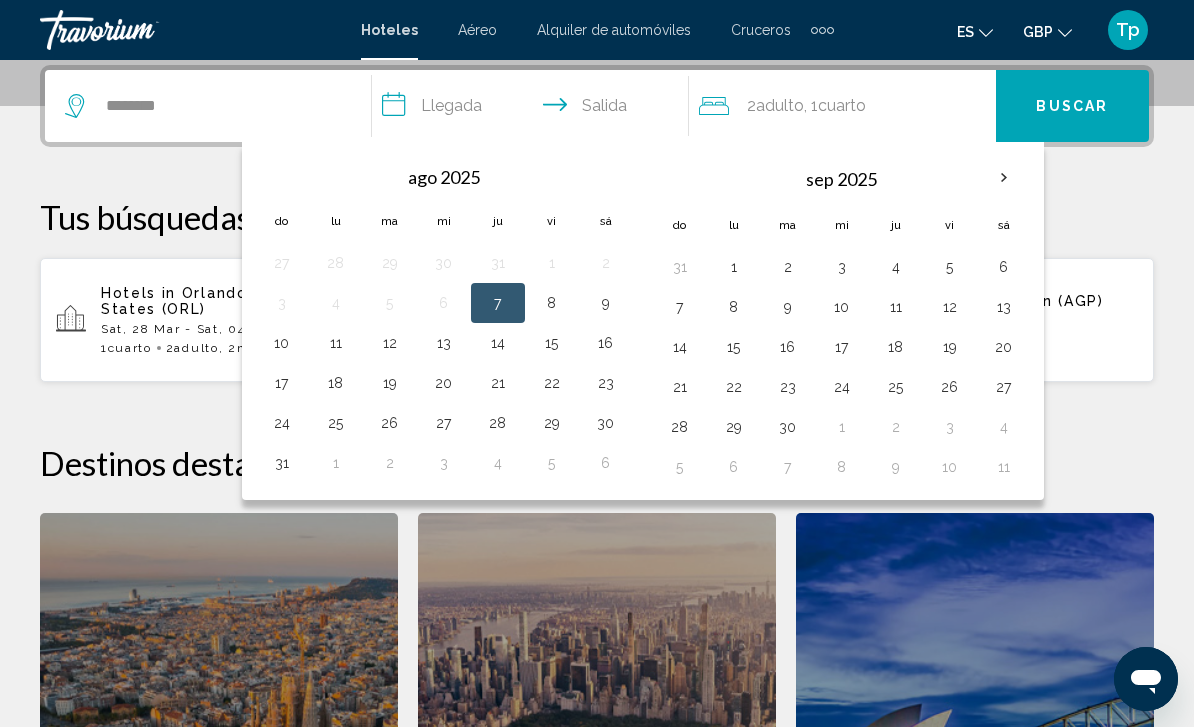 click on "Sat, 28 Mar - Sat, 04 Apr" at bounding box center [241, 329] 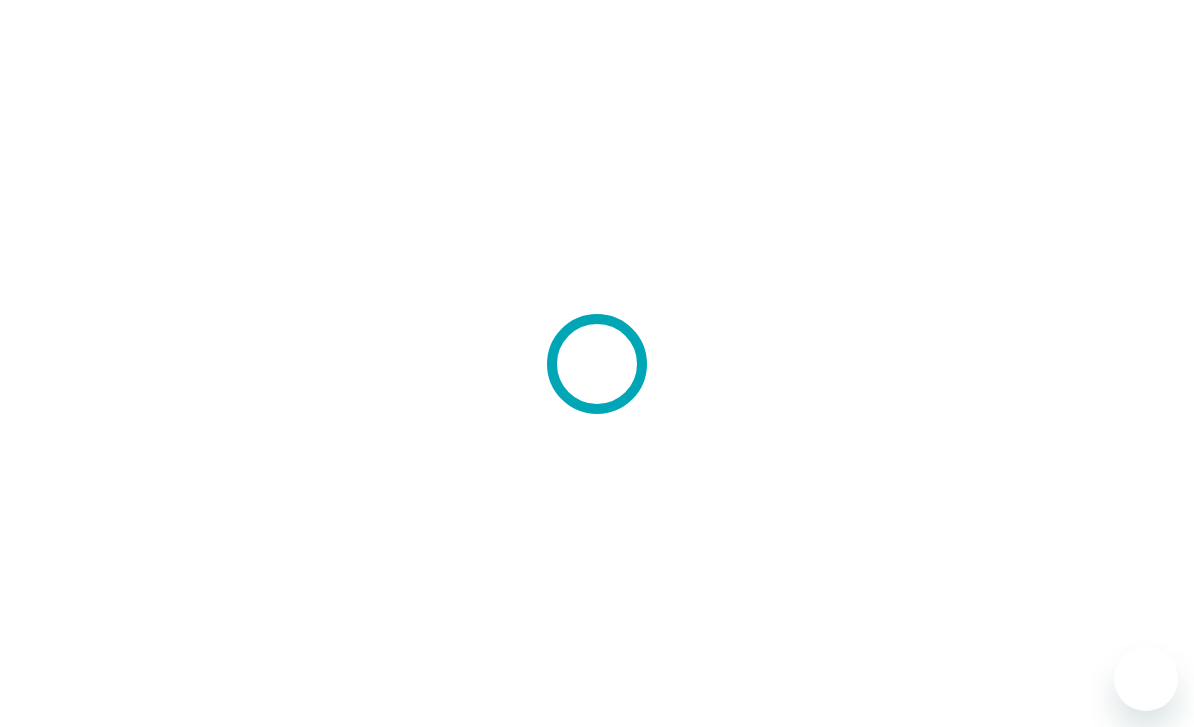 scroll, scrollTop: 0, scrollLeft: 0, axis: both 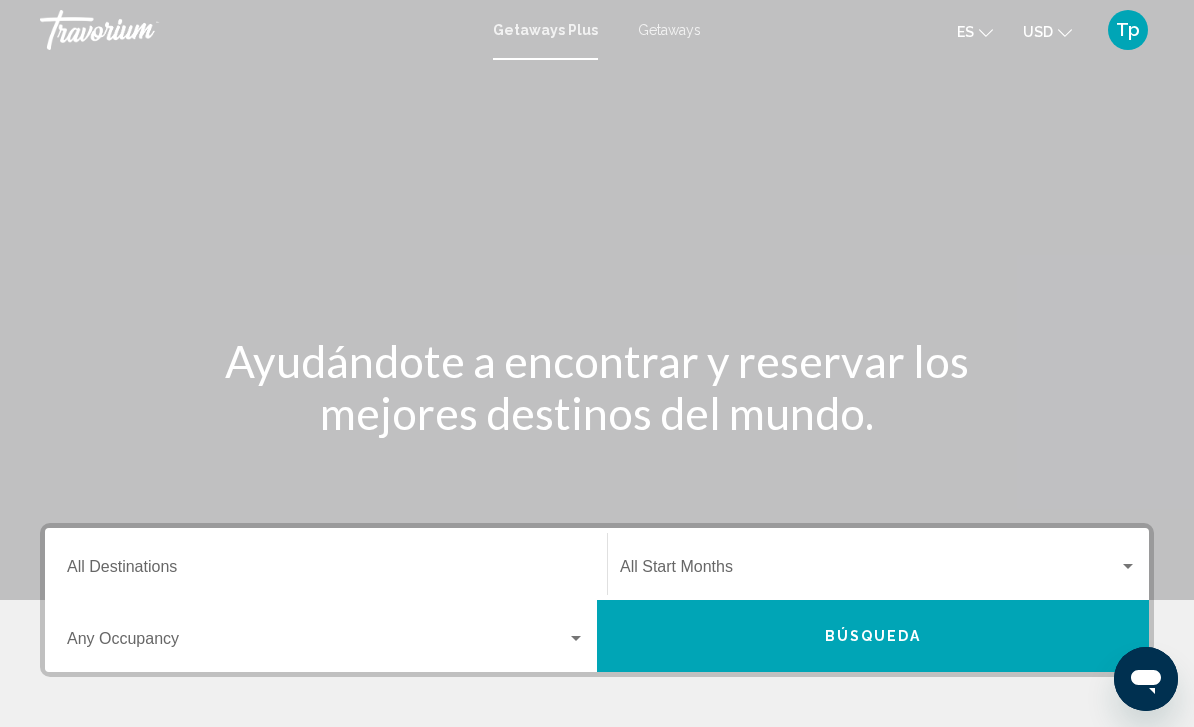 click on "Getaways" at bounding box center [669, 30] 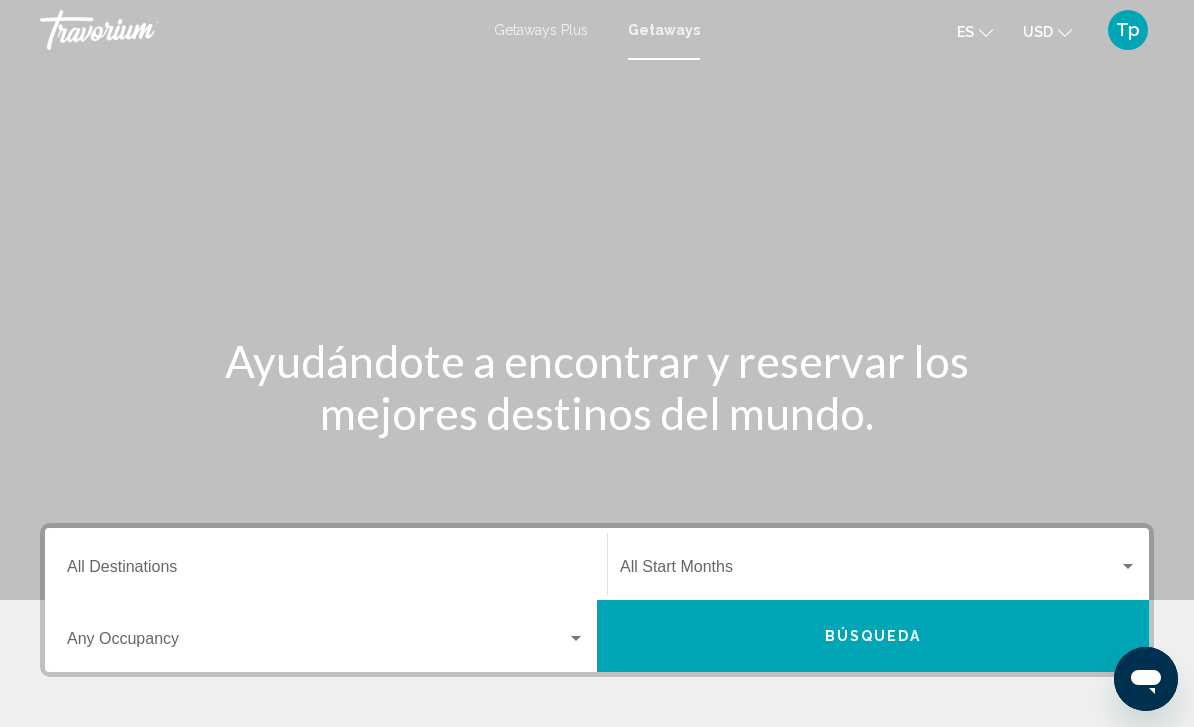 click on "Destination All Destinations" at bounding box center (326, 571) 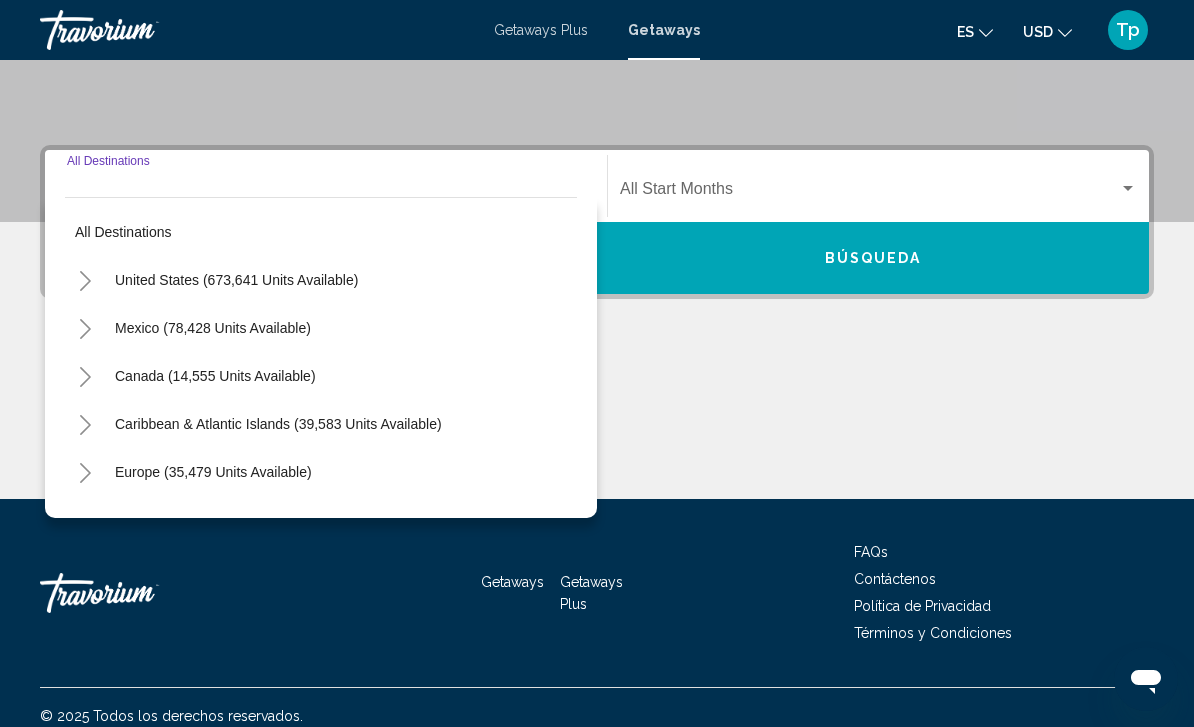 scroll, scrollTop: 395, scrollLeft: 0, axis: vertical 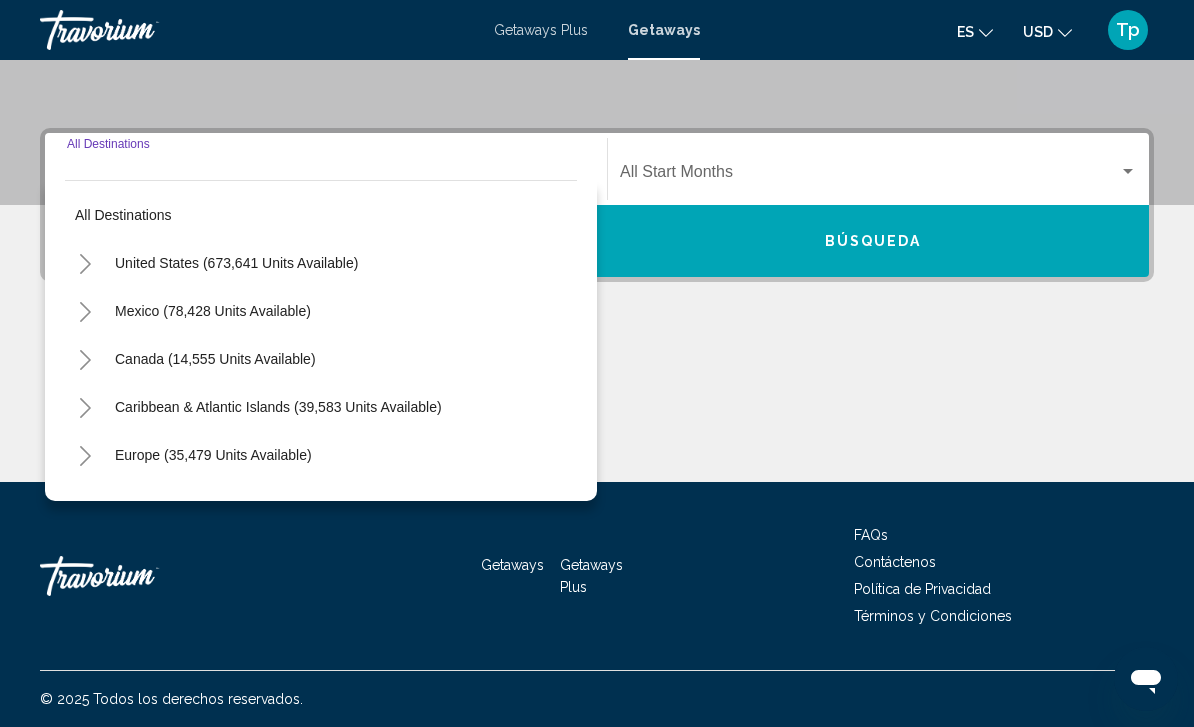 click 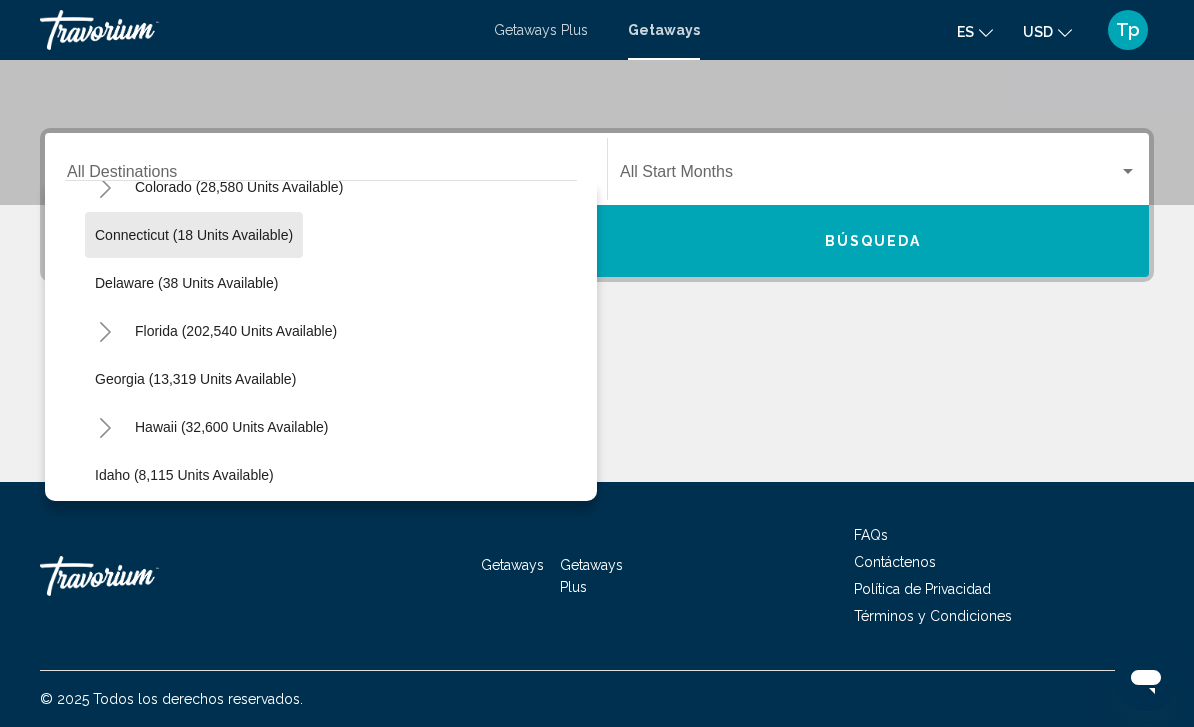 scroll, scrollTop: 318, scrollLeft: 0, axis: vertical 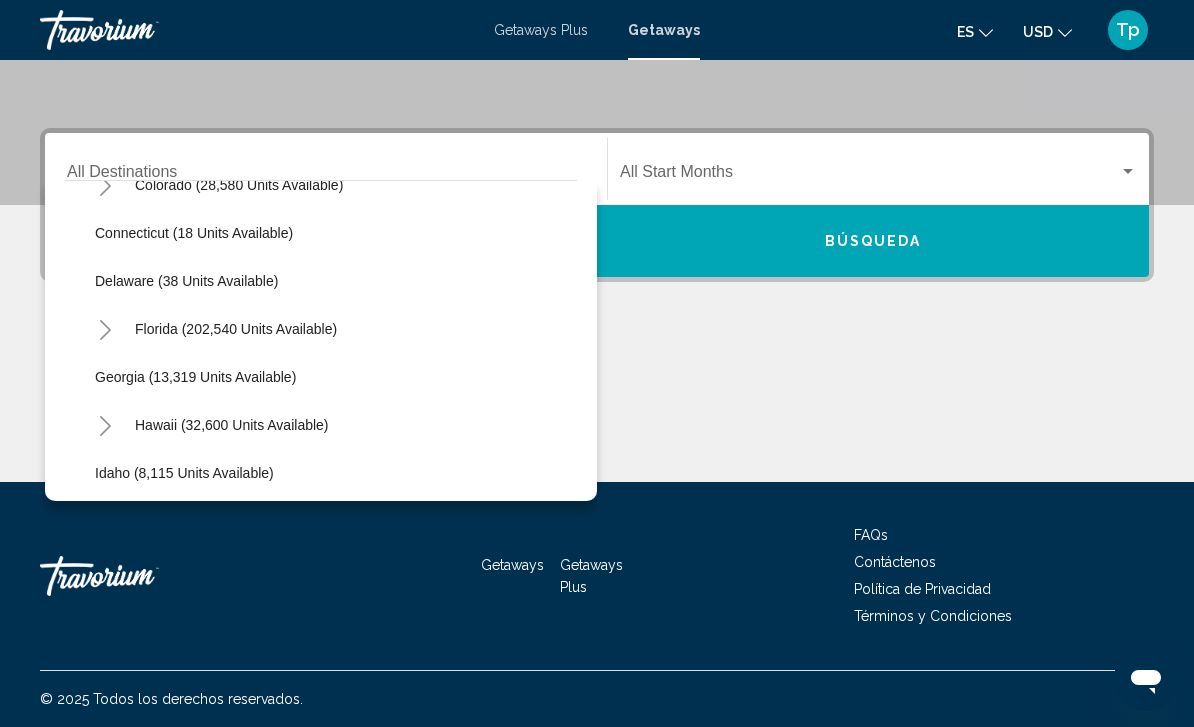 click 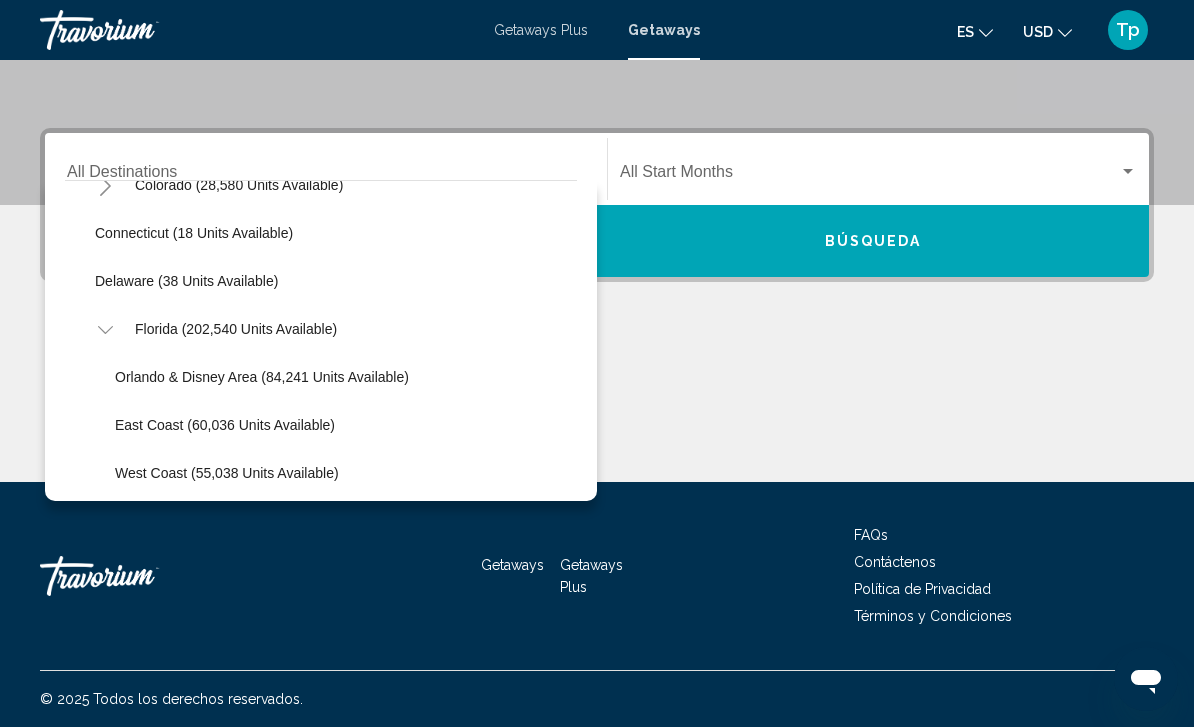 click on "Orlando & Disney Area (84,241 units available)" 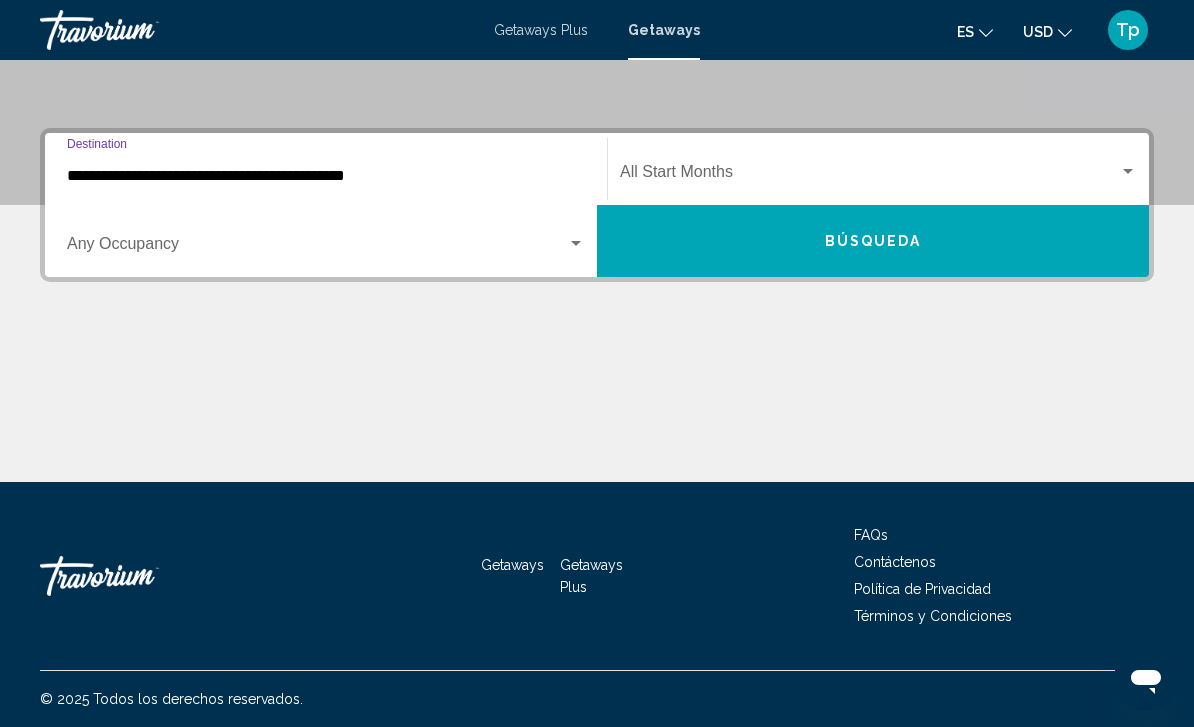 click at bounding box center [317, 248] 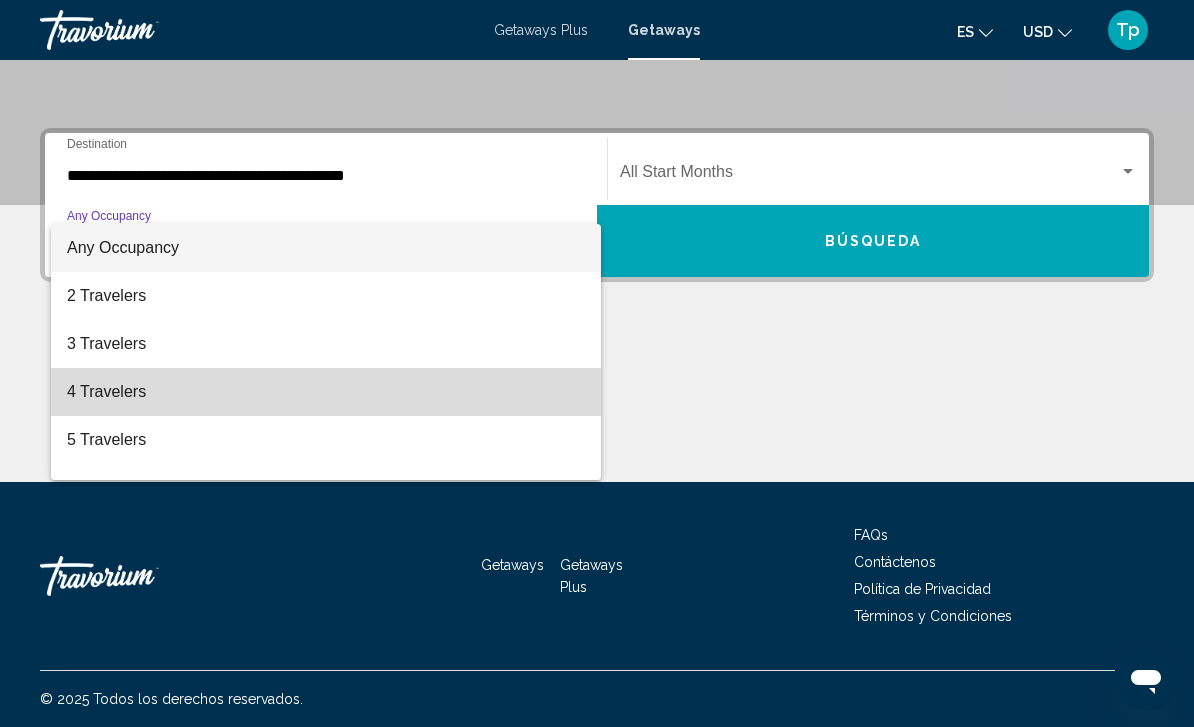 click on "4 Travelers" at bounding box center (326, 392) 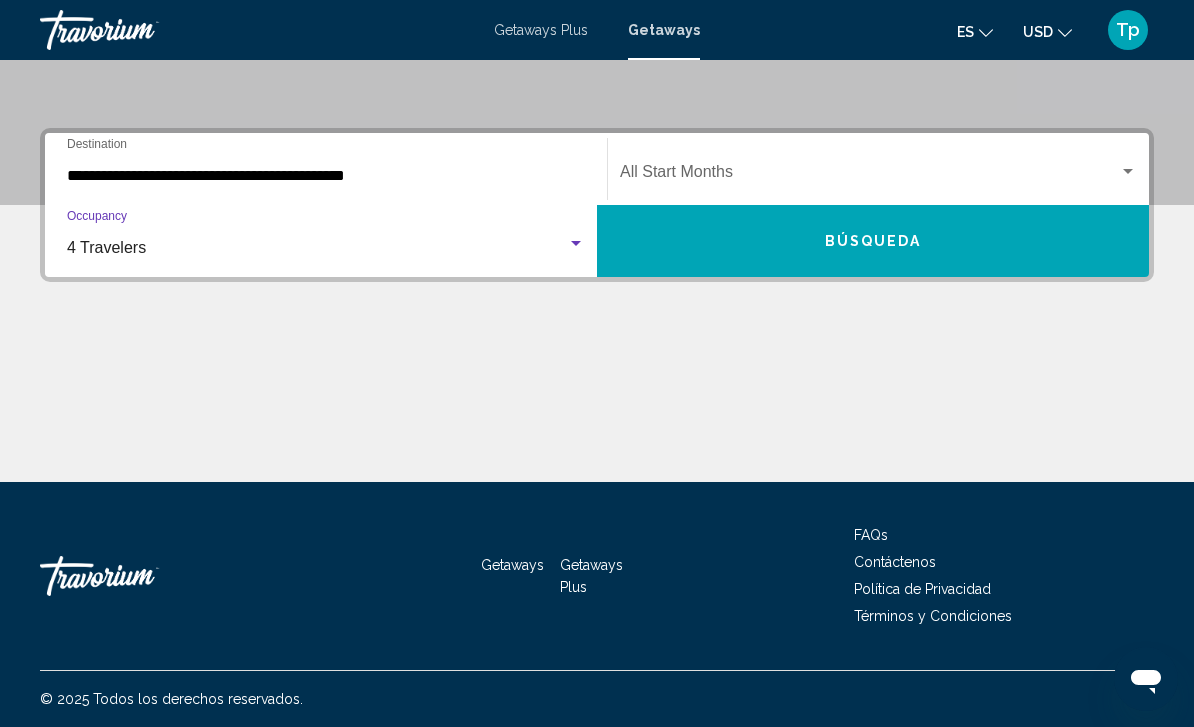 click at bounding box center (869, 176) 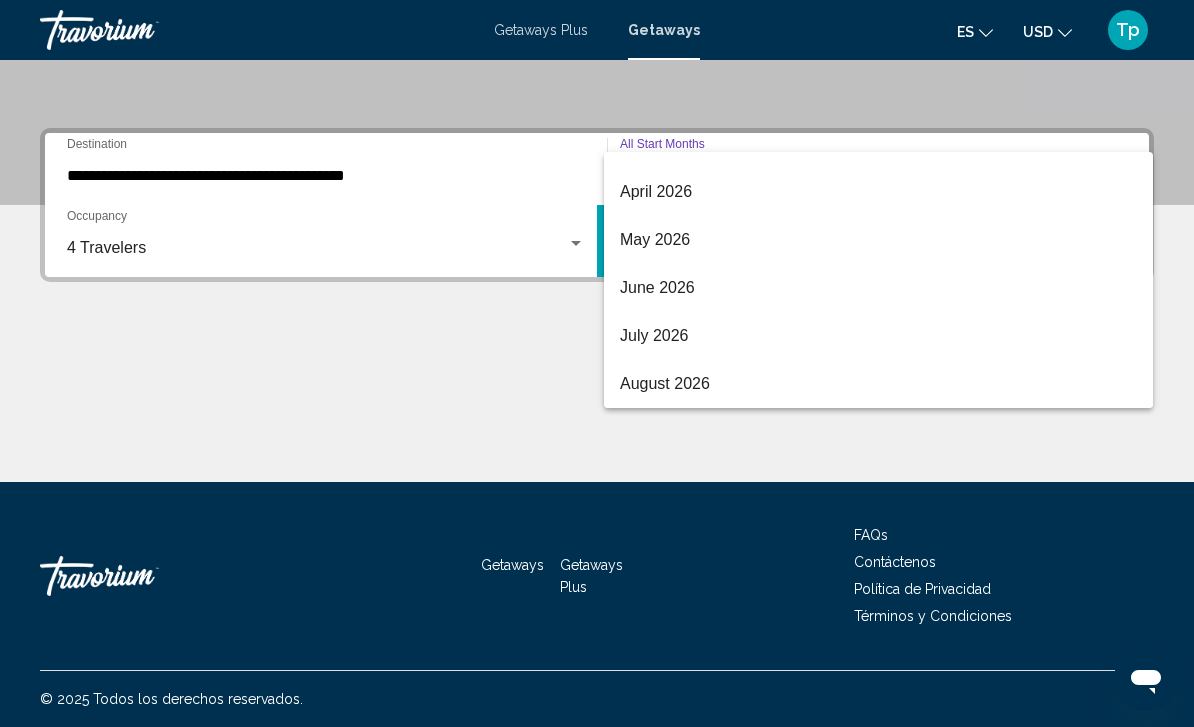 scroll, scrollTop: 416, scrollLeft: 0, axis: vertical 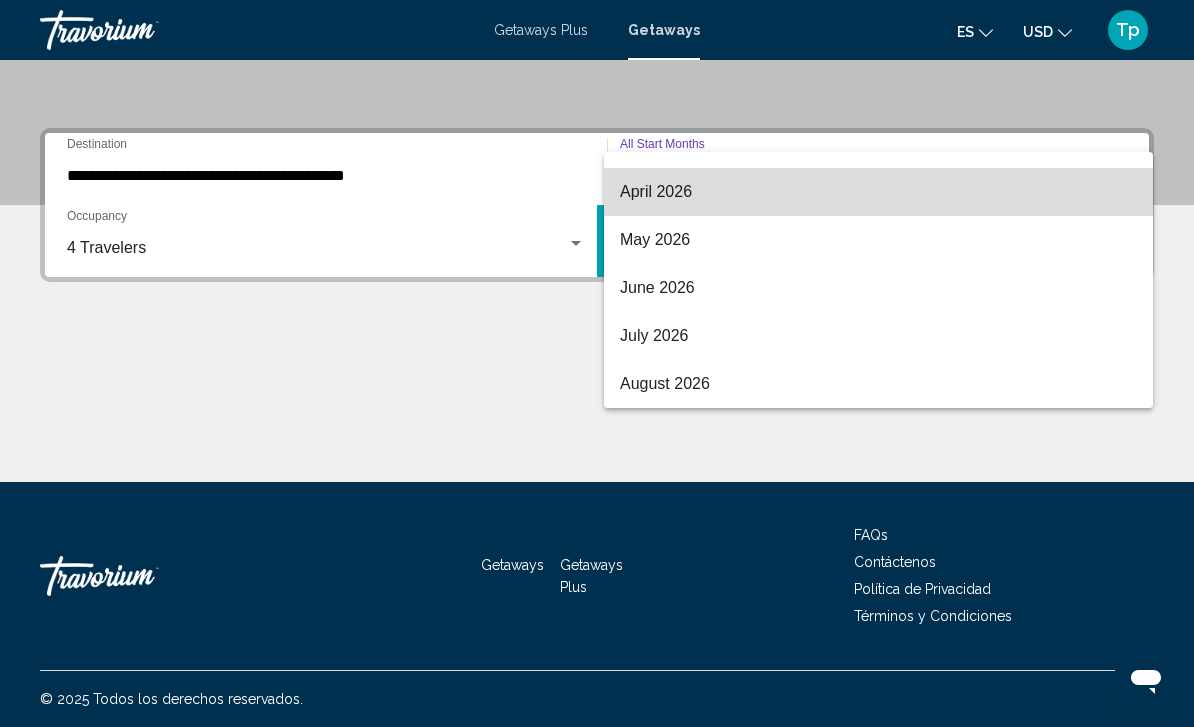 click on "April 2026" at bounding box center [878, 192] 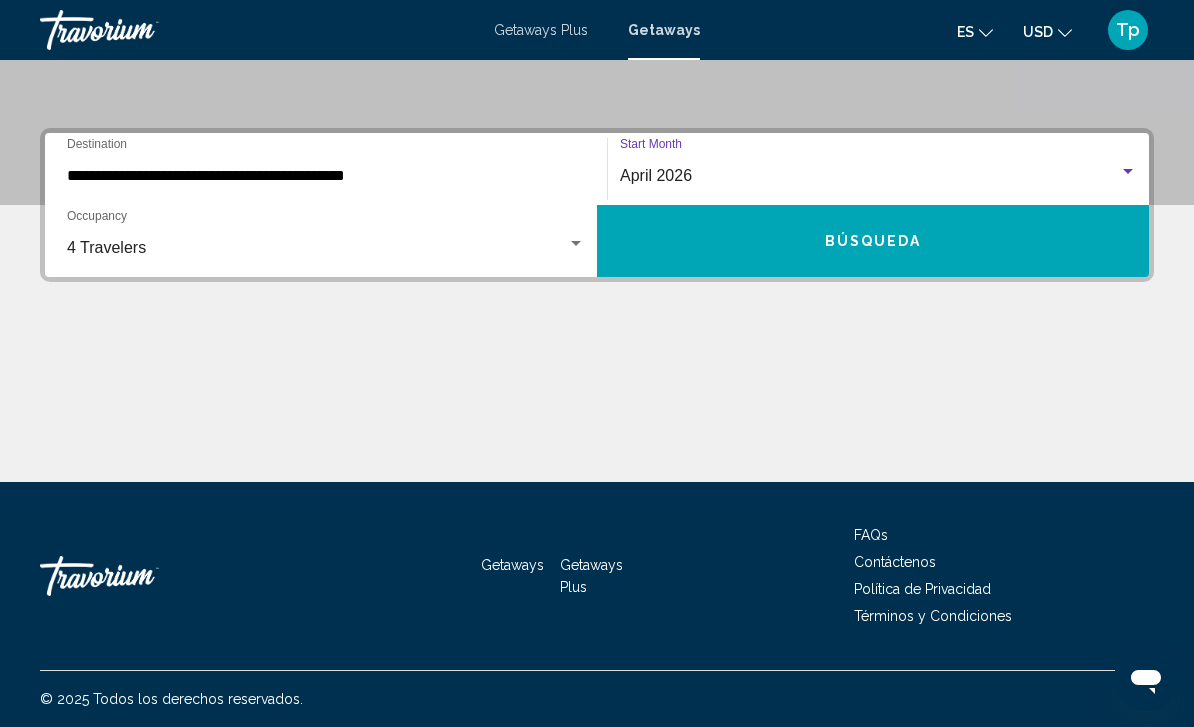 click on "Búsqueda" at bounding box center [873, 241] 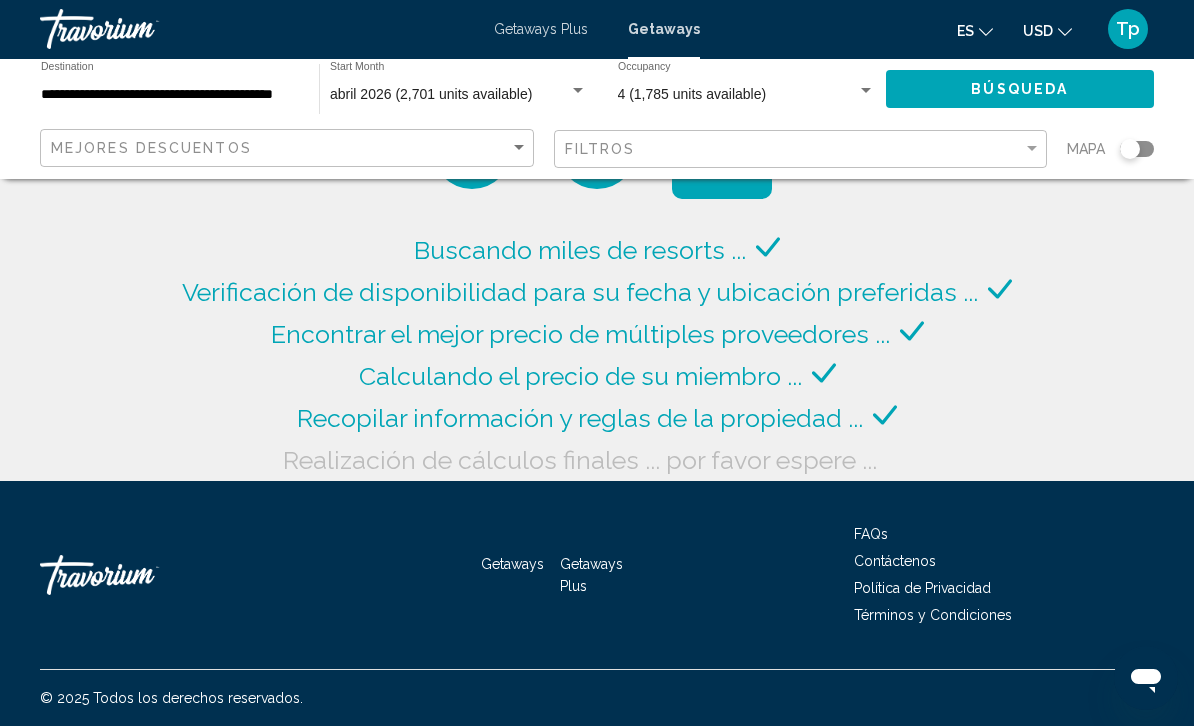scroll, scrollTop: 64, scrollLeft: 0, axis: vertical 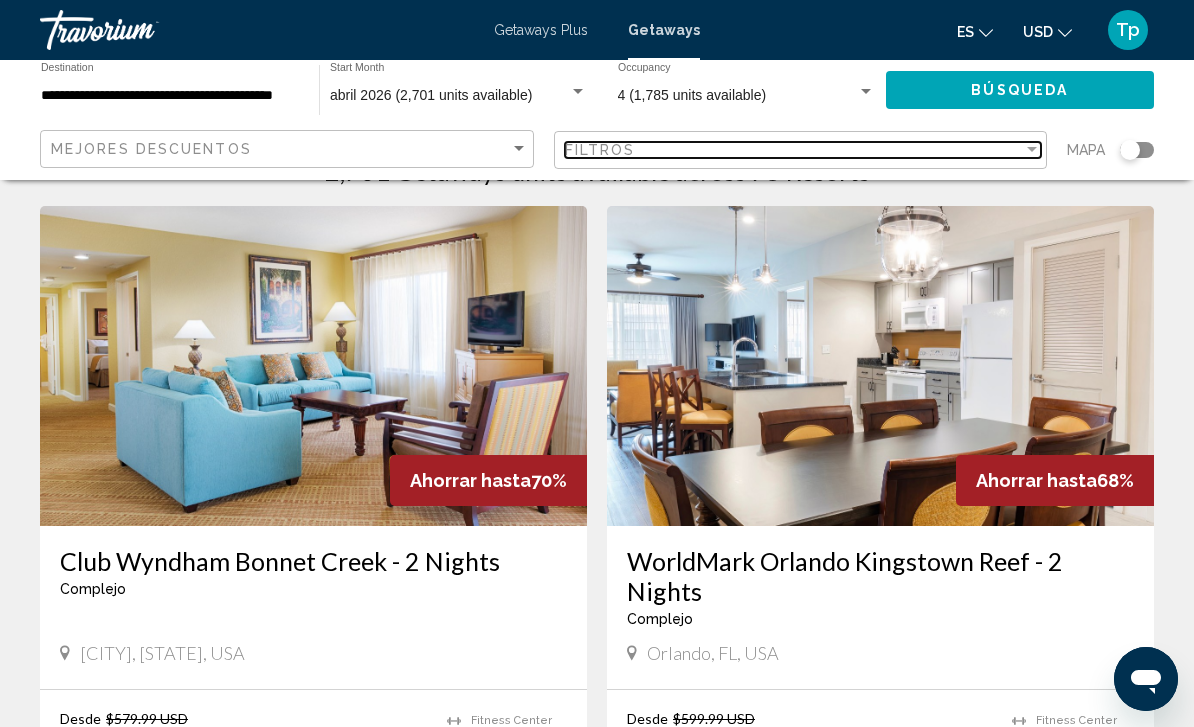 click on "Filtros" at bounding box center [794, 150] 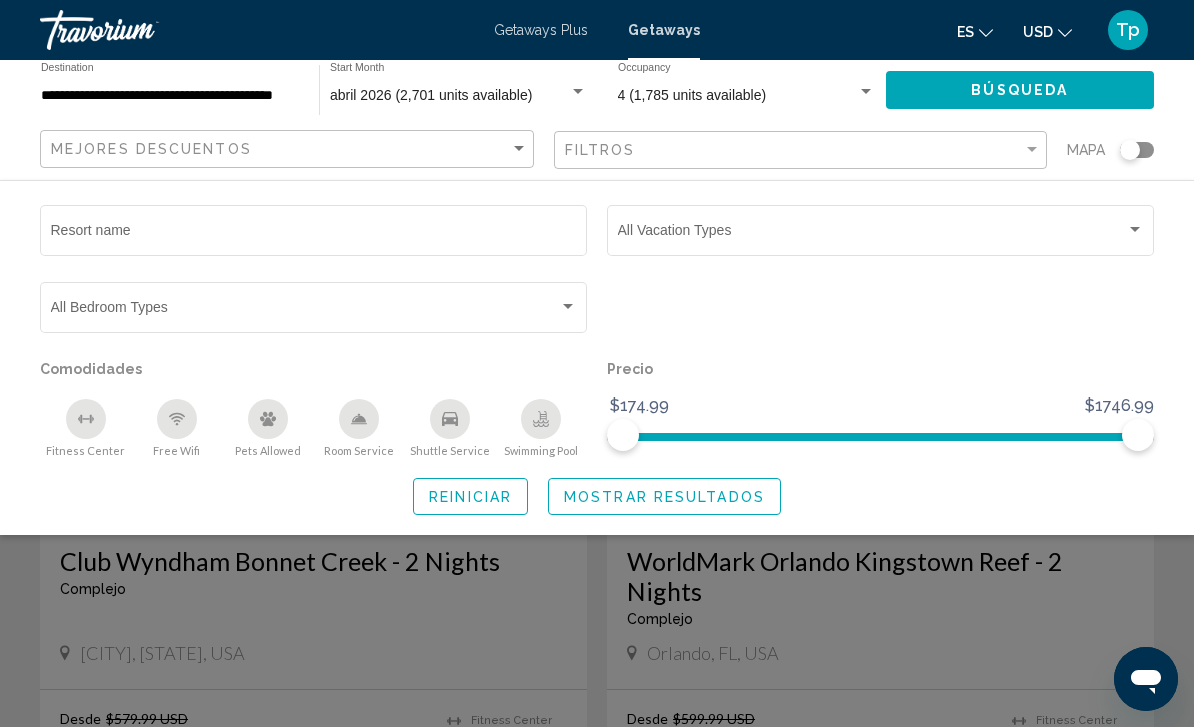 click at bounding box center [872, 234] 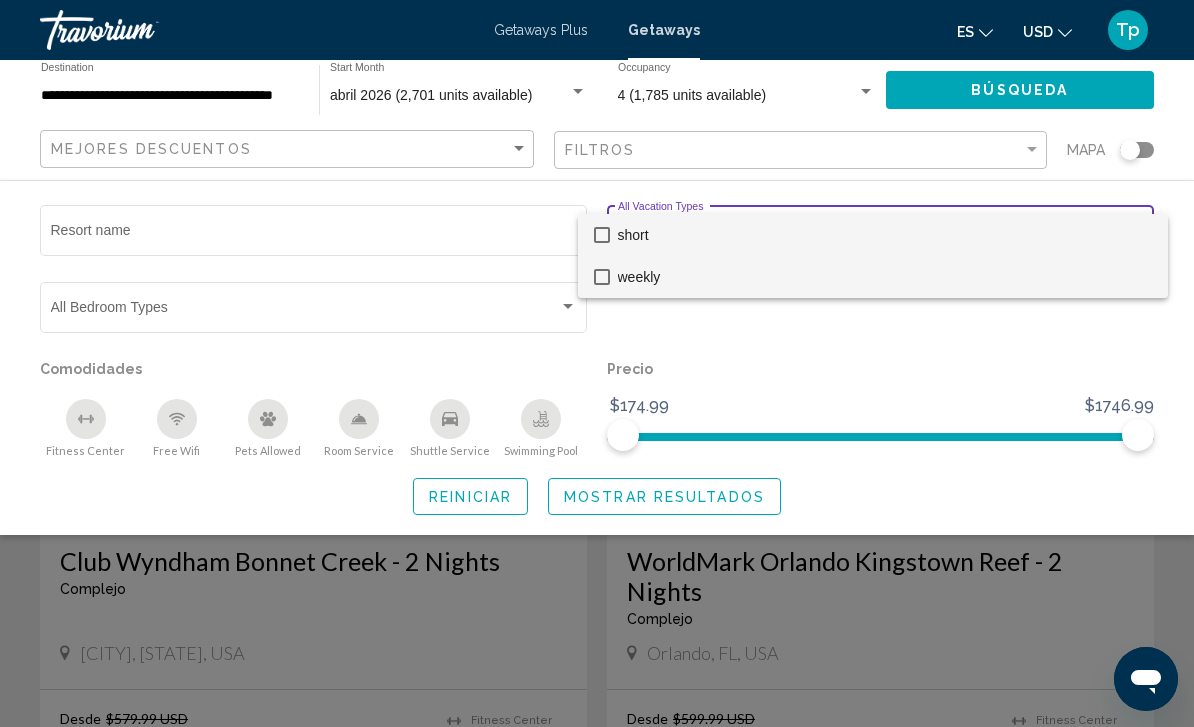 click on "weekly" at bounding box center (885, 277) 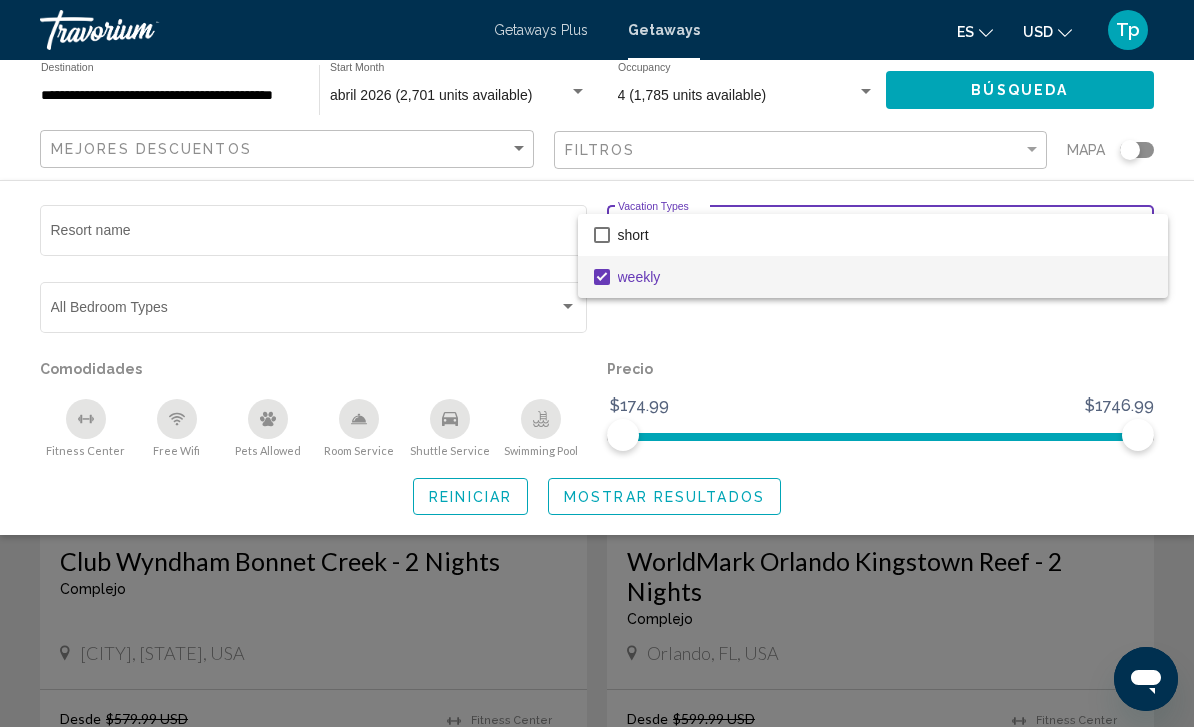 click at bounding box center [597, 363] 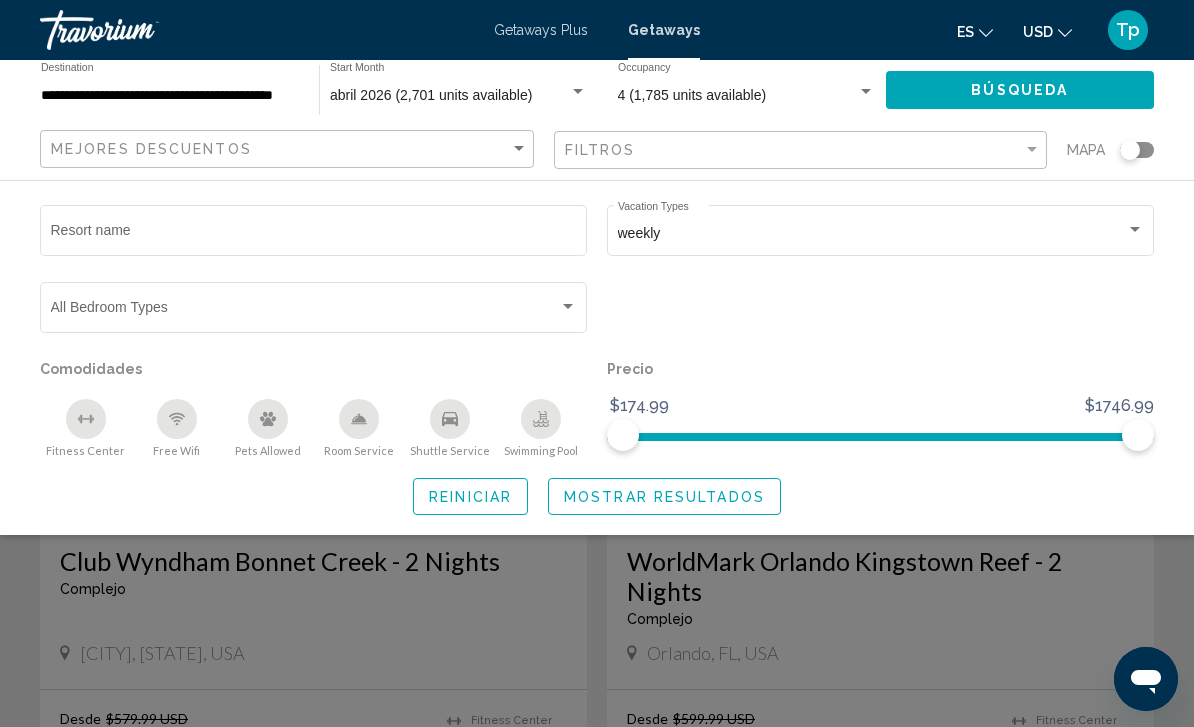 click on "Mostrar resultados" 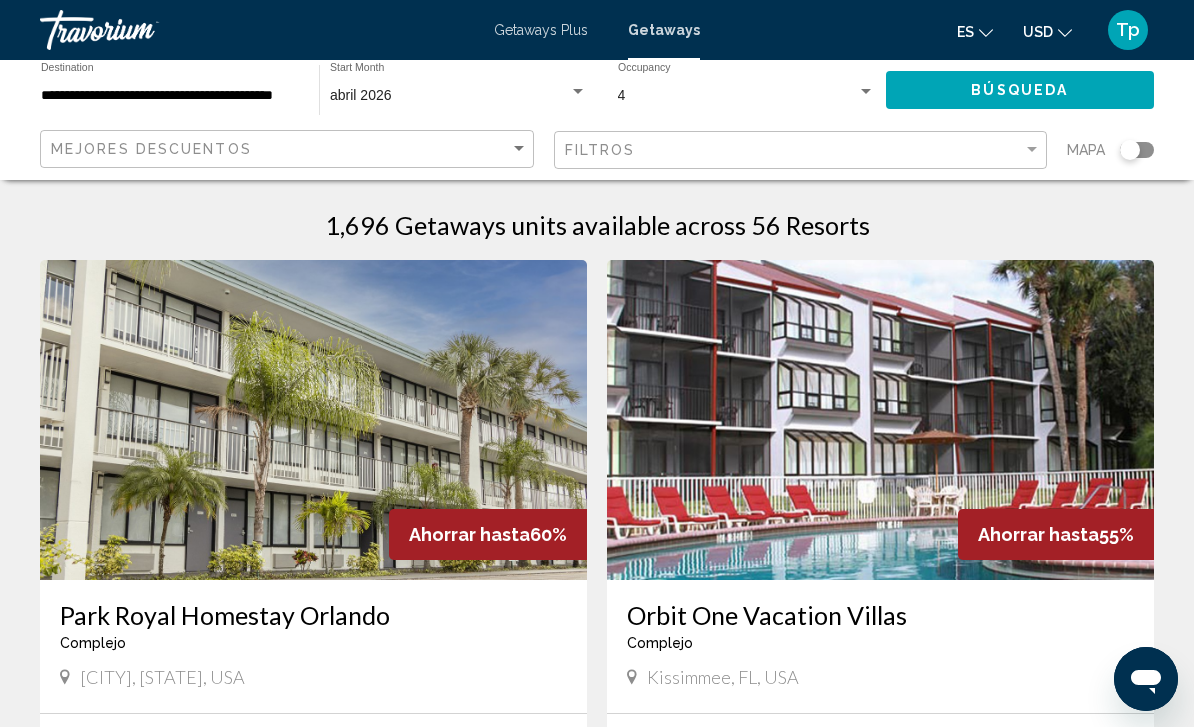 scroll, scrollTop: 0, scrollLeft: 0, axis: both 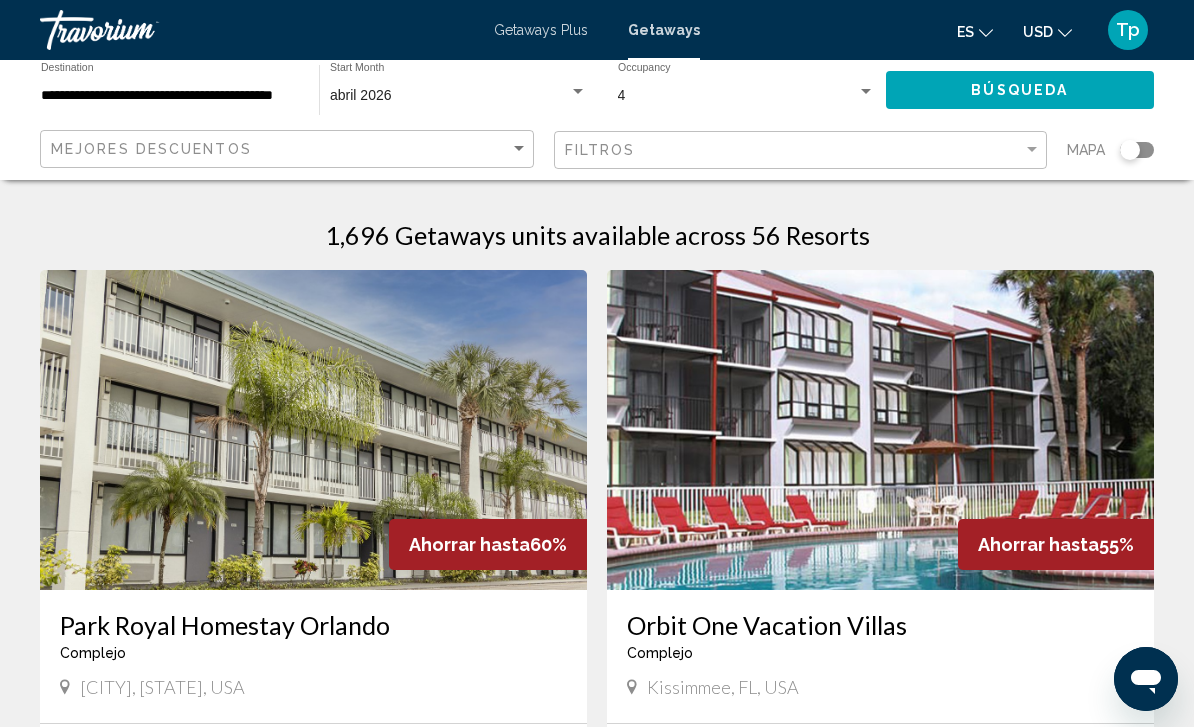 click on "USD" 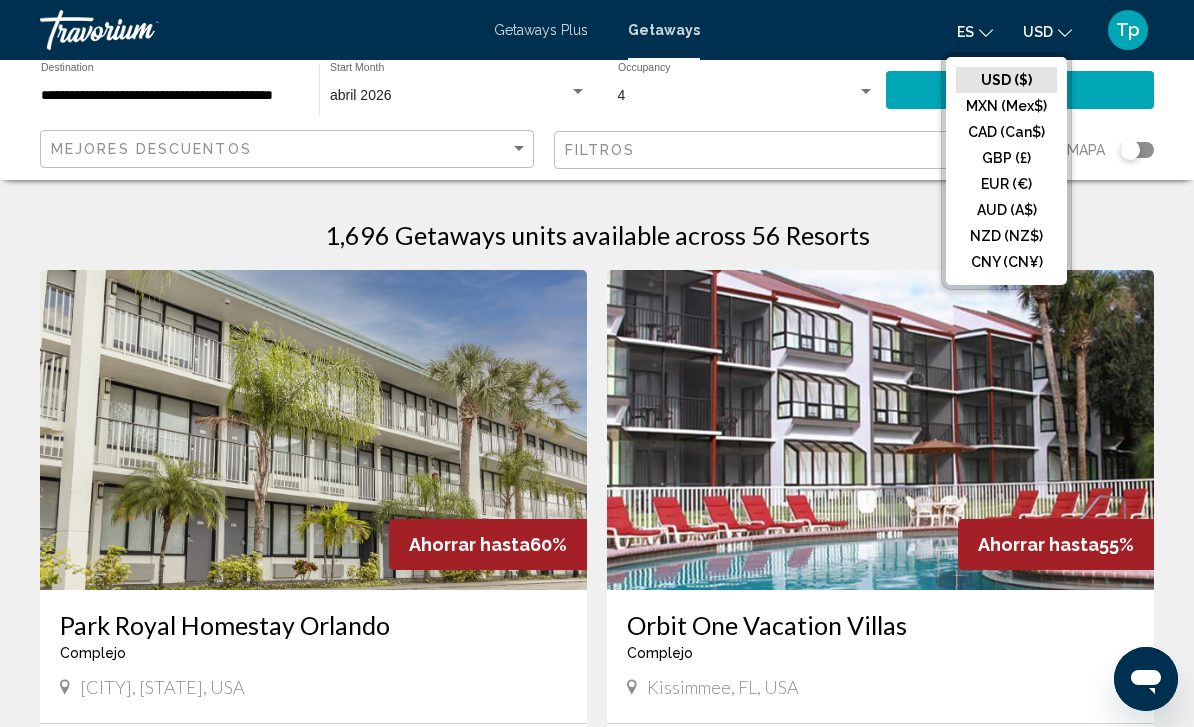 click on "GBP (£)" 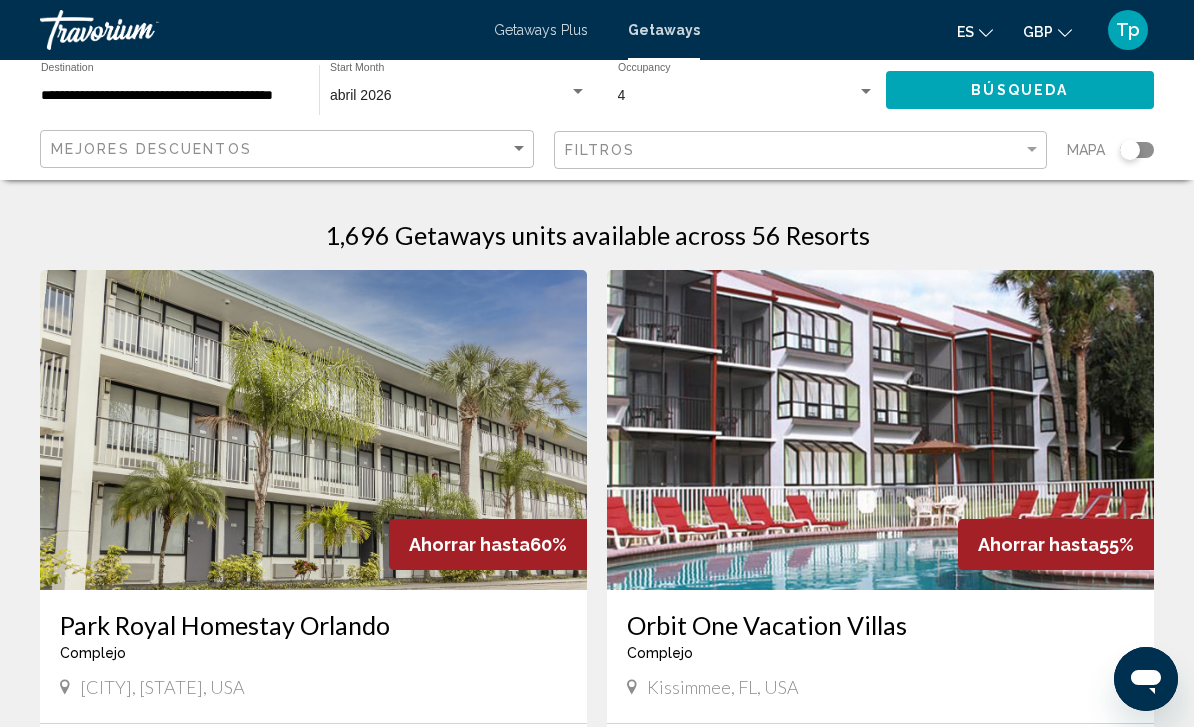 click on "Búsqueda" 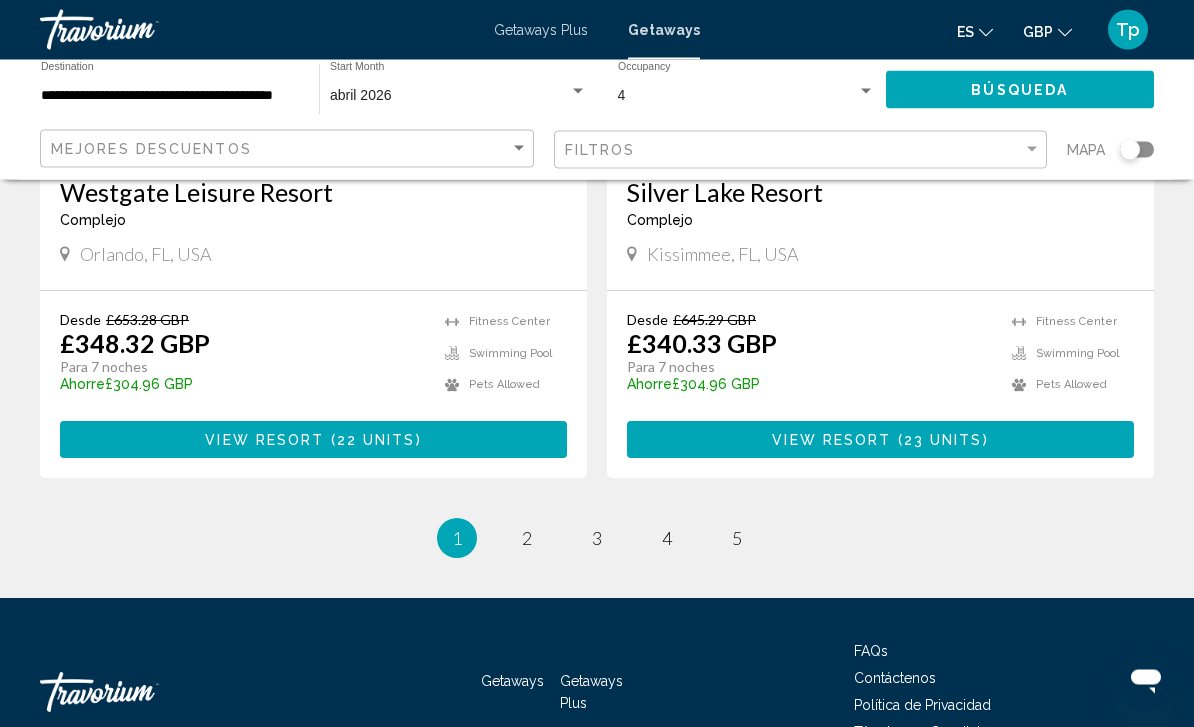 scroll, scrollTop: 3840, scrollLeft: 0, axis: vertical 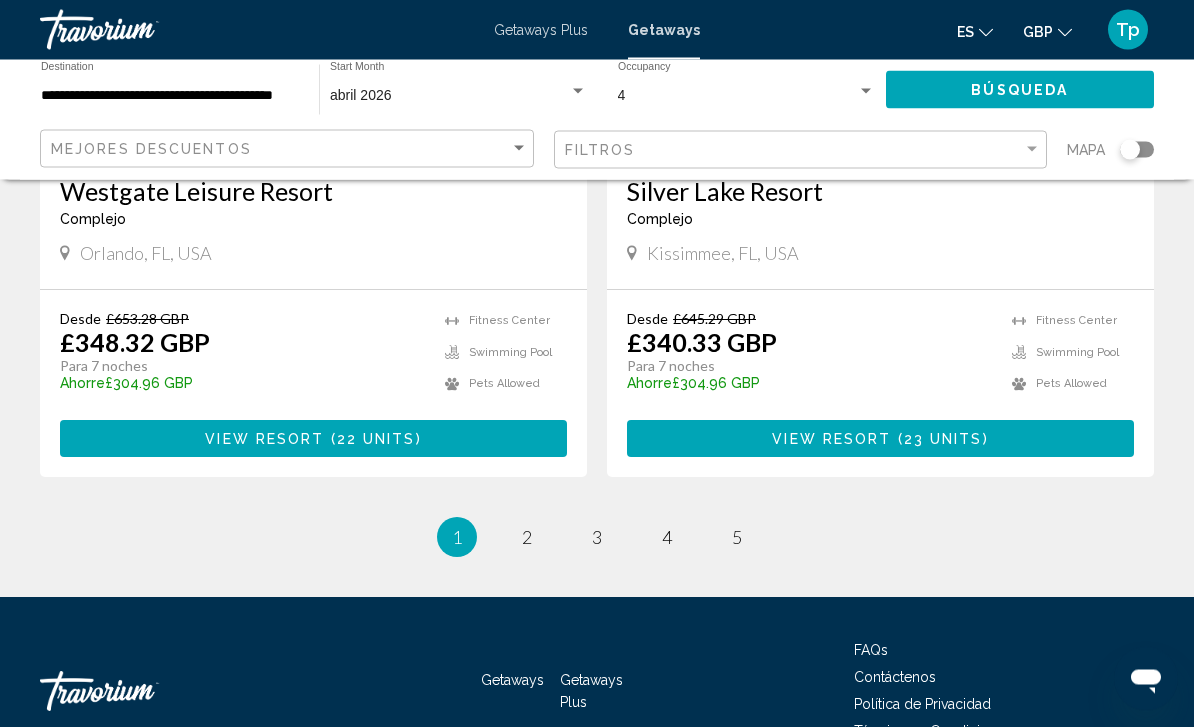 click on "1 / 5  You're on page  1 page  2 page  3 page  4 page  5" at bounding box center (597, 538) 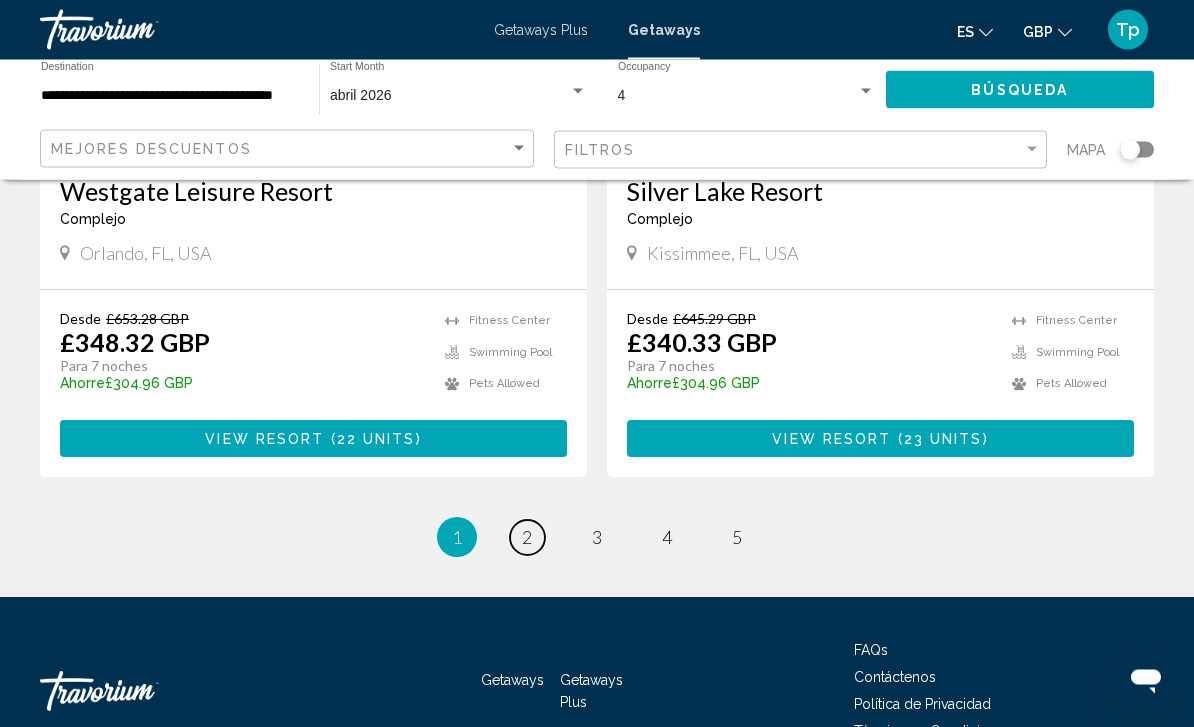 click on "page  2" at bounding box center [527, 538] 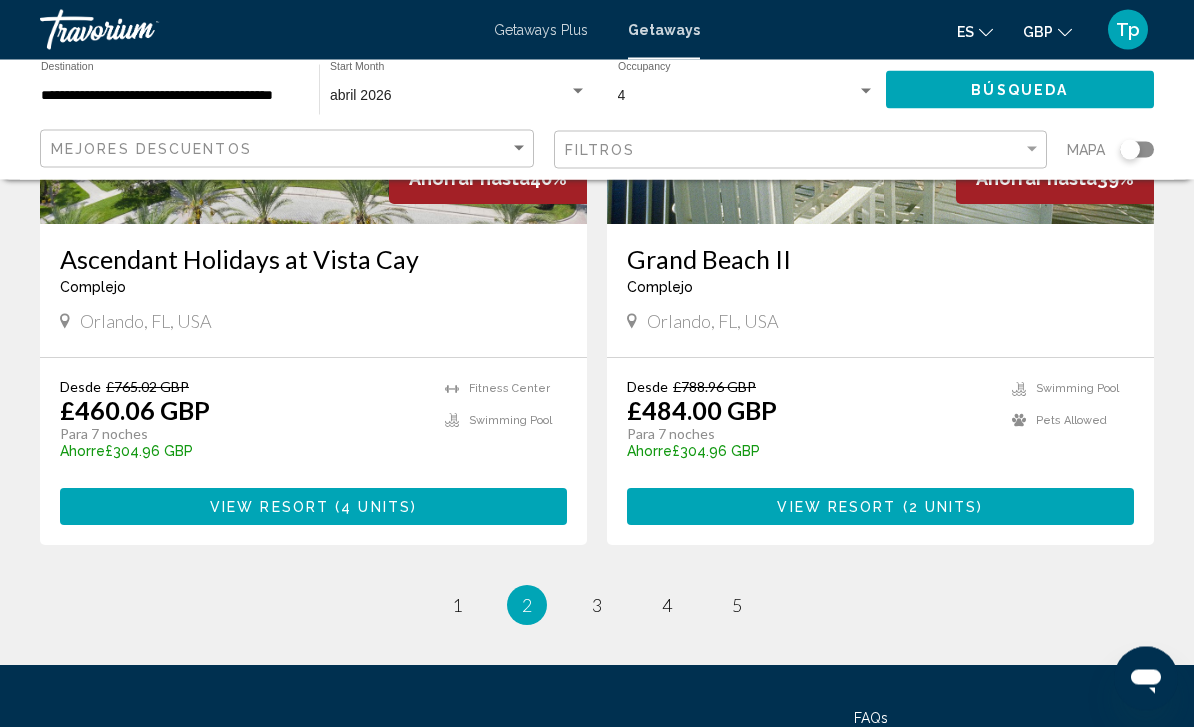 scroll, scrollTop: 3759, scrollLeft: 0, axis: vertical 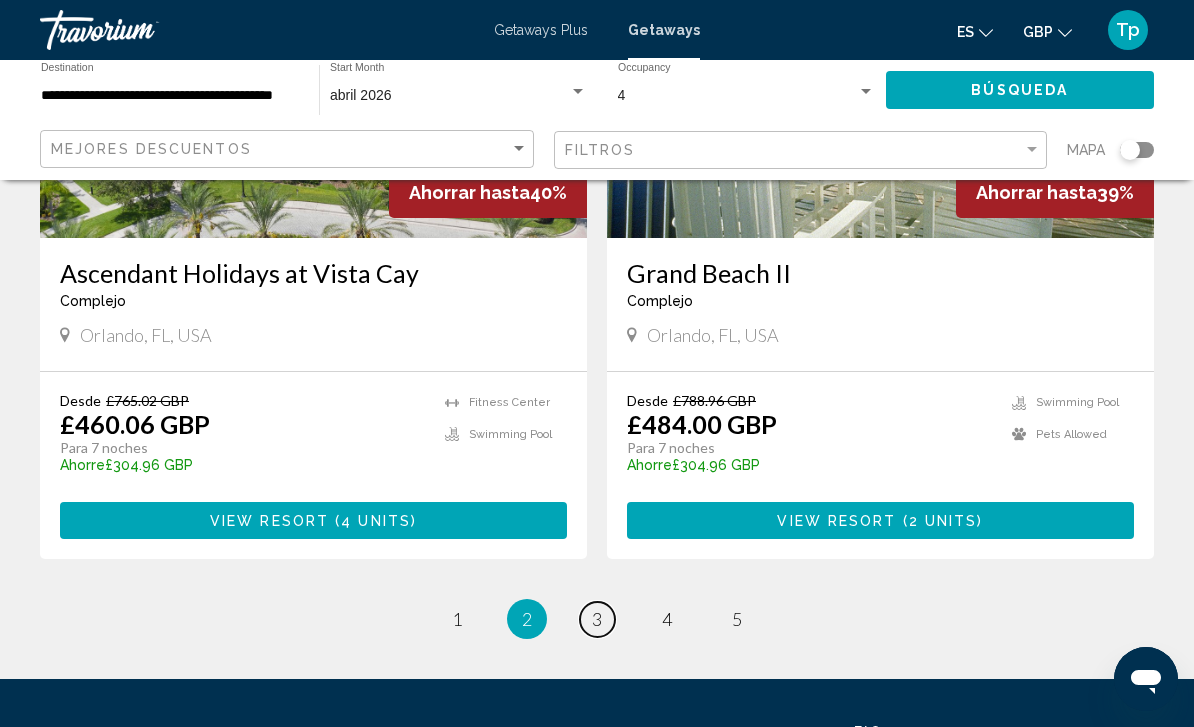 click on "page  3" at bounding box center (597, 619) 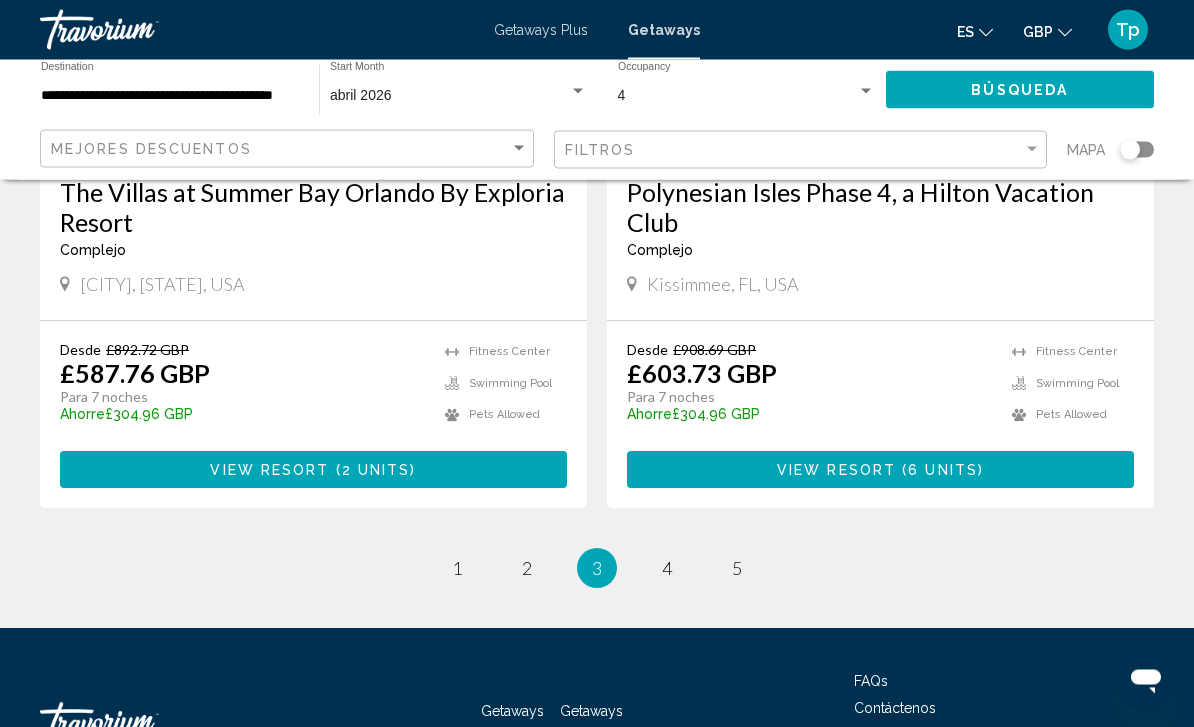 scroll, scrollTop: 3983, scrollLeft: 0, axis: vertical 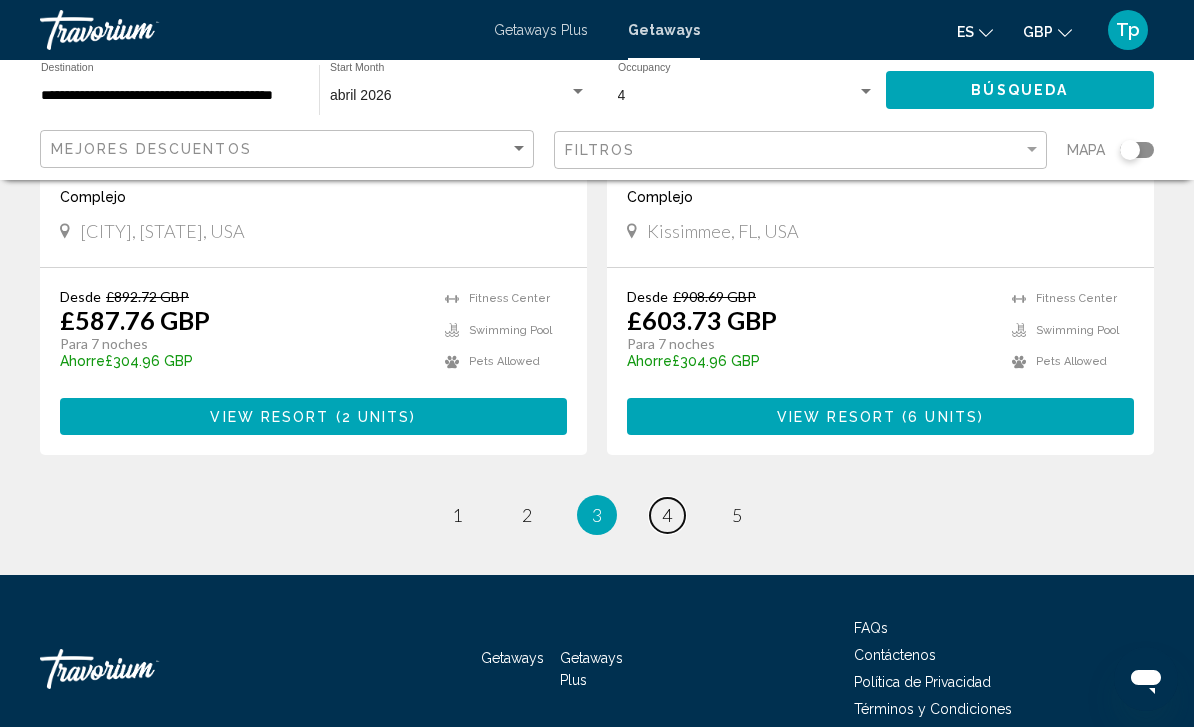 click on "page  4" at bounding box center (667, 515) 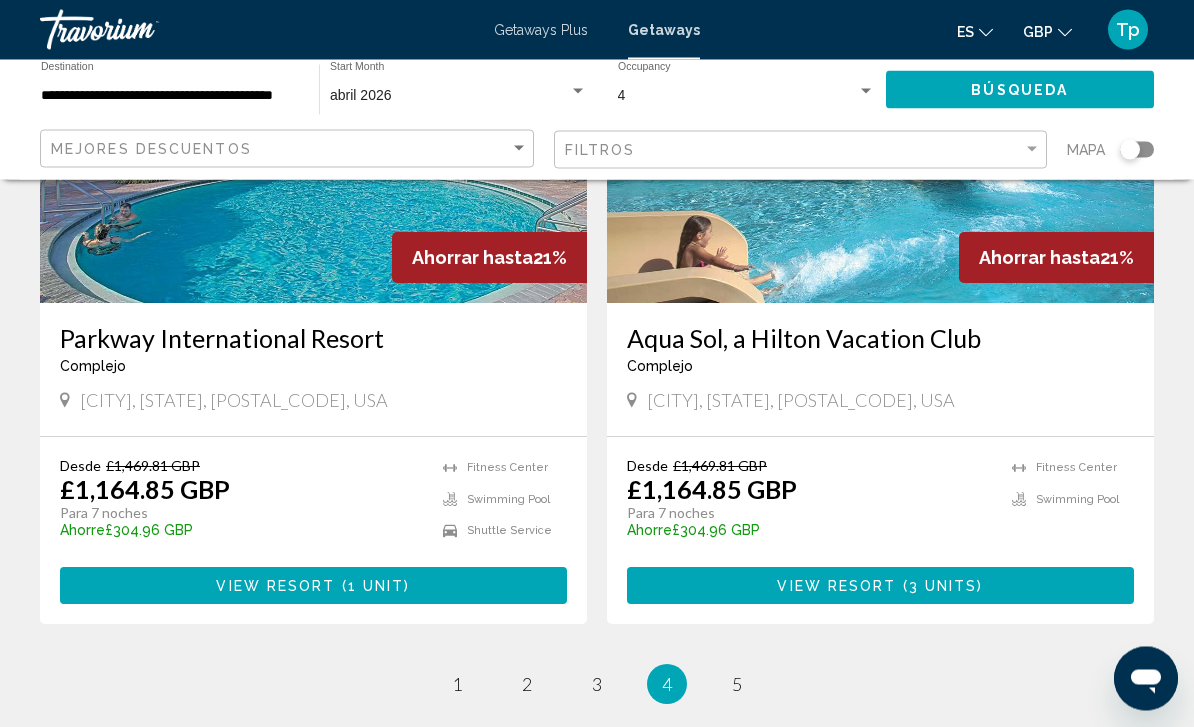 scroll, scrollTop: 3739, scrollLeft: 0, axis: vertical 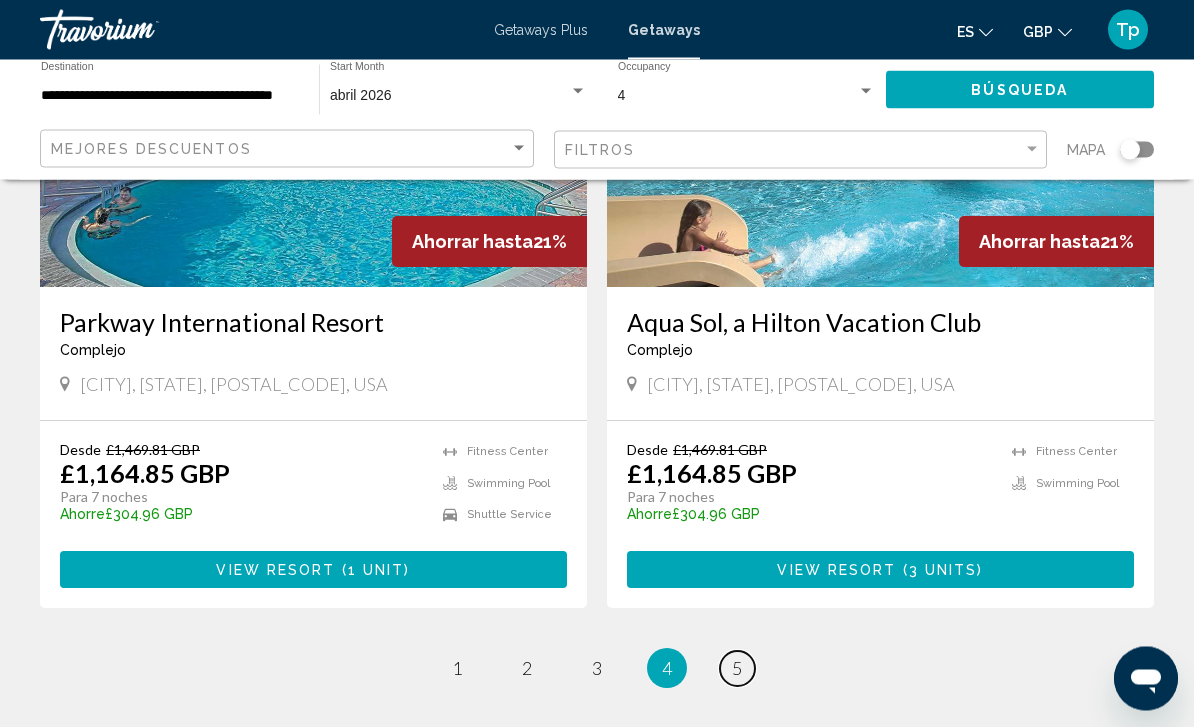 click on "5" at bounding box center (737, 669) 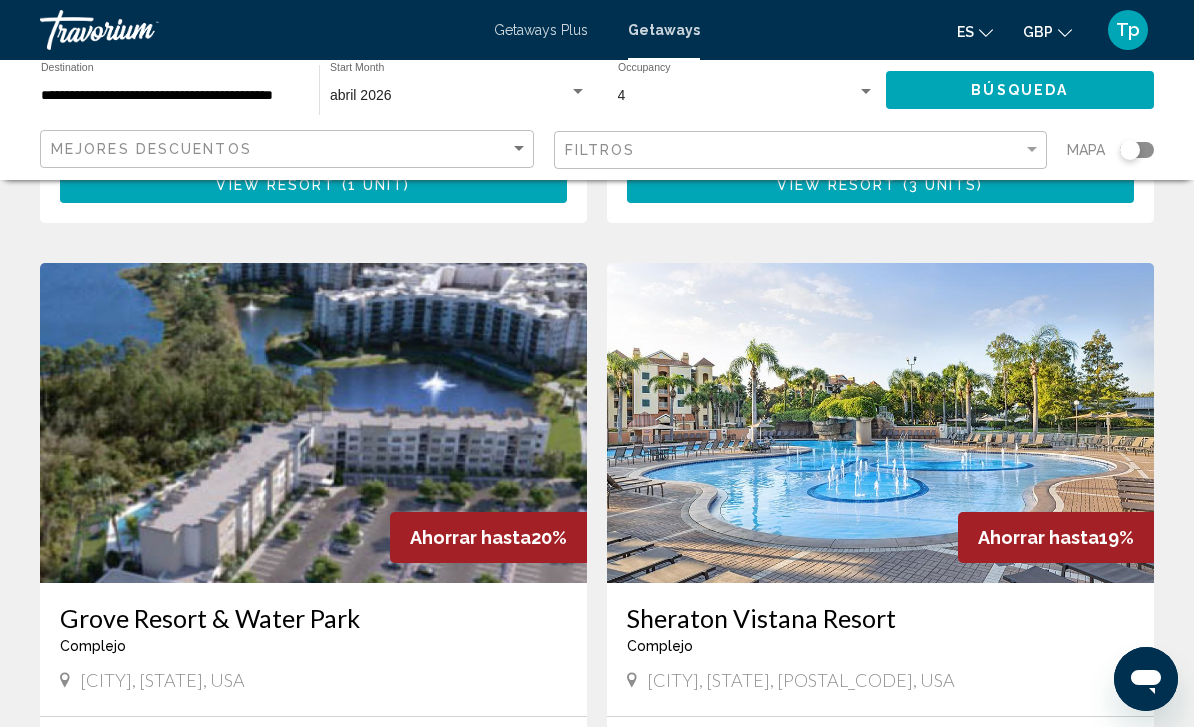 scroll, scrollTop: 2079, scrollLeft: 0, axis: vertical 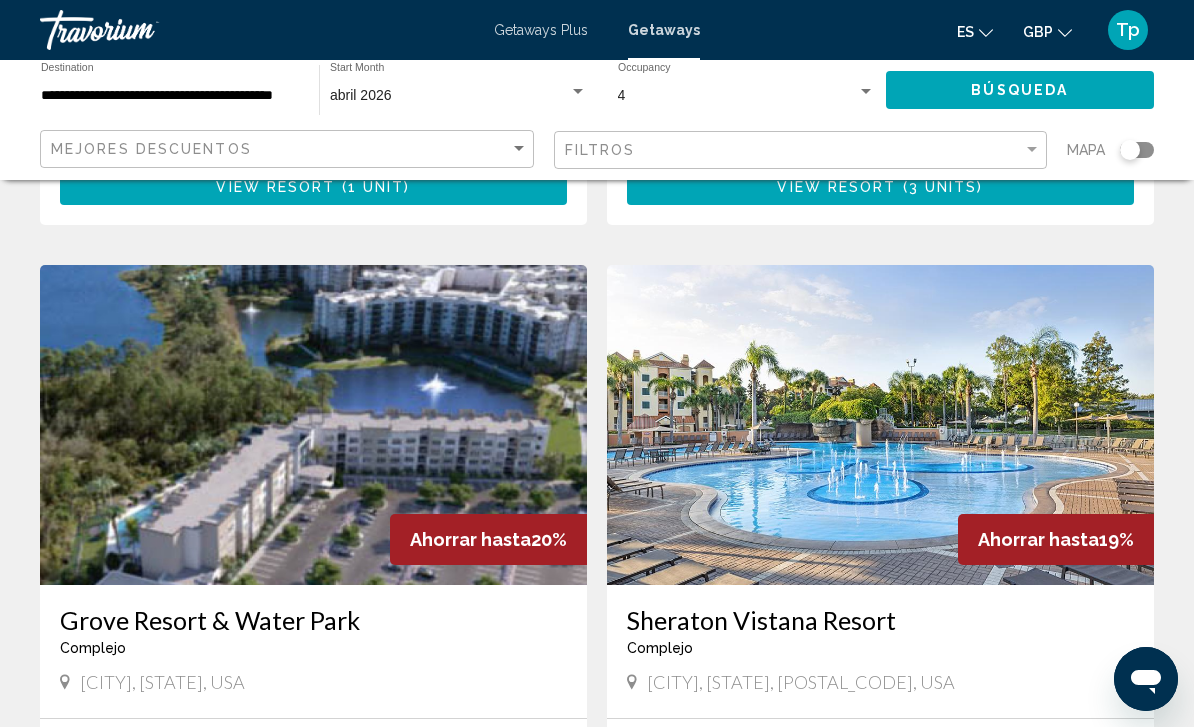 click on "Getaways Plus" at bounding box center [541, 30] 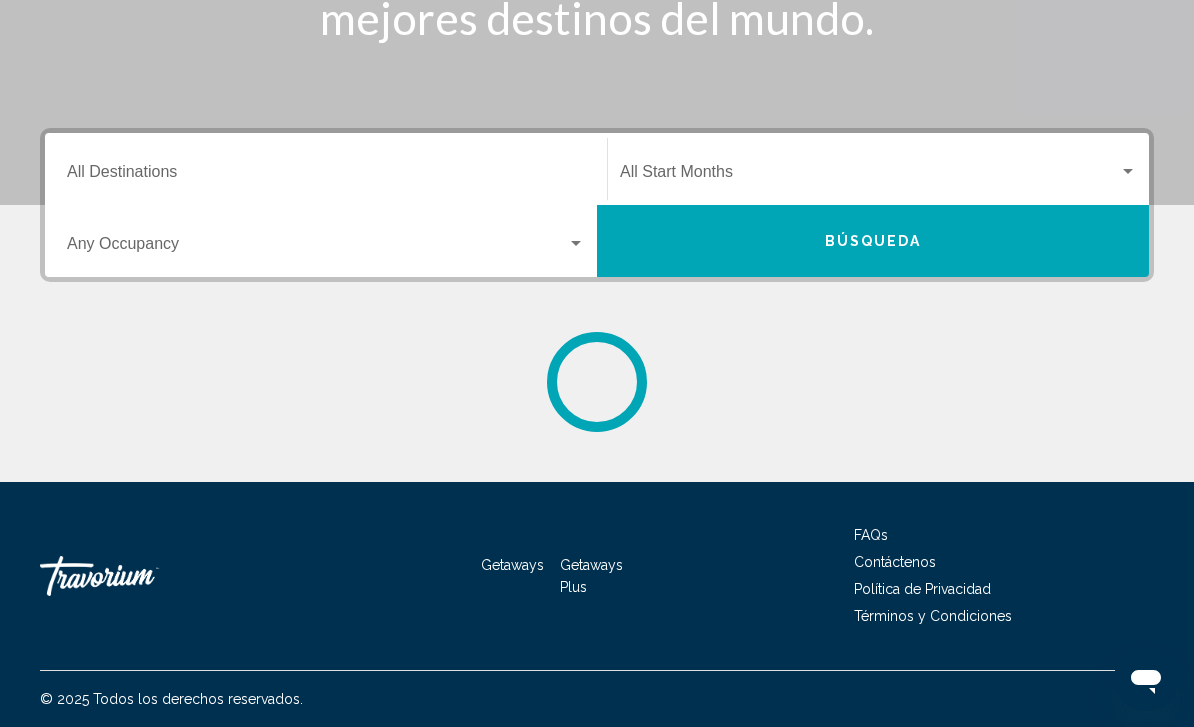 scroll, scrollTop: 0, scrollLeft: 0, axis: both 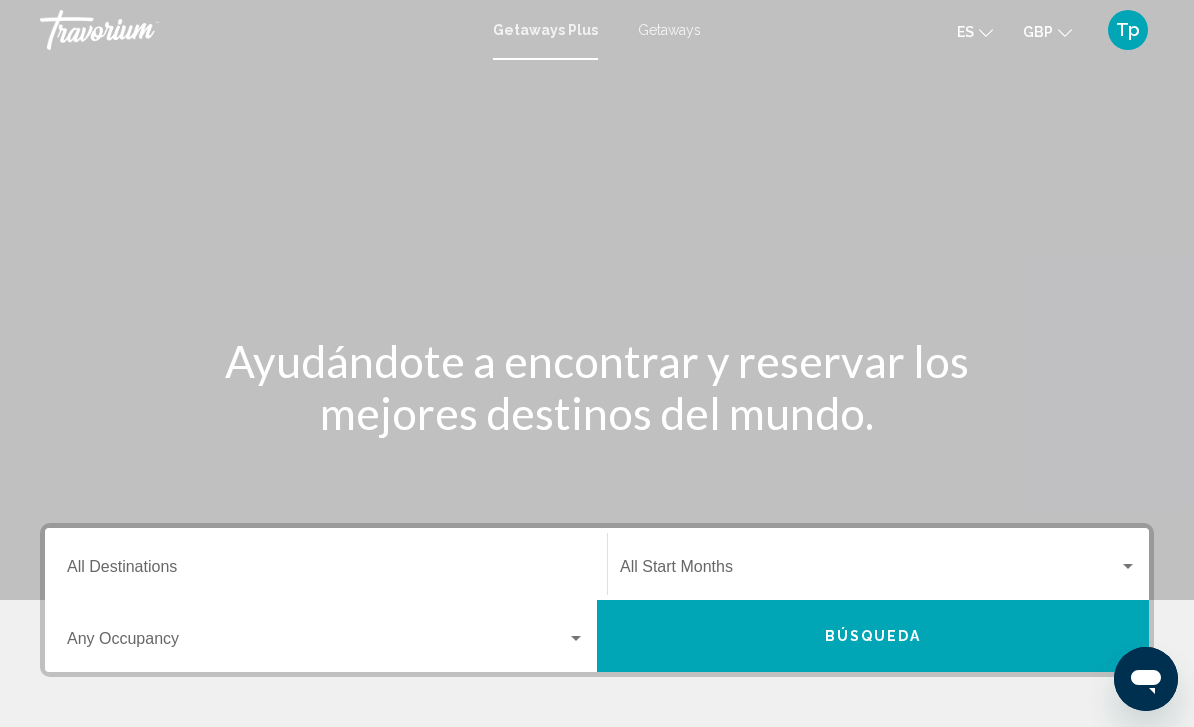 click on "Destination All Destinations" at bounding box center (326, 571) 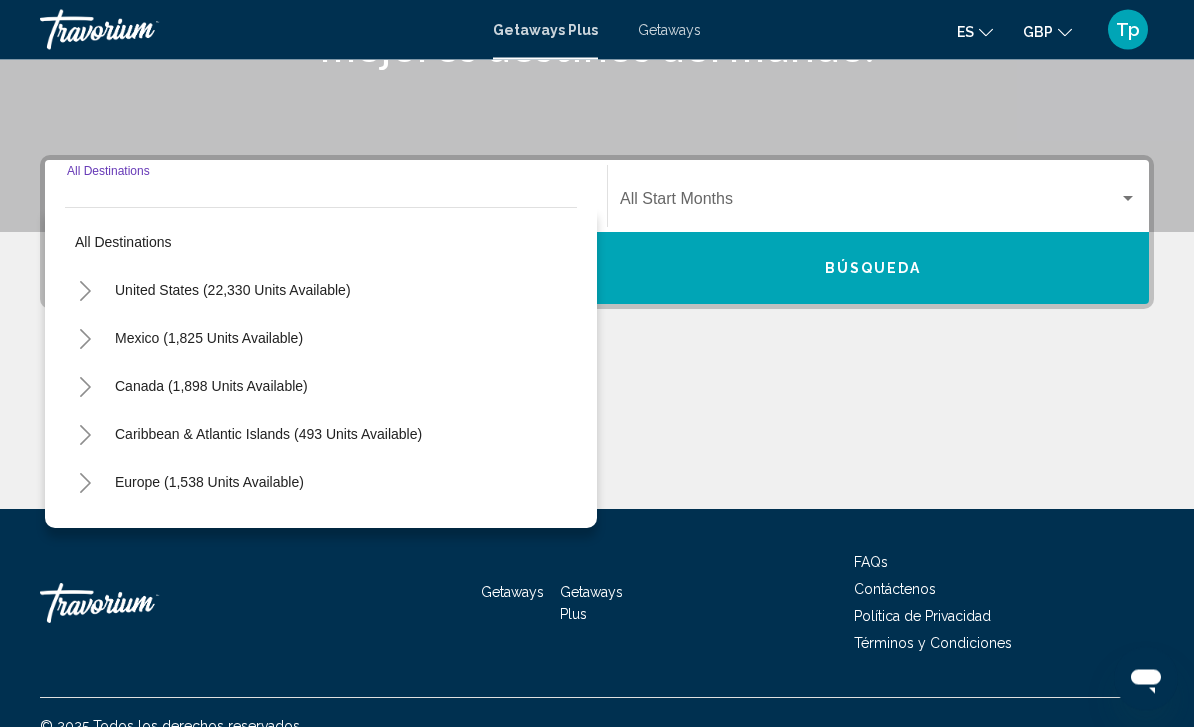 scroll, scrollTop: 395, scrollLeft: 0, axis: vertical 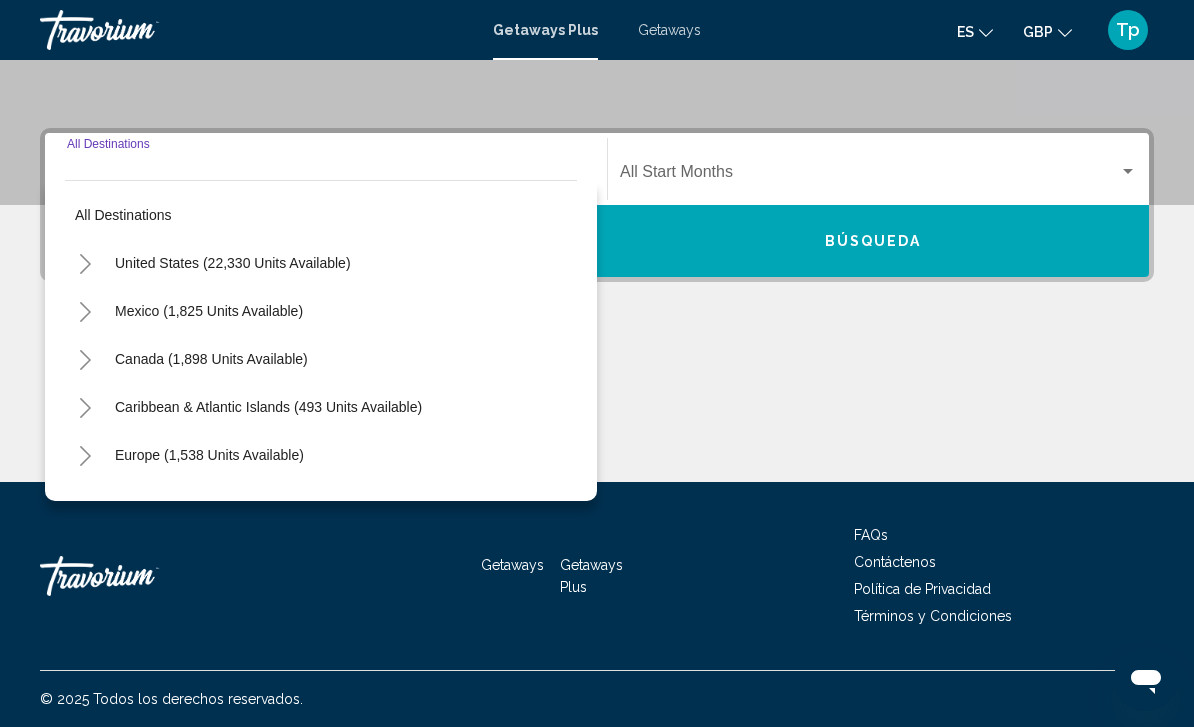 click 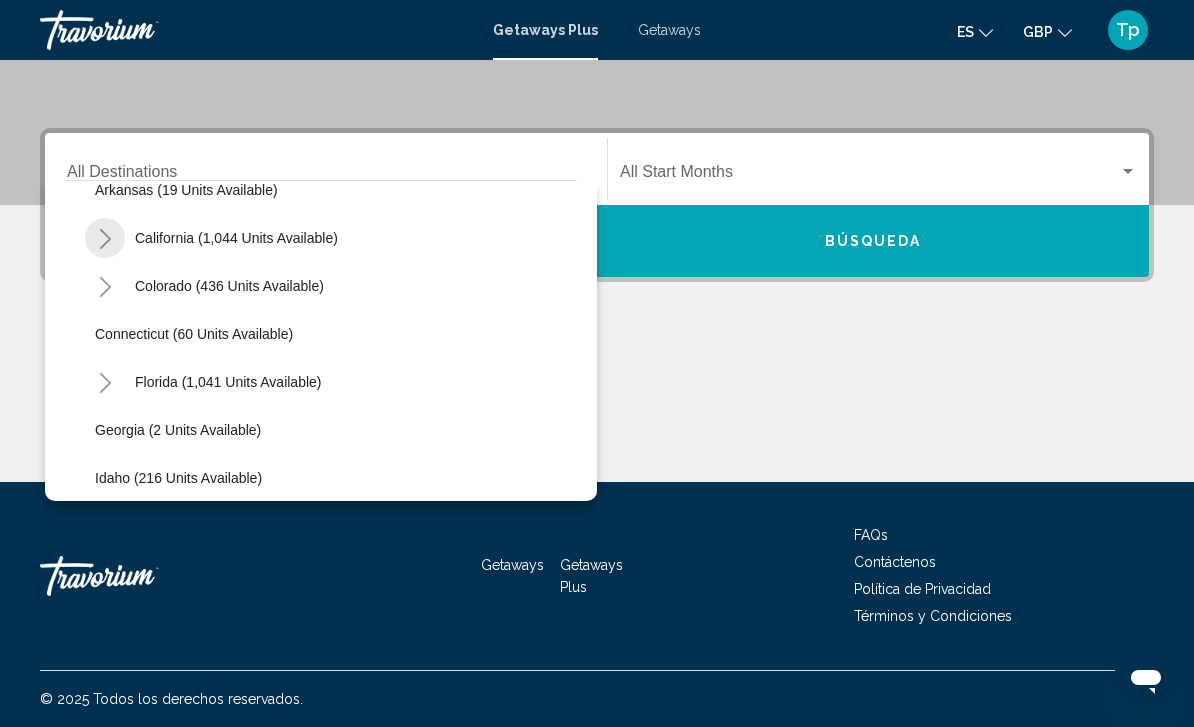 scroll, scrollTop: 168, scrollLeft: 0, axis: vertical 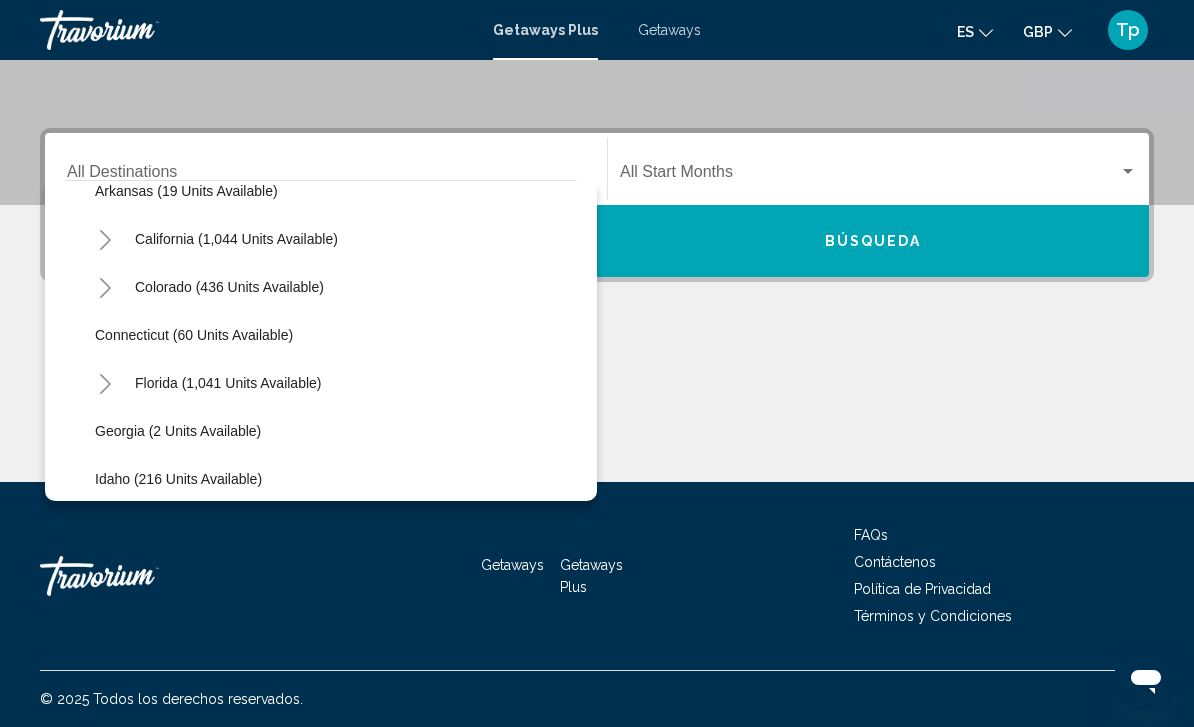 click 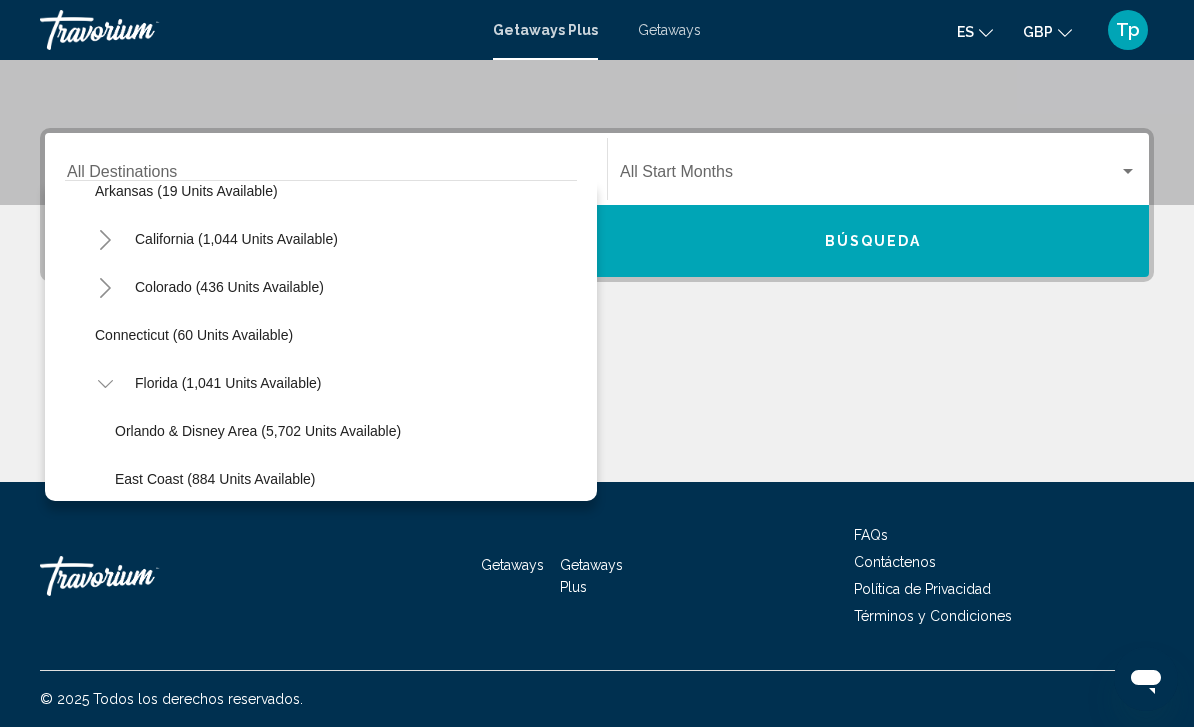 click on "Orlando & Disney Area (5,702 units available)" 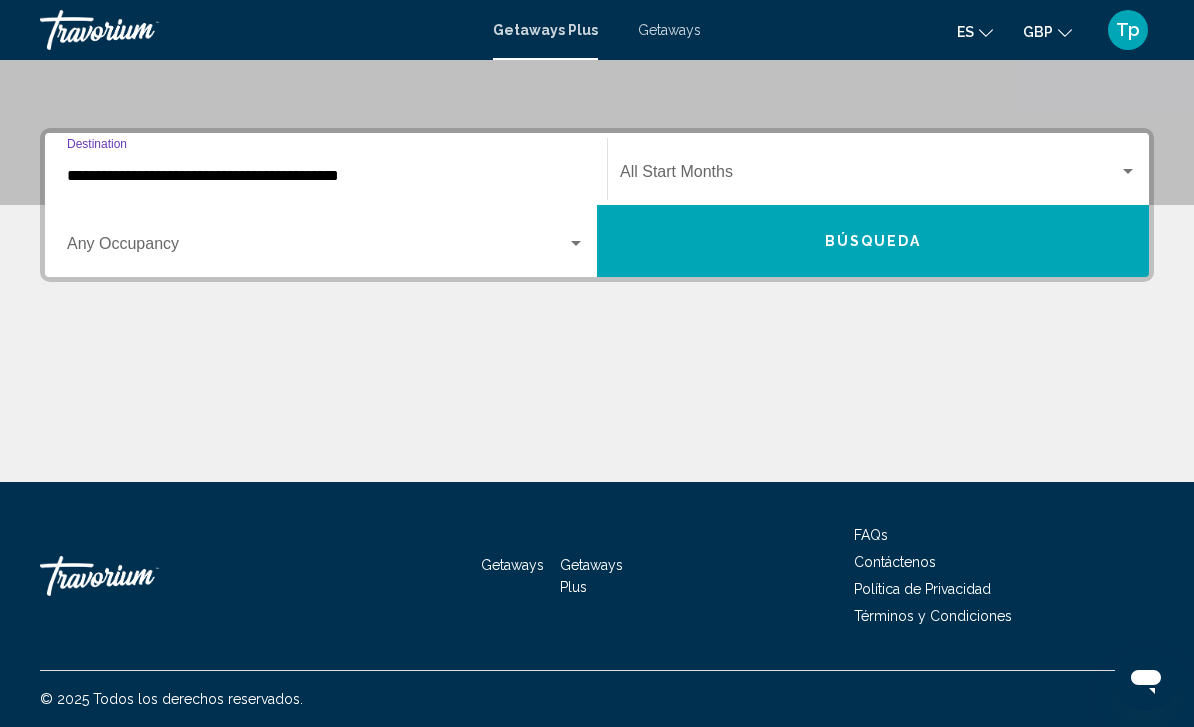 click at bounding box center [869, 176] 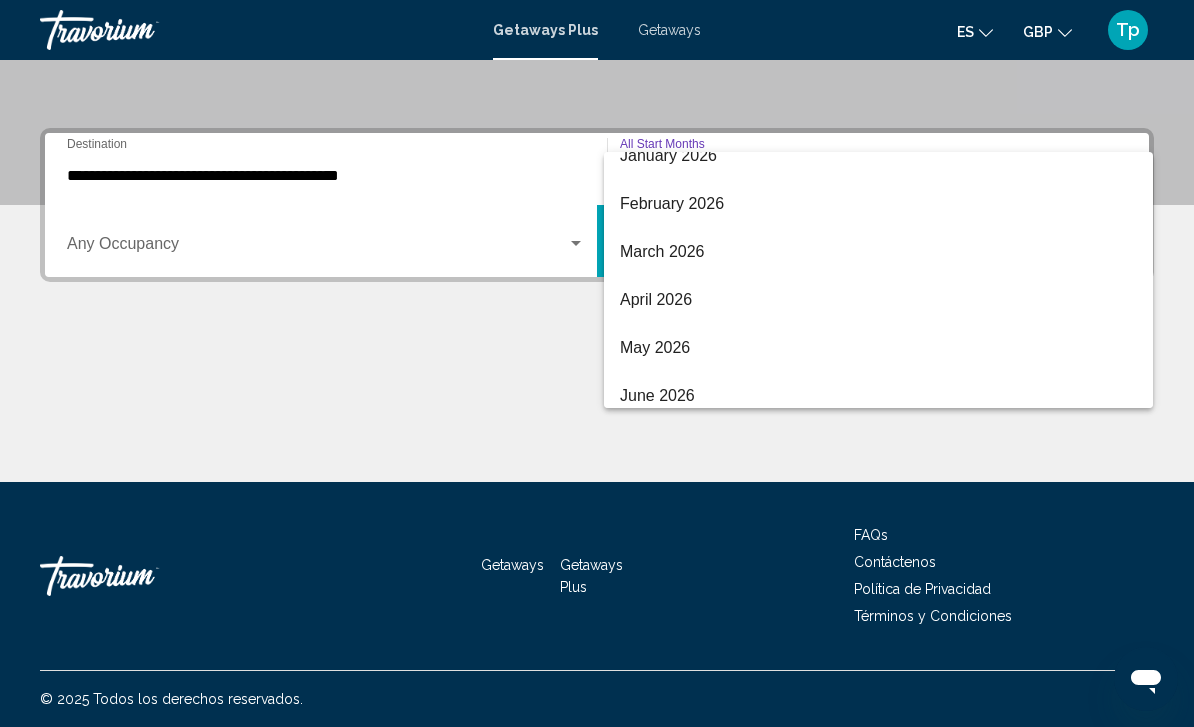 scroll, scrollTop: 310, scrollLeft: 0, axis: vertical 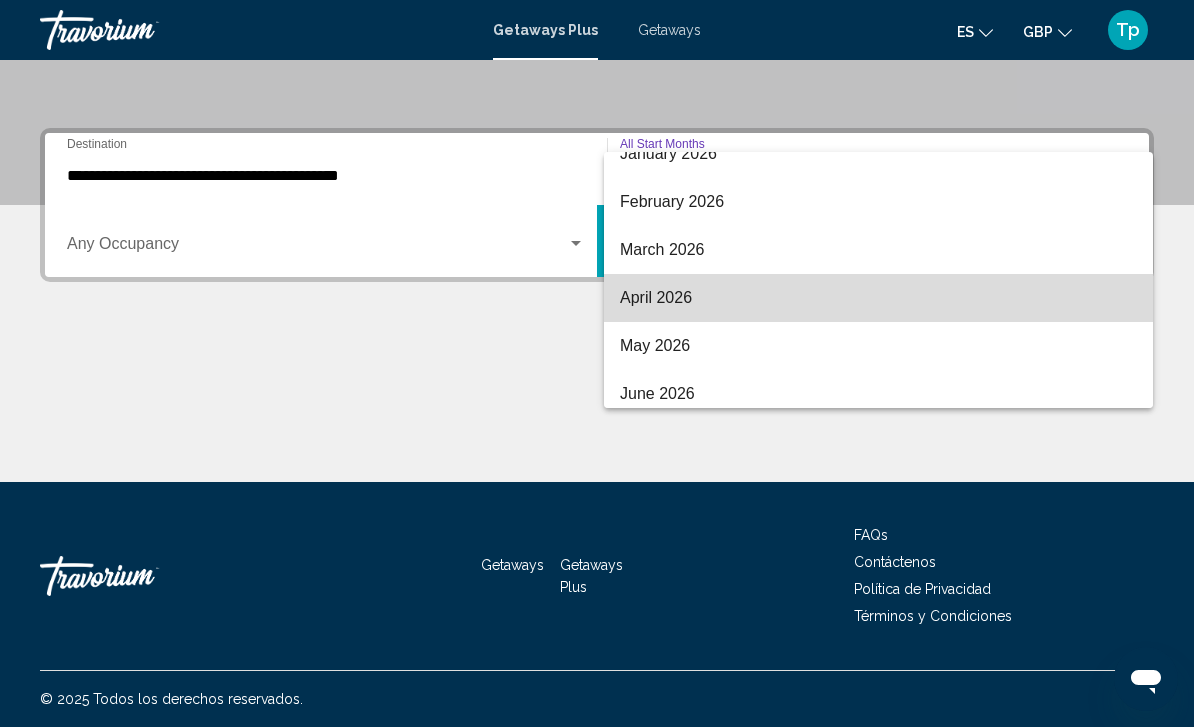 click on "April 2026" at bounding box center [878, 298] 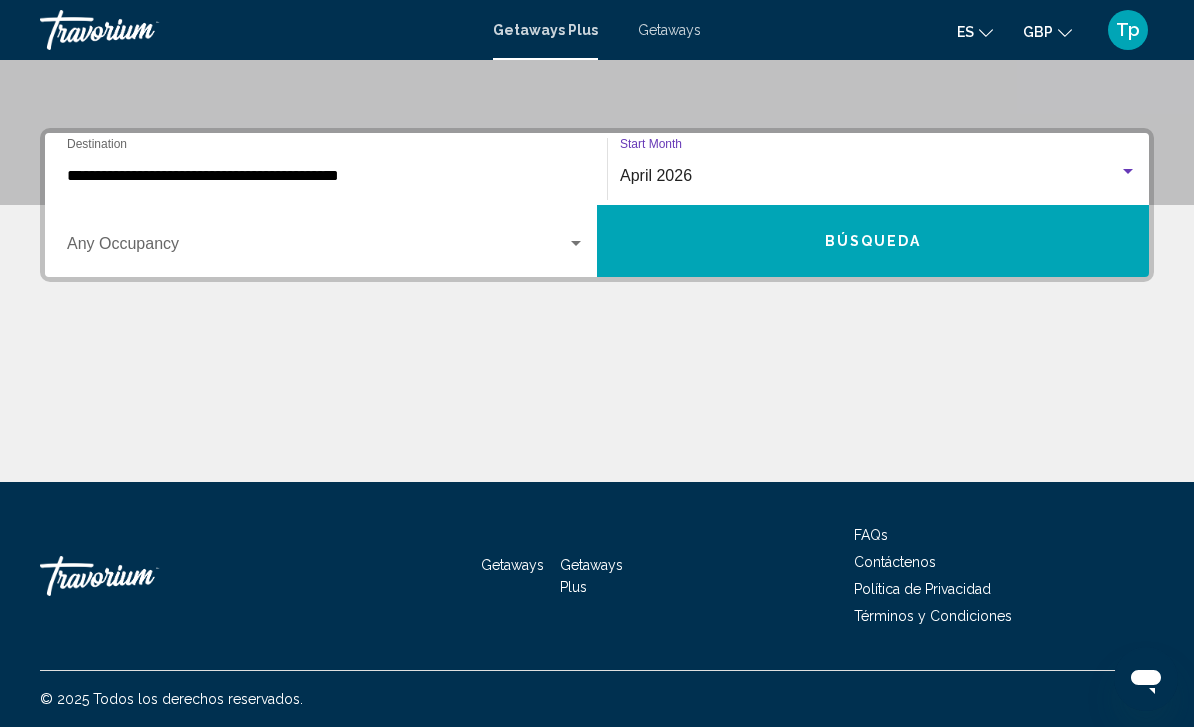 click on "Occupancy Any Occupancy" at bounding box center [326, 241] 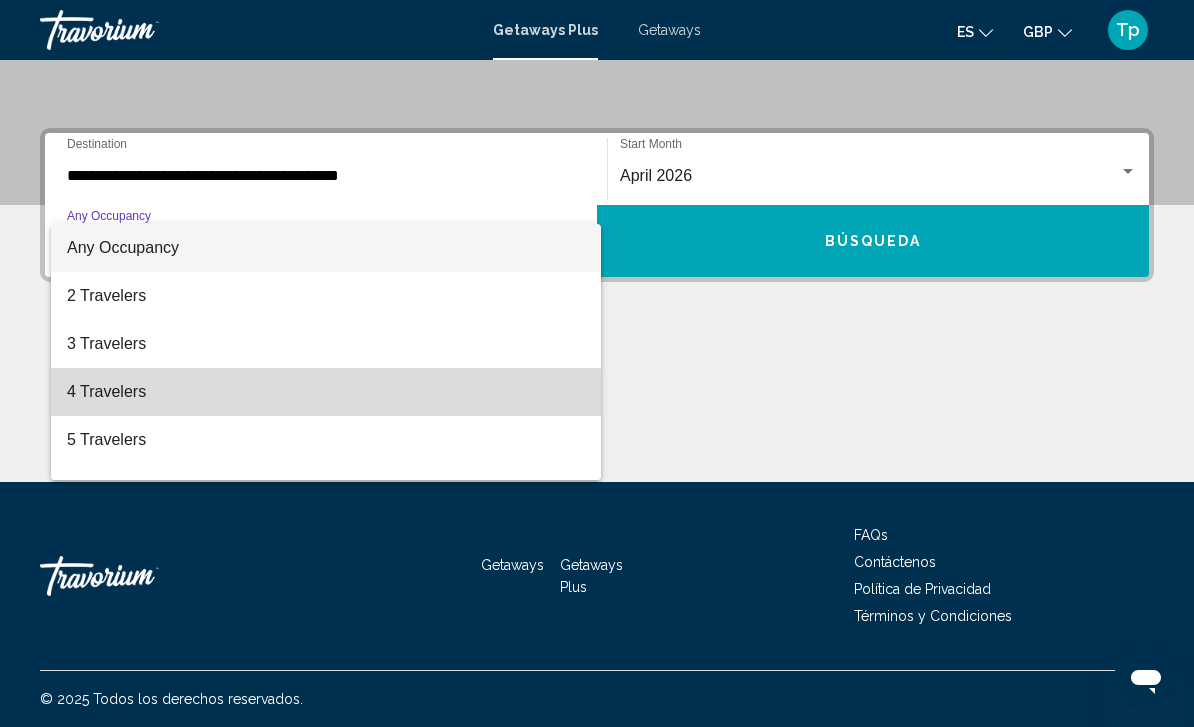 click on "4 Travelers" at bounding box center (326, 392) 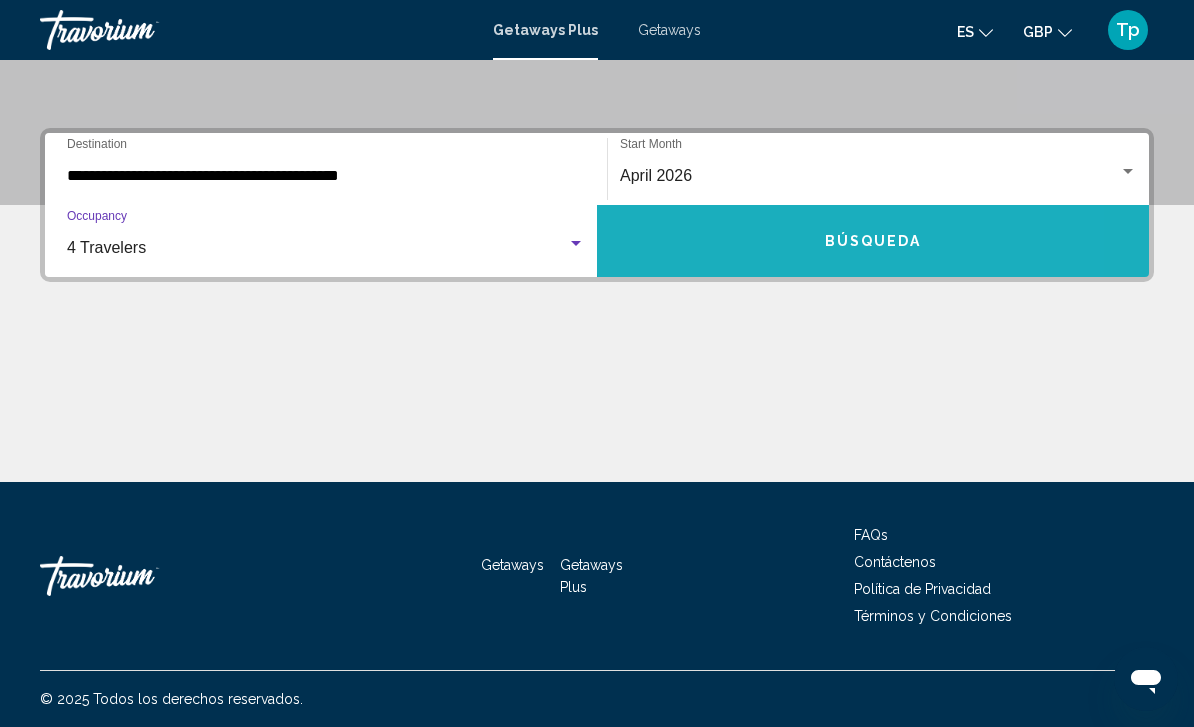 click on "Búsqueda" at bounding box center (873, 241) 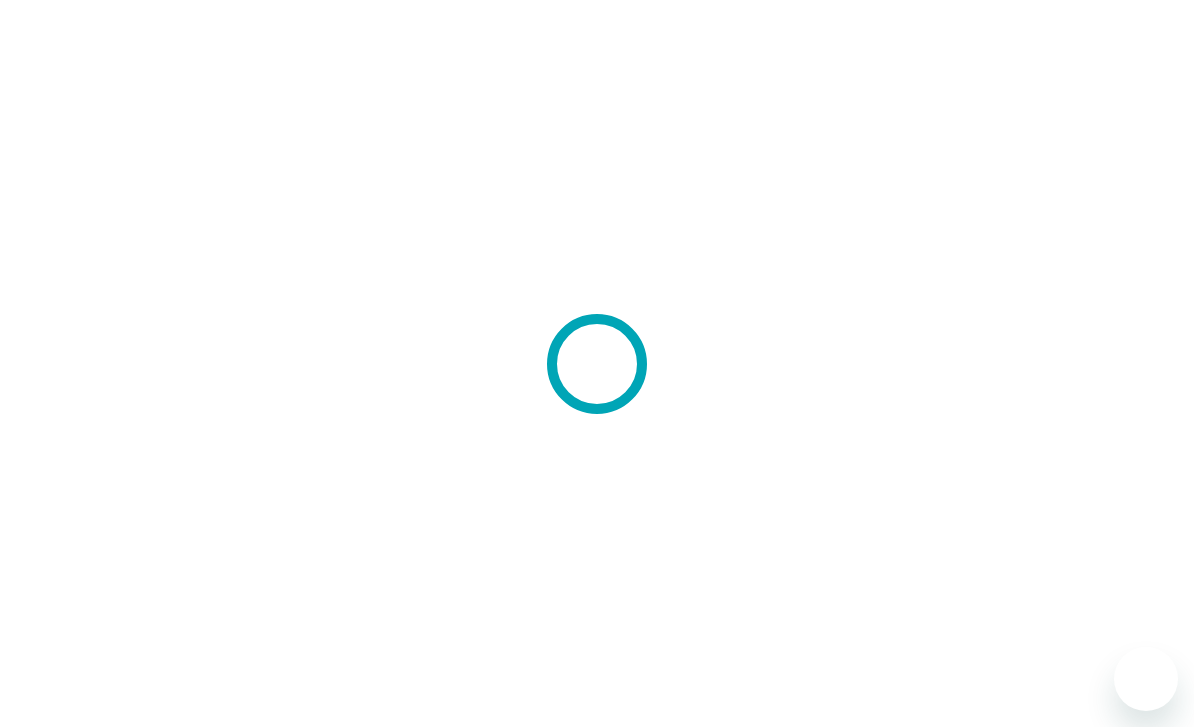 scroll, scrollTop: 0, scrollLeft: 0, axis: both 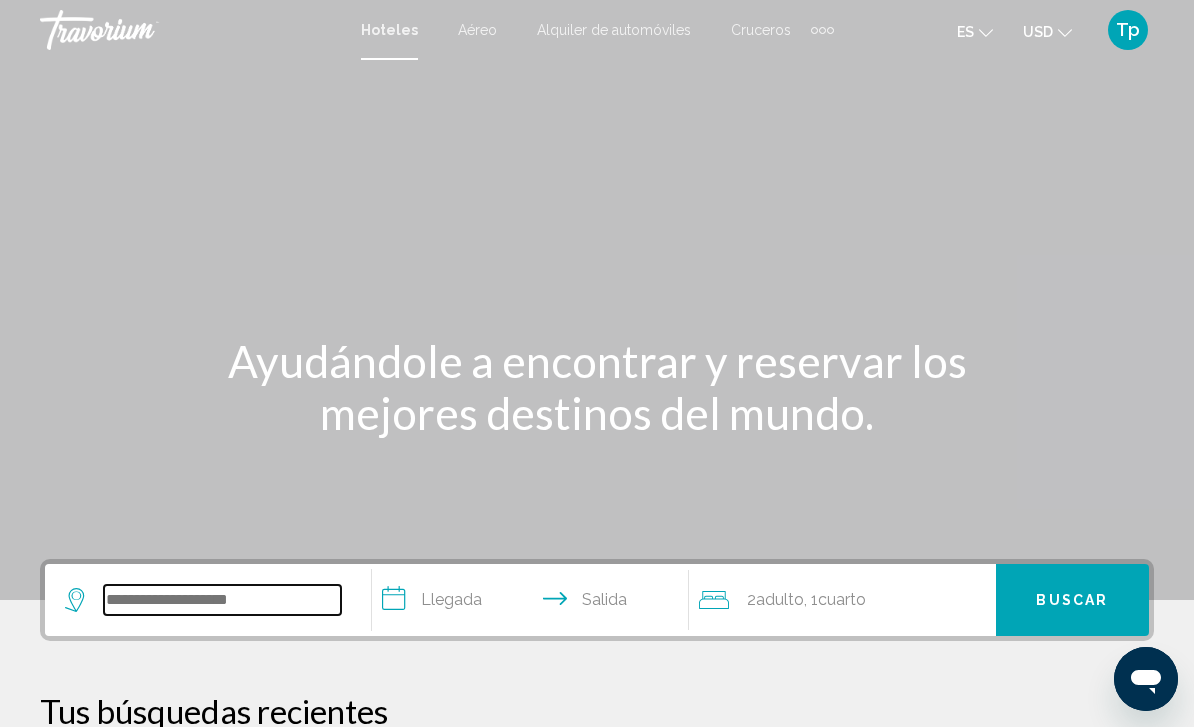 click at bounding box center (222, 600) 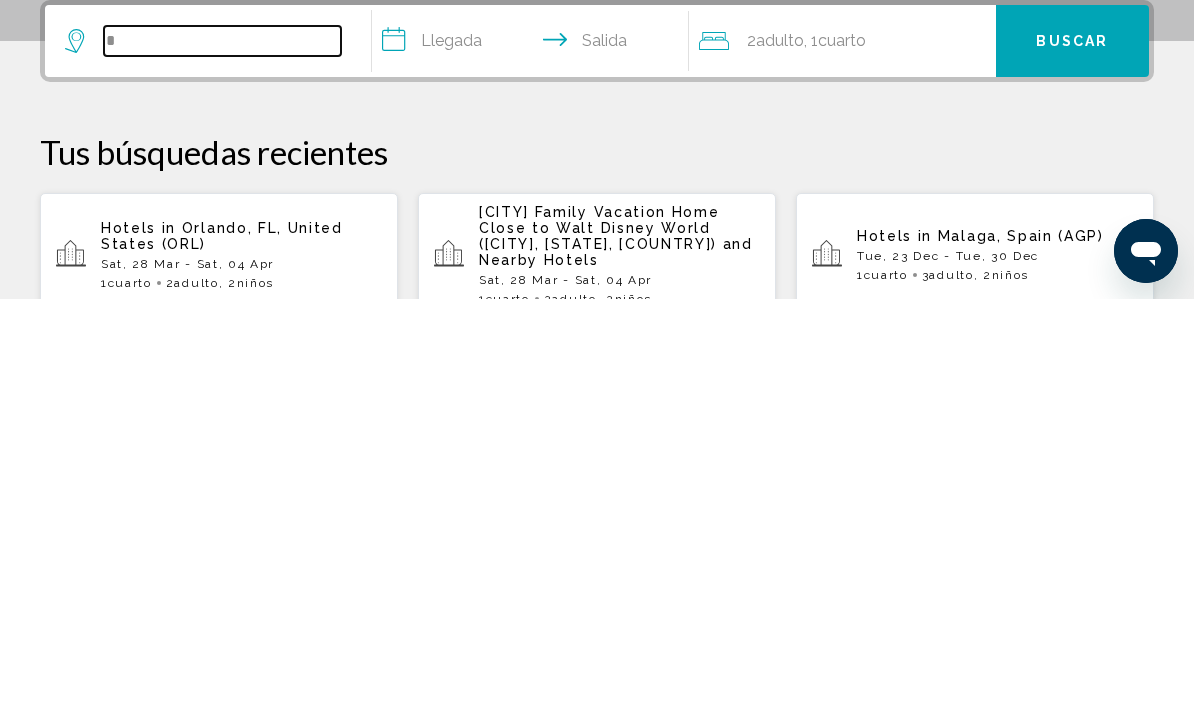 type on "*" 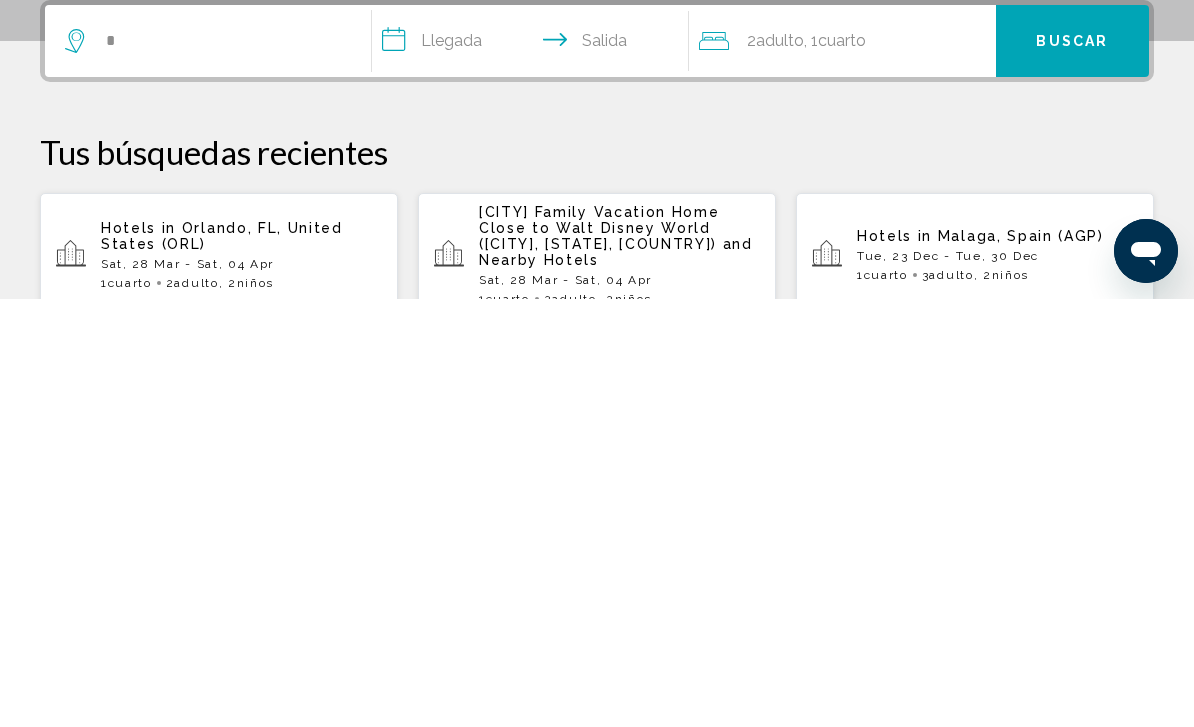 click on "Sat, 28 Mar - Sat, 04 Apr" at bounding box center (241, 692) 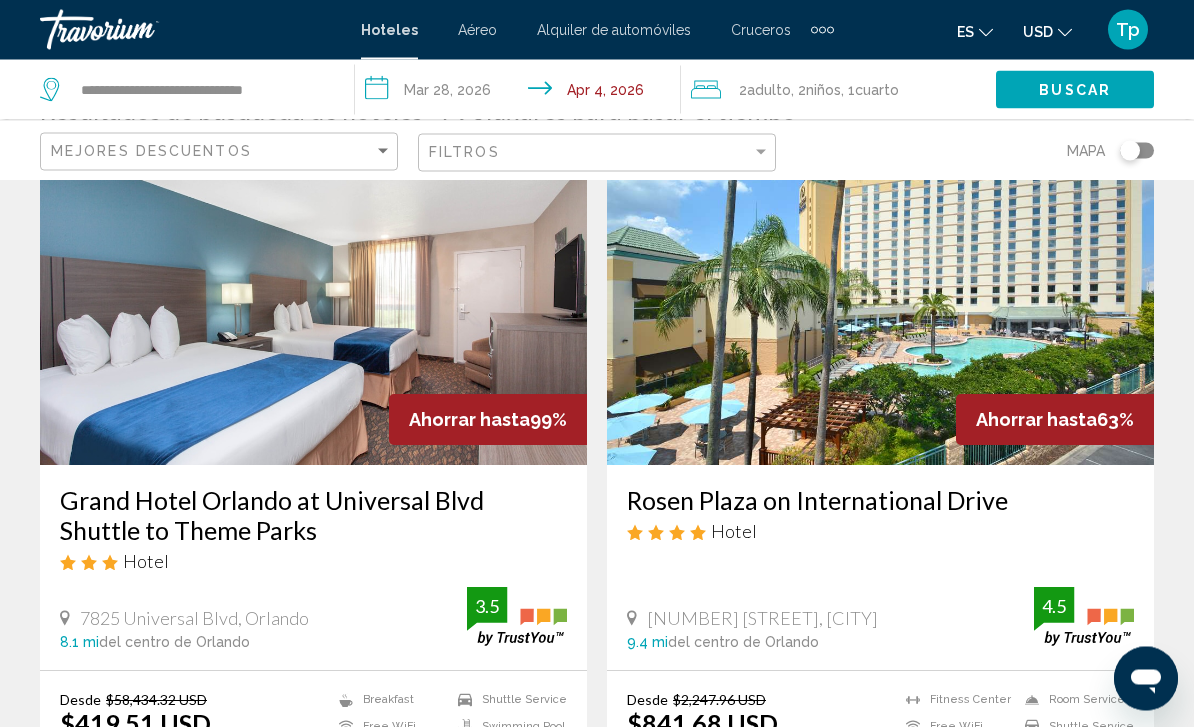 scroll, scrollTop: 0, scrollLeft: 0, axis: both 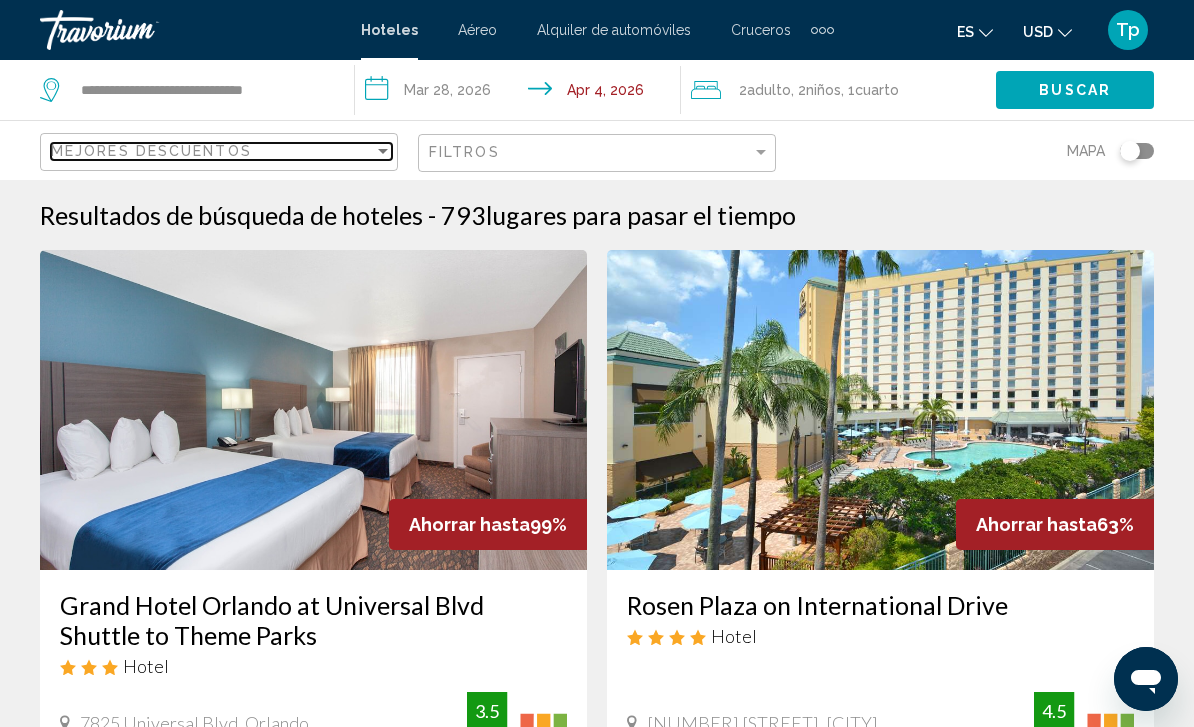 click on "Mejores descuentos" at bounding box center [212, 151] 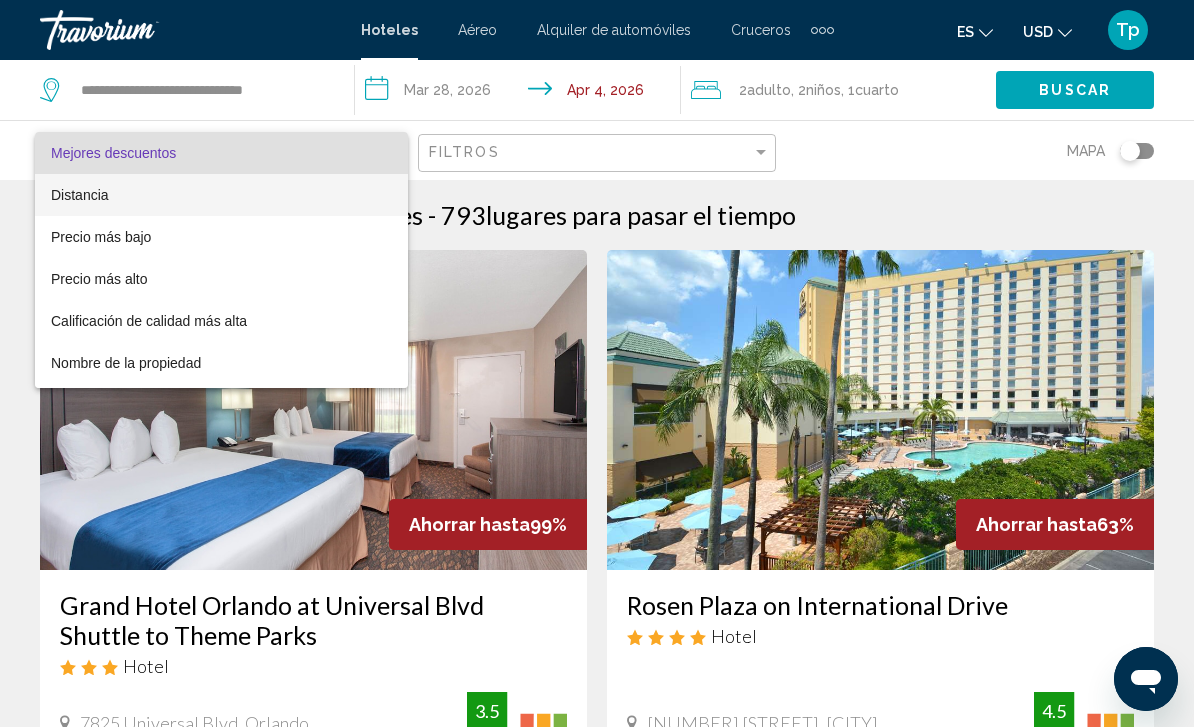 click on "Distancia" at bounding box center (221, 195) 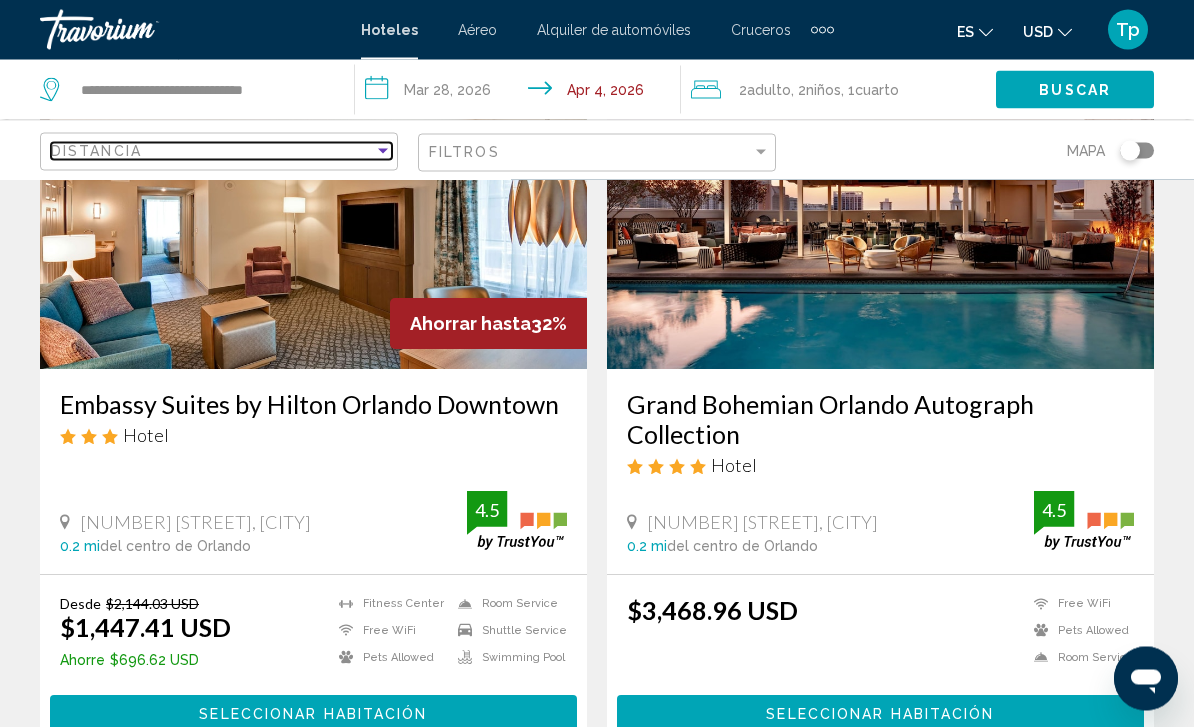 scroll, scrollTop: 201, scrollLeft: 0, axis: vertical 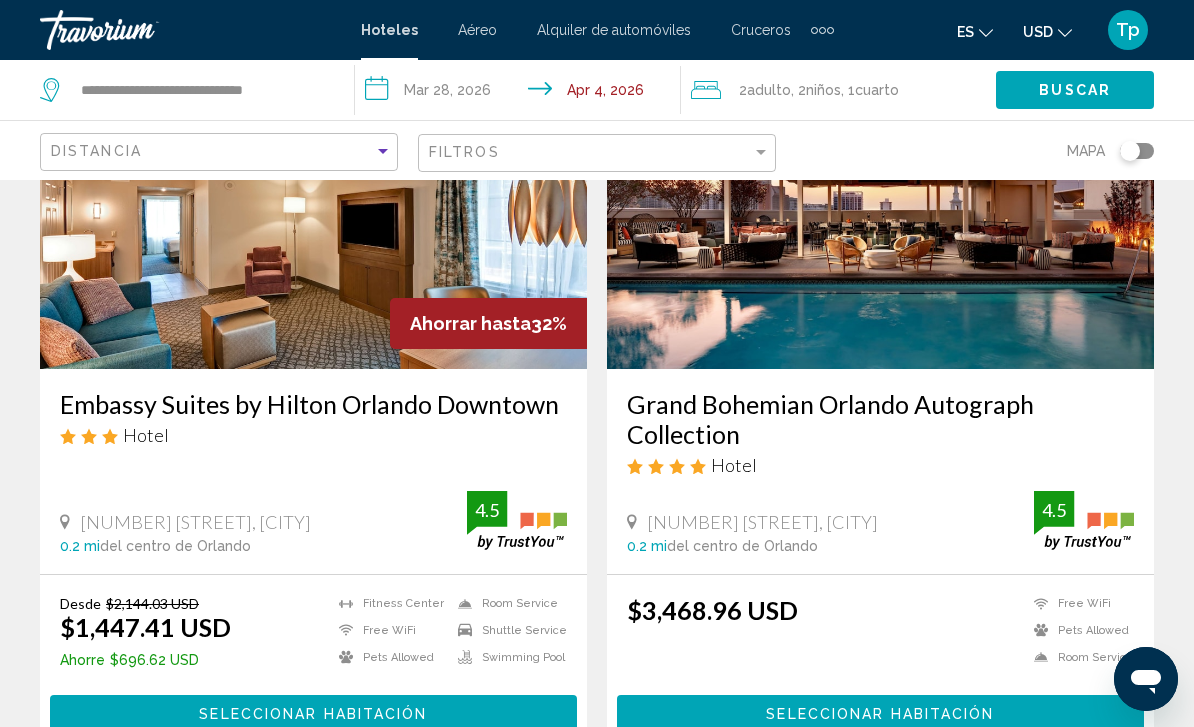 click on "USD
USD ($) MXN (Mex$) CAD (Can$) GBP (£) EUR (€) AUD (A$) NZD (NZ$) CNY (CN¥)" 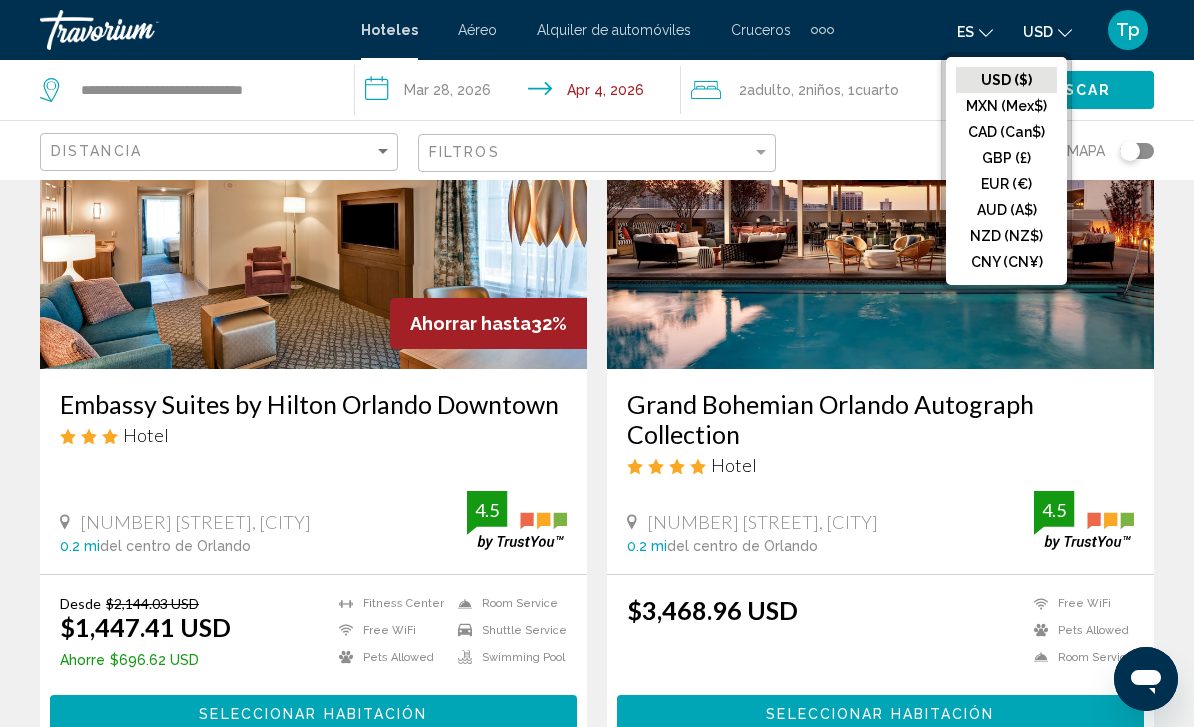 click on "GBP (£)" 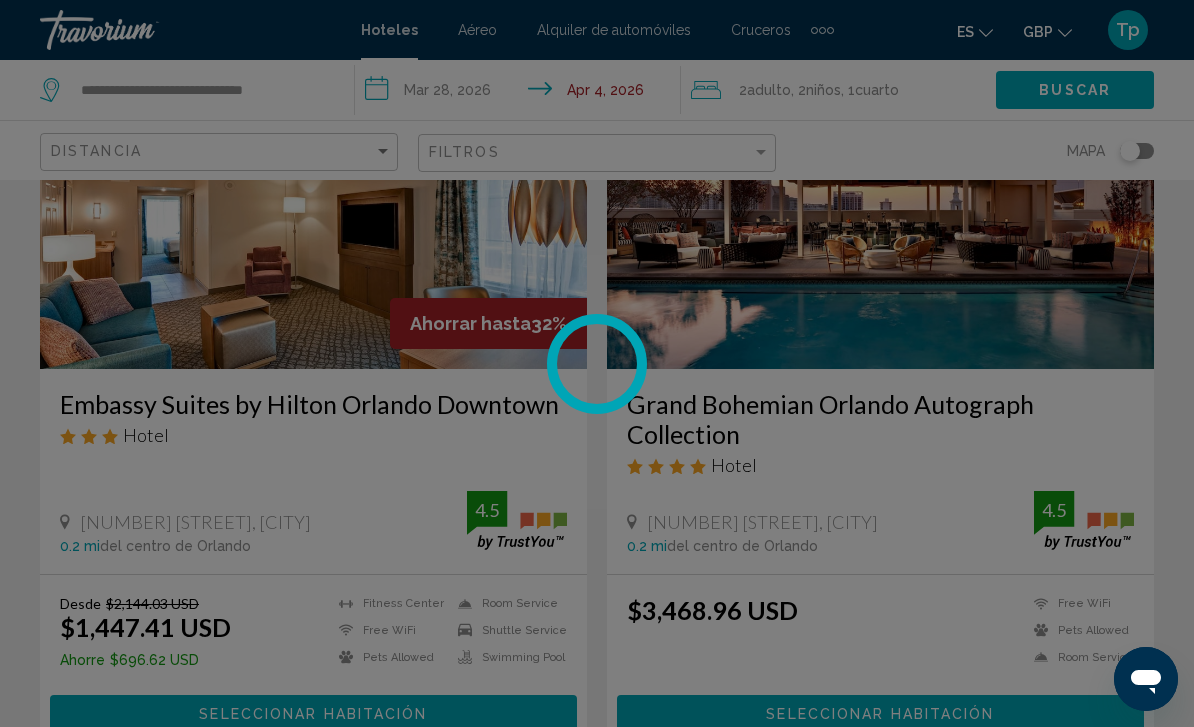 scroll, scrollTop: 16, scrollLeft: 0, axis: vertical 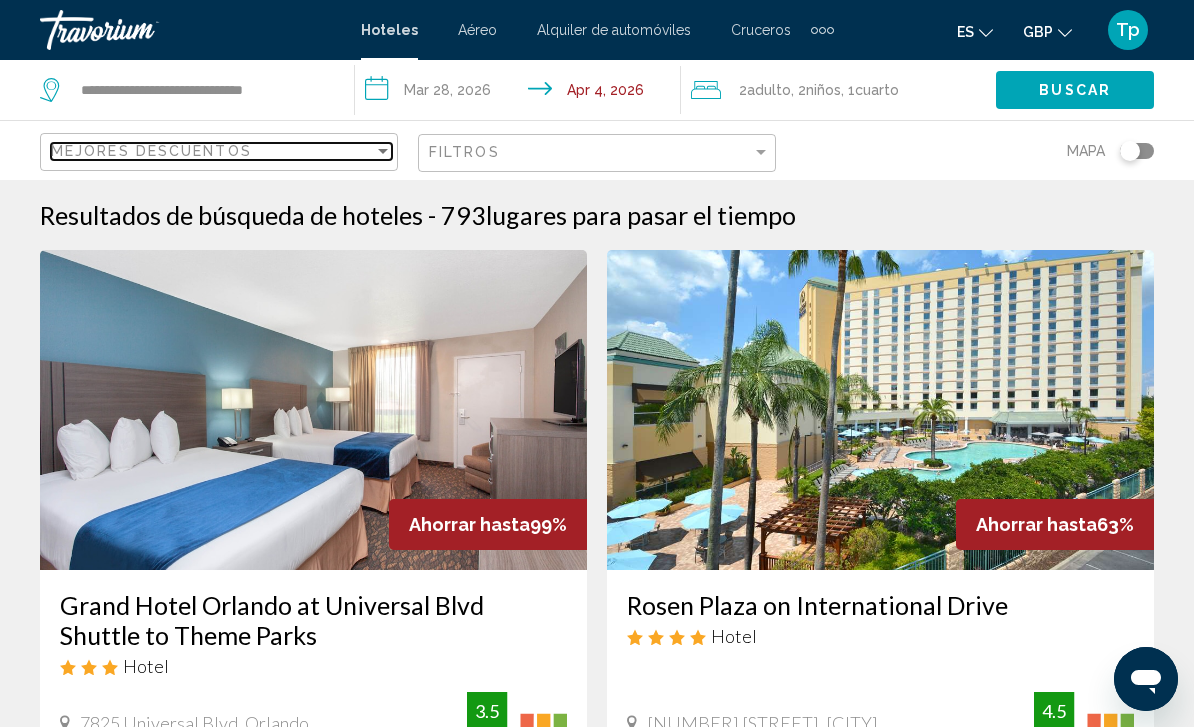 click on "Mejores descuentos" at bounding box center [212, 151] 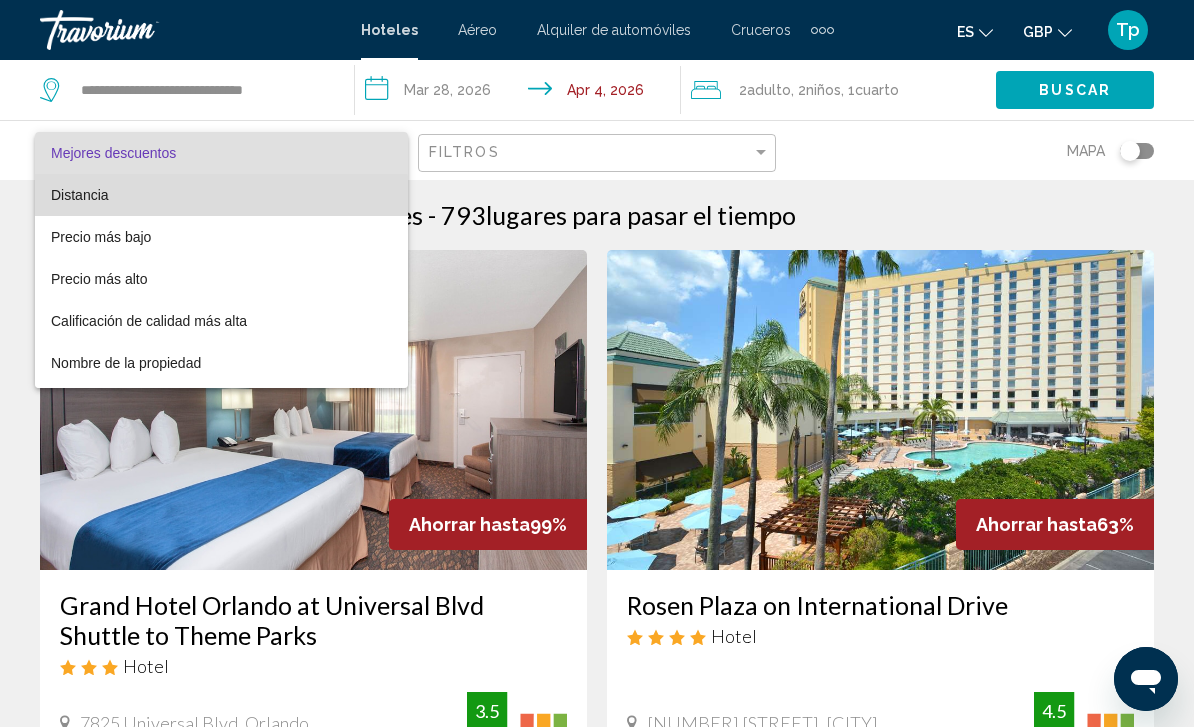 click on "Distancia" at bounding box center (80, 195) 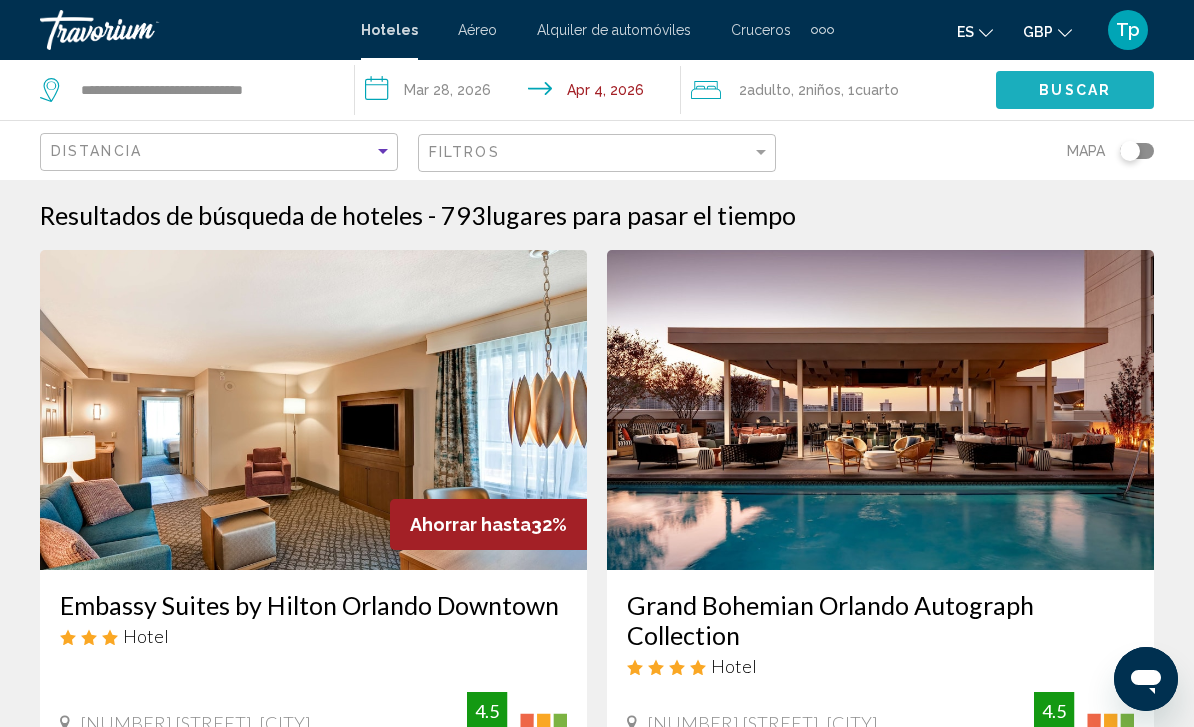 click on "Buscar" 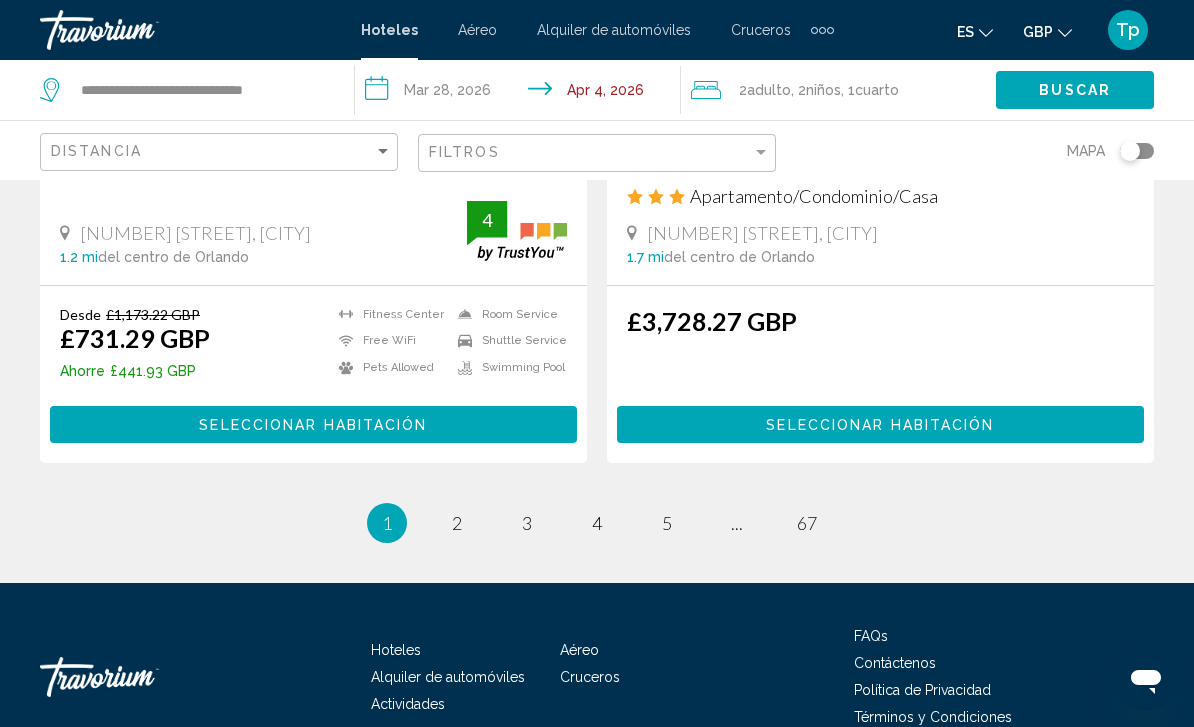 scroll, scrollTop: 4165, scrollLeft: 0, axis: vertical 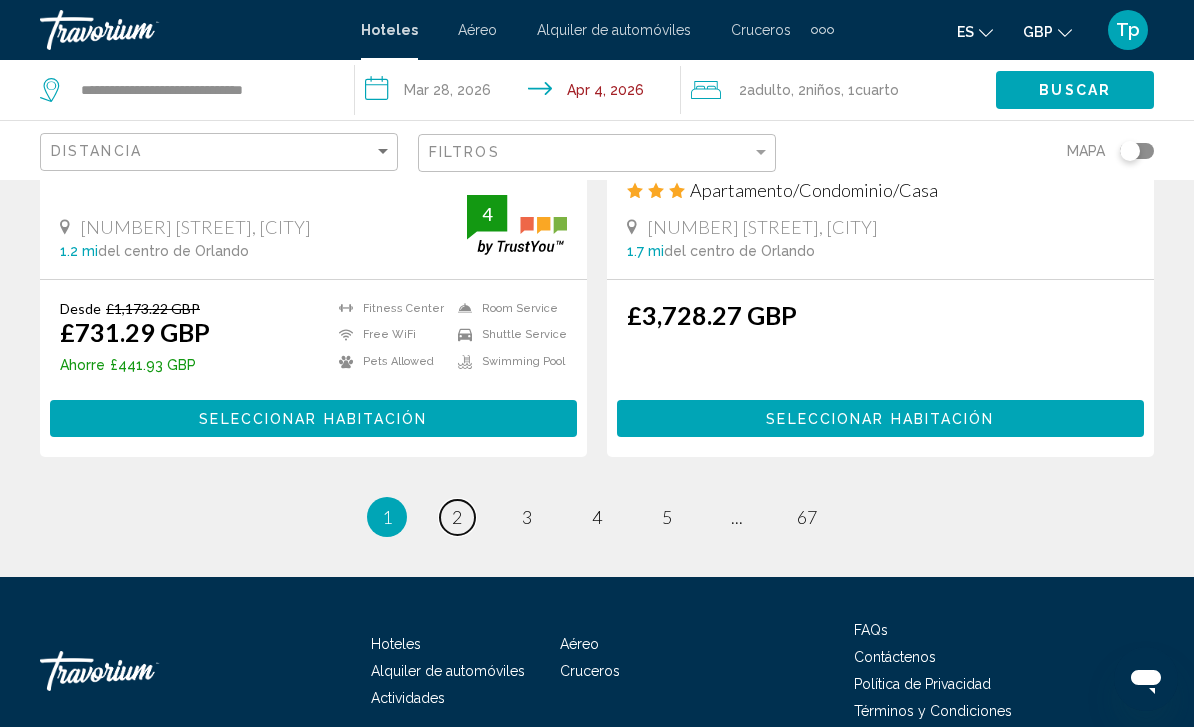 click on "page  2" at bounding box center (457, 517) 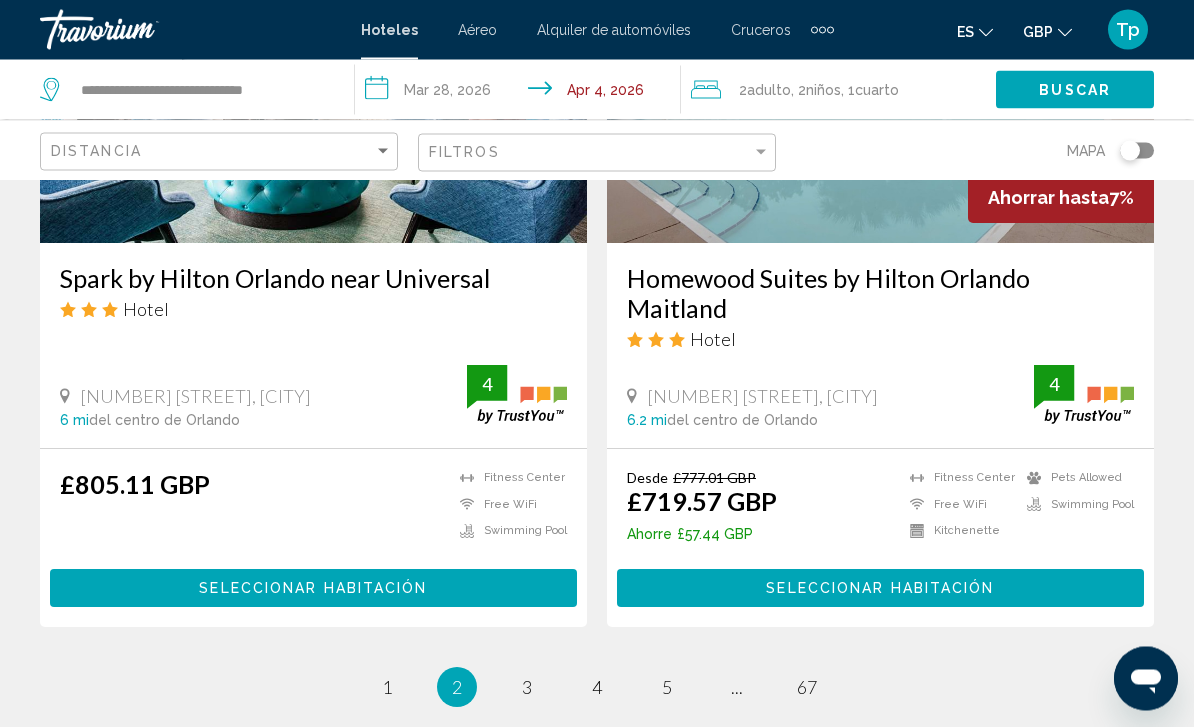 scroll, scrollTop: 4017, scrollLeft: 0, axis: vertical 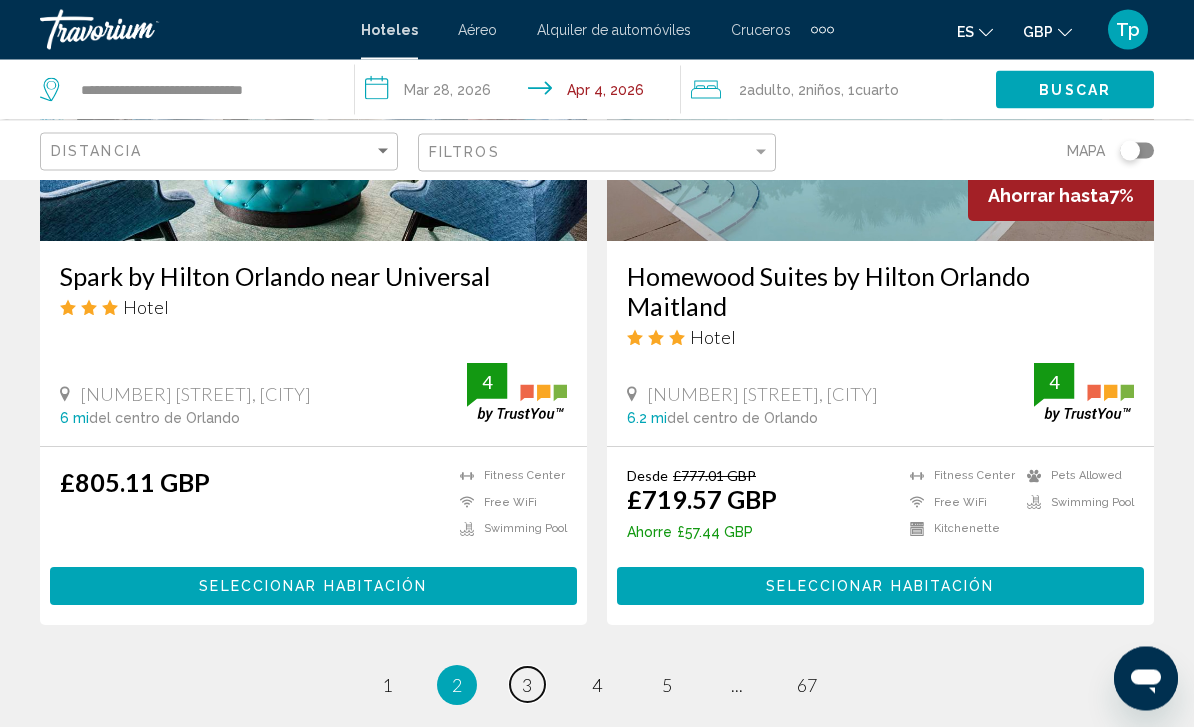 click on "page  3" at bounding box center (527, 685) 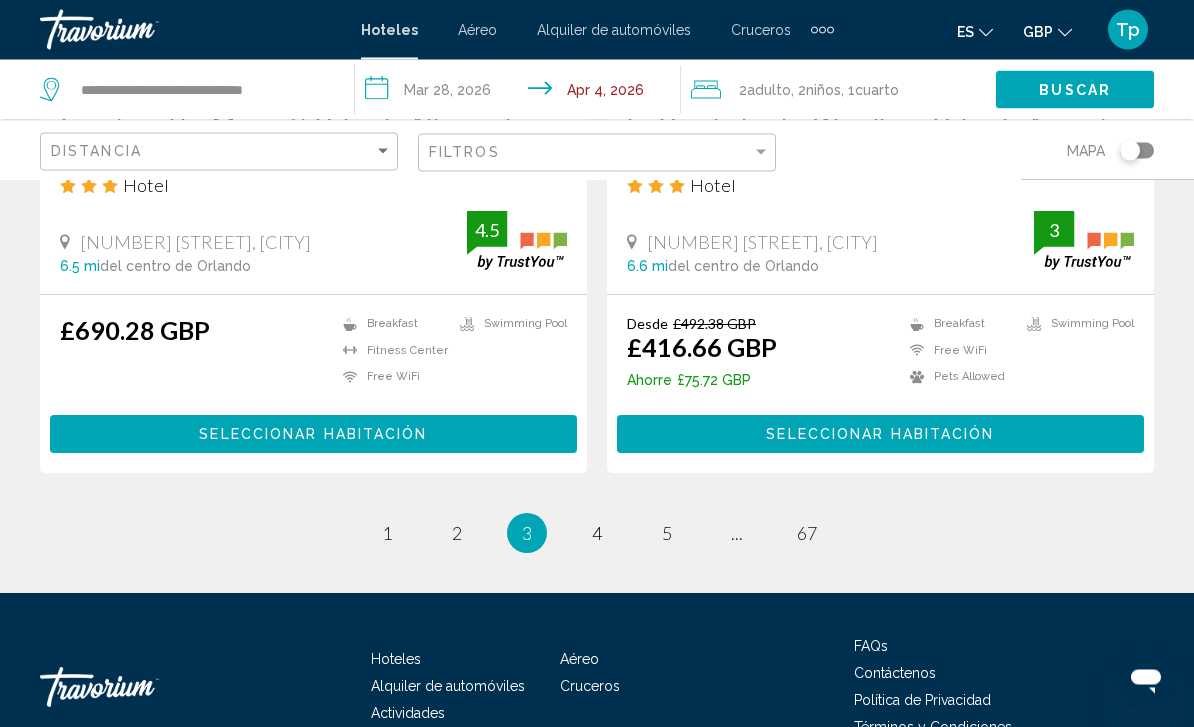 scroll, scrollTop: 4171, scrollLeft: 0, axis: vertical 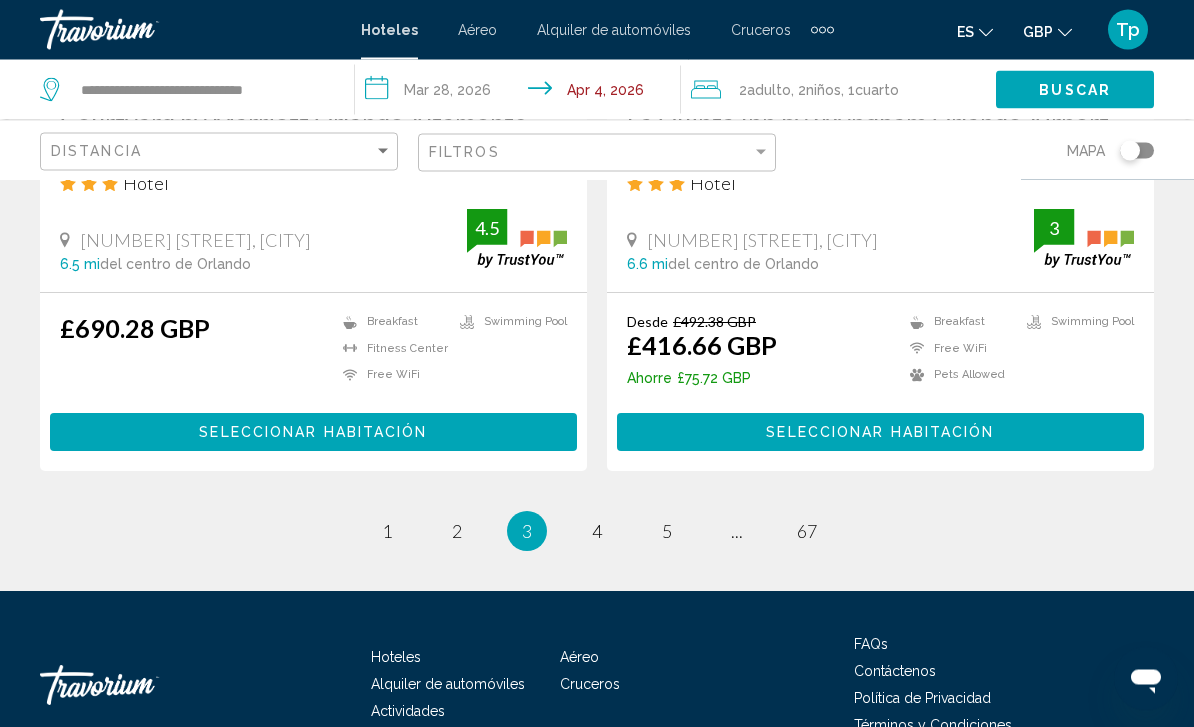 click on "Ahorrar hasta  1%   La Quinta Inn & Suites by Wyndham Orlando Universal area
Hotel
[NUMBER] [STREET], [CITY] 6.2 mi  del centro de [CITY] del hotel 4 Desde £562.36 GBP £555.81 GBP  Ahorre  £6.55 GBP
Fitness Center
Free WiFi
Pets Allowed
Shuttle Service
Swimming Pool  4 Seleccionar habitación  Residence Inn by Marriott Near Universal Orlando
Apartamento/Condominio/Casa
[NUMBER] [STREET], [CITY] 6.2 mi  del centro de [CITY] del hotel 4.5 £938.12 GBP
Fitness Center
4.5 4" at bounding box center [597, -1705] 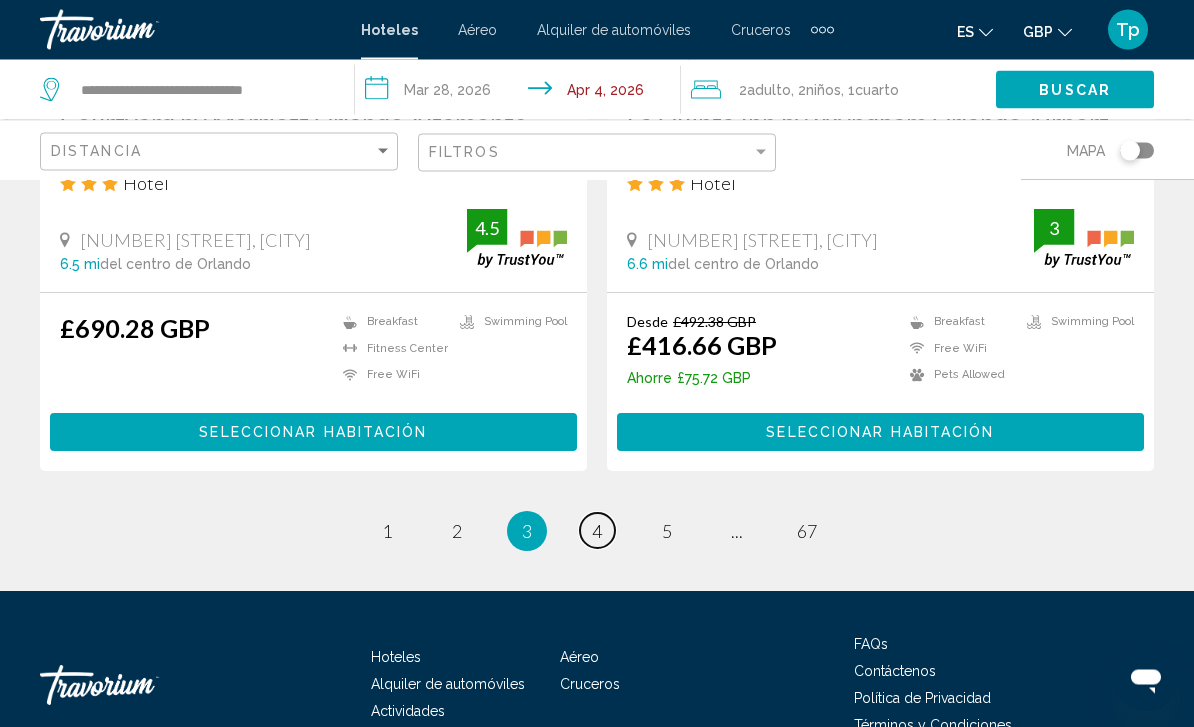 click on "4" at bounding box center (597, 532) 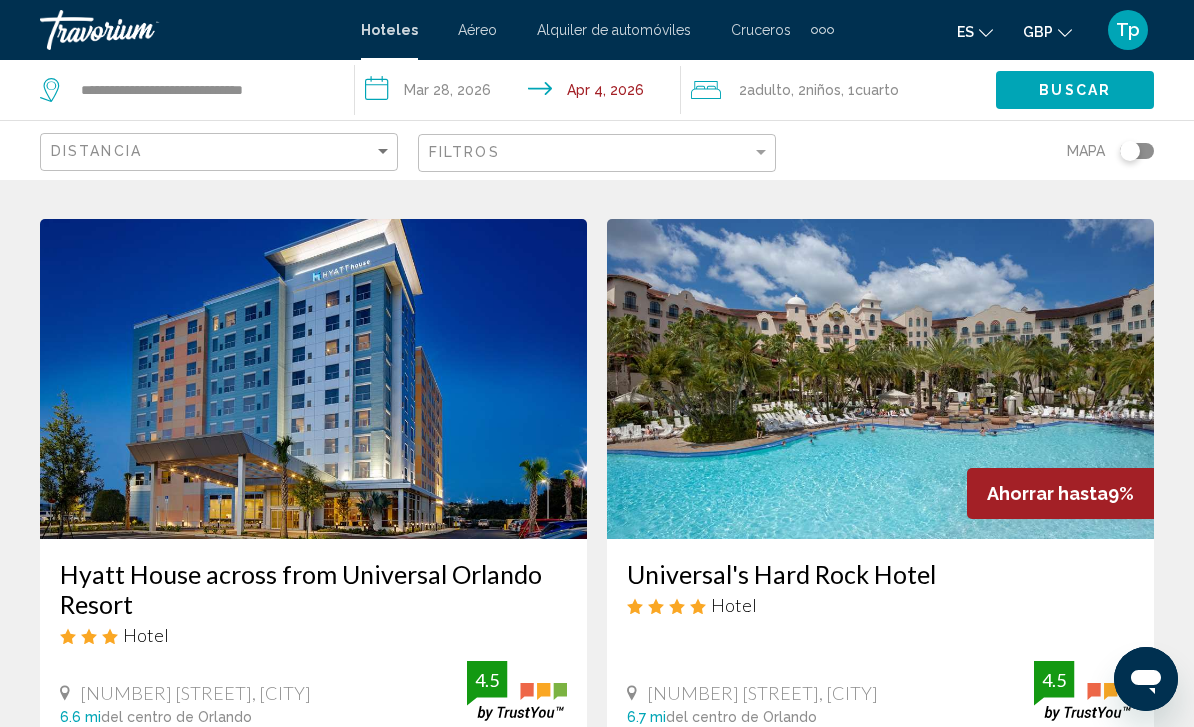 scroll, scrollTop: 1497, scrollLeft: 0, axis: vertical 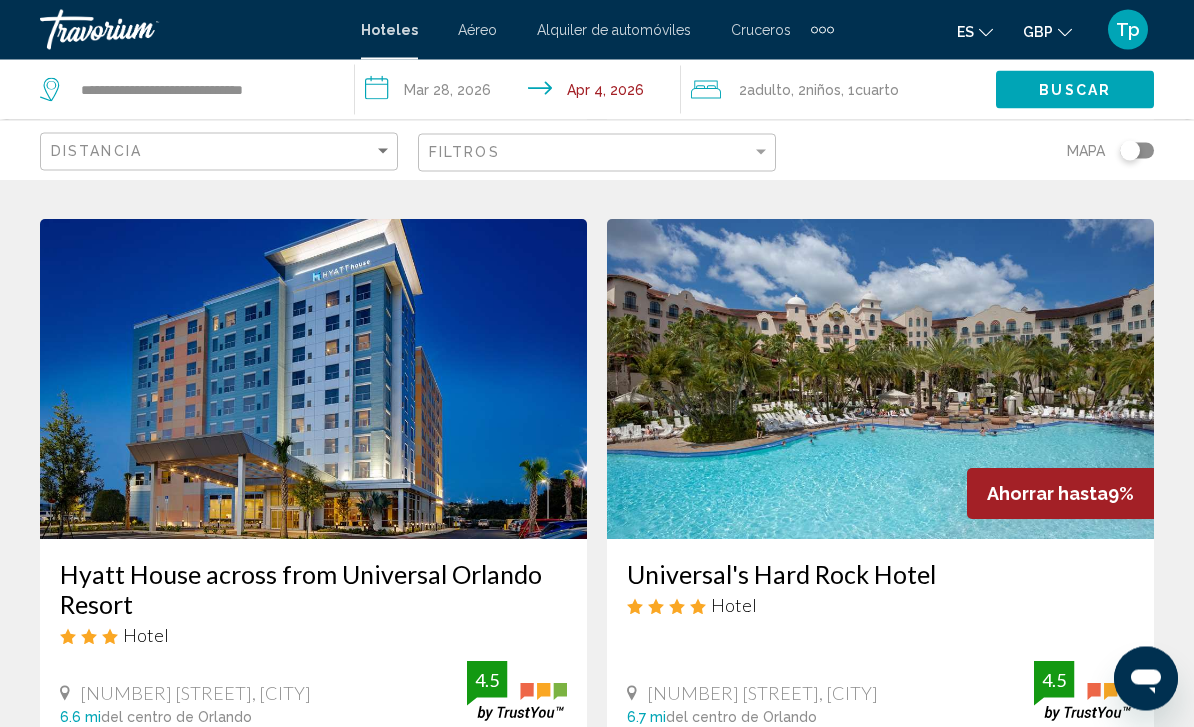click at bounding box center (880, 380) 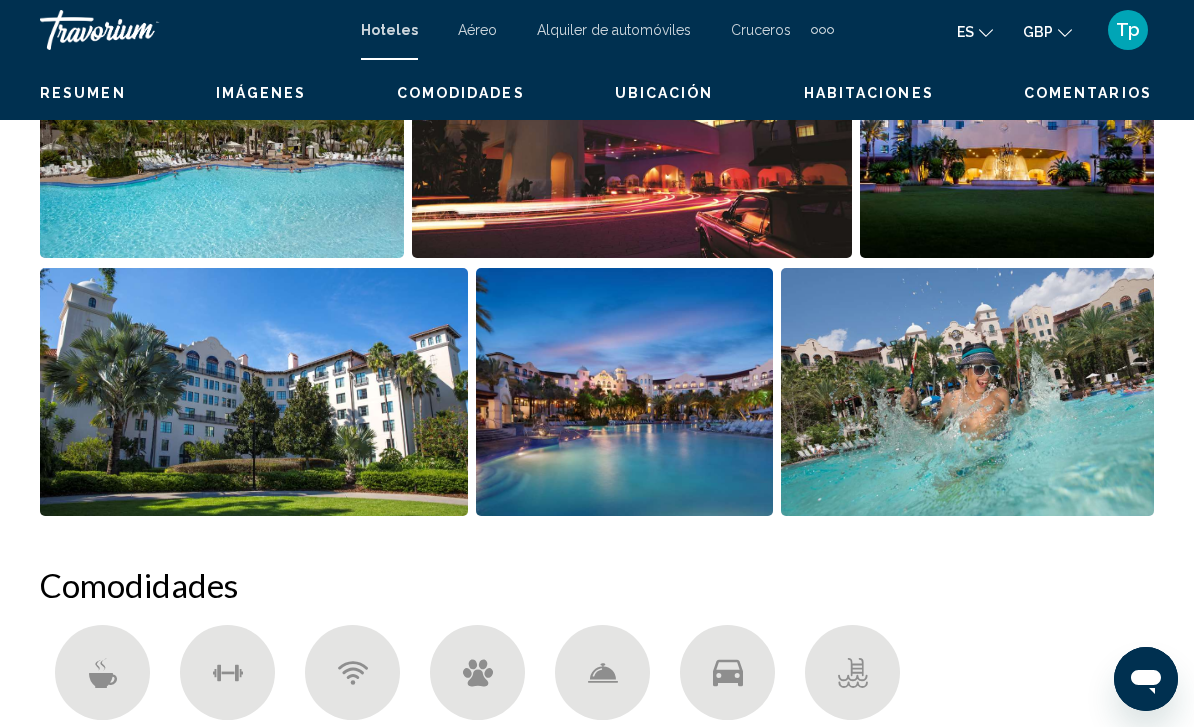 scroll, scrollTop: 0, scrollLeft: 0, axis: both 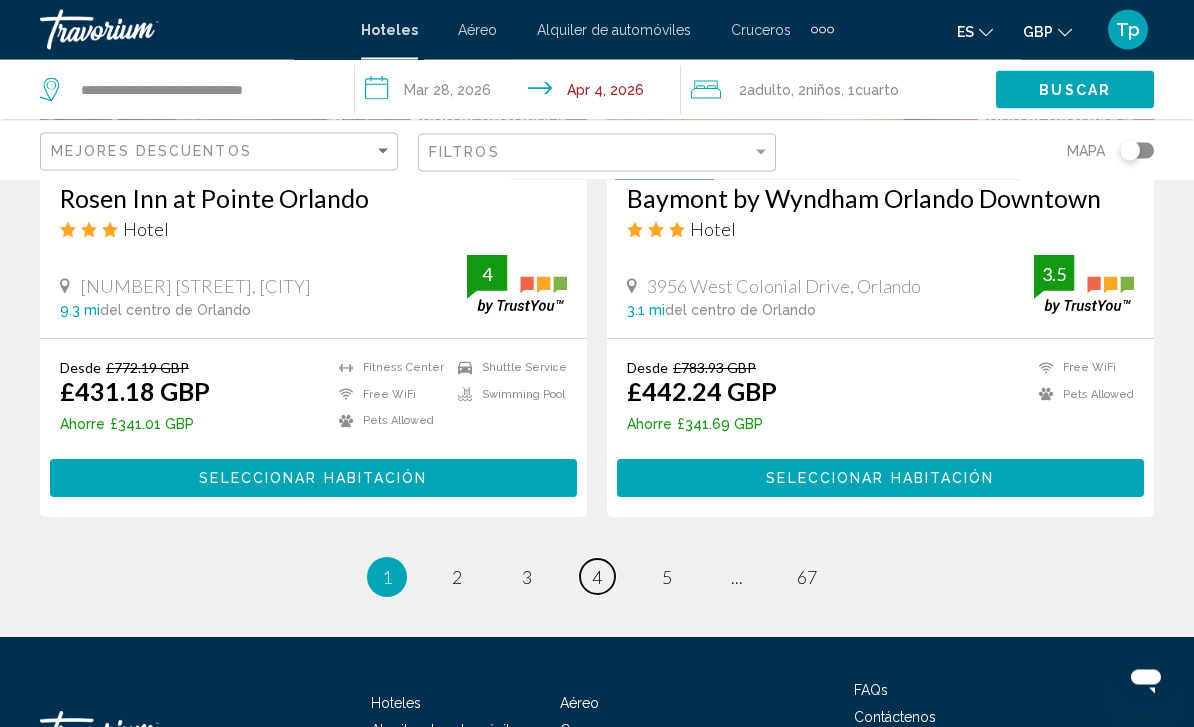 click on "page  4" at bounding box center (597, 577) 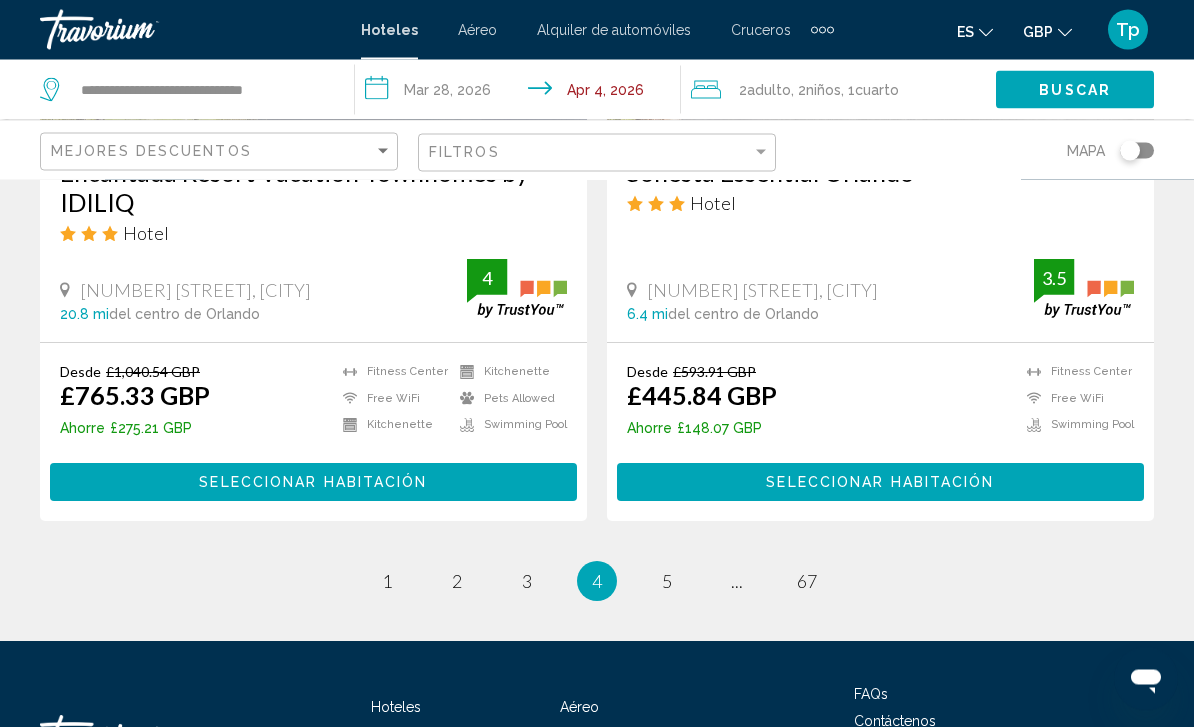 scroll, scrollTop: 4122, scrollLeft: 0, axis: vertical 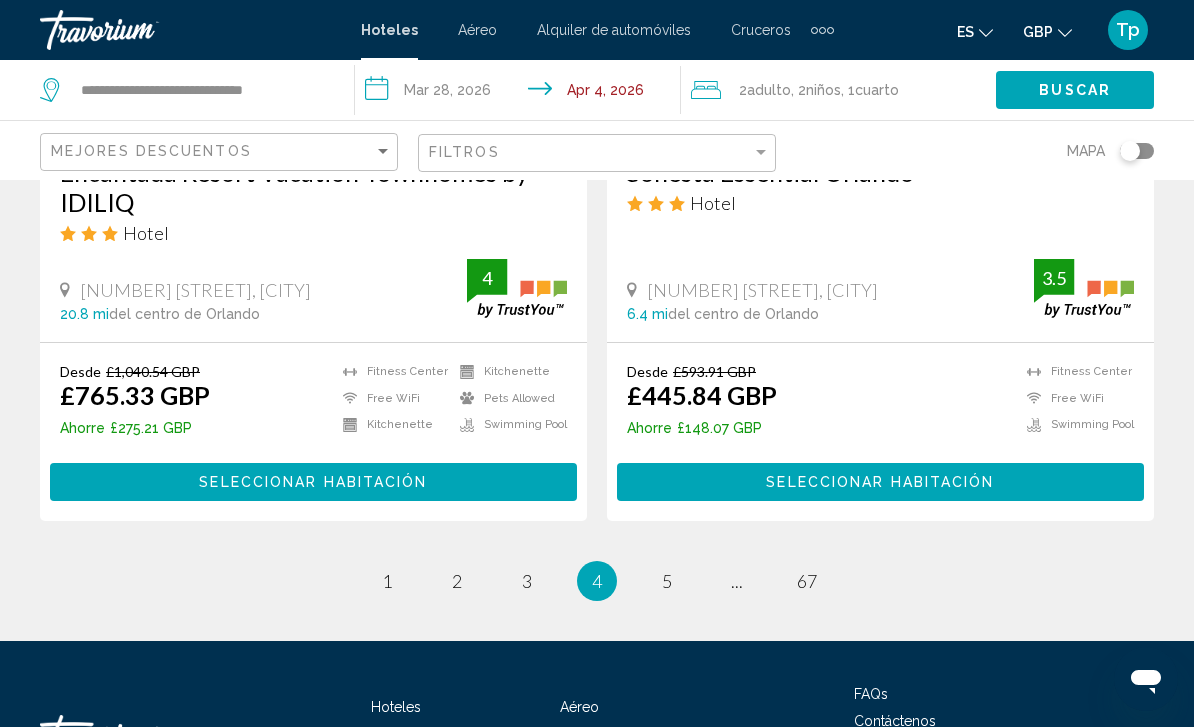 click 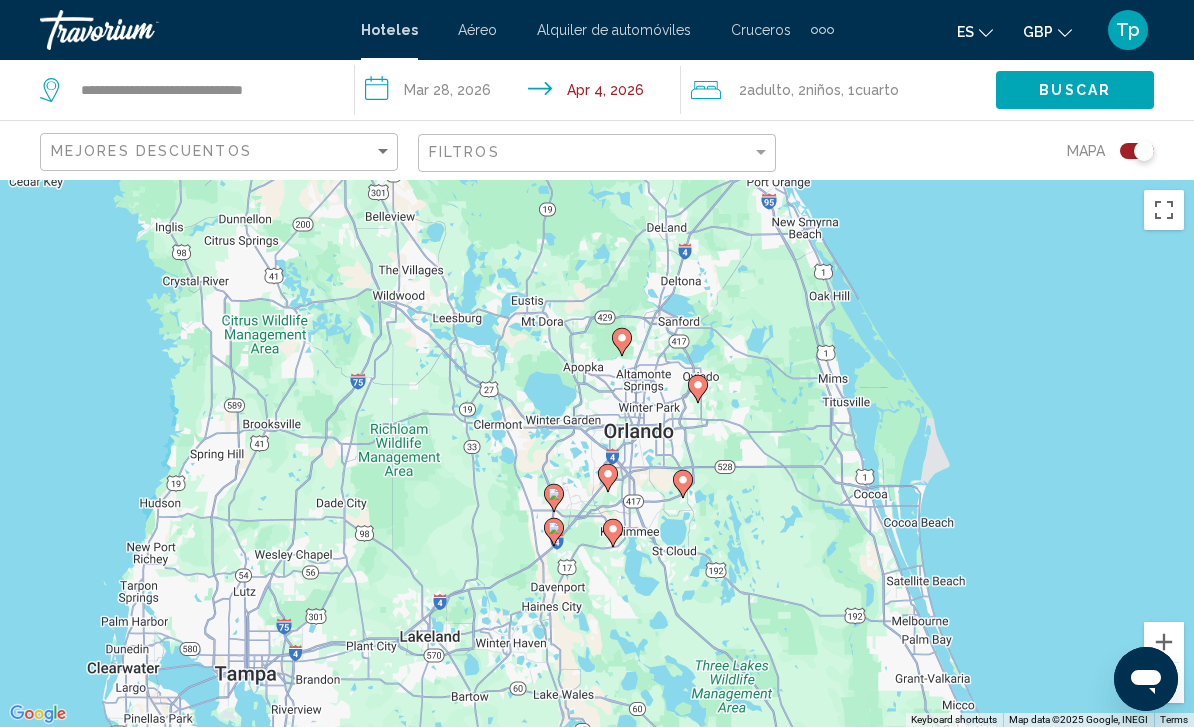 click at bounding box center (1164, 642) 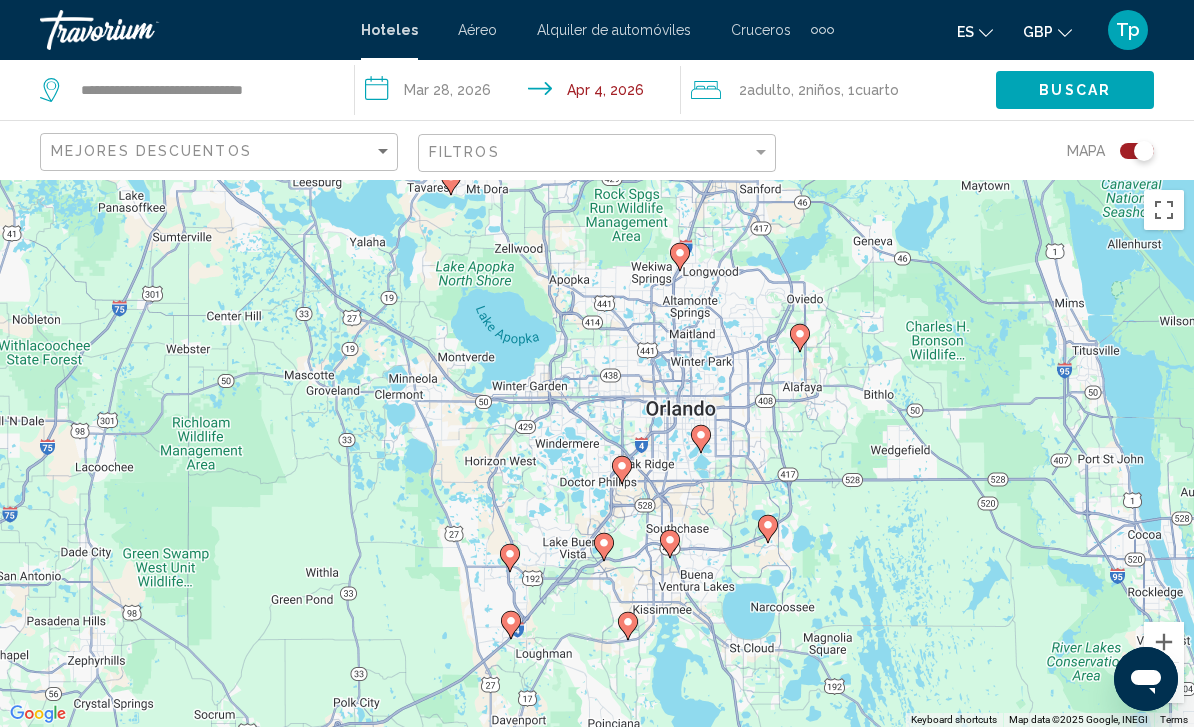 click on "To activate drag with keyboard, press Alt + Enter. Once in keyboard drag state, use the arrow keys to move the marker. To complete the drag, press the Enter key. To cancel, press Escape." at bounding box center [597, 453] 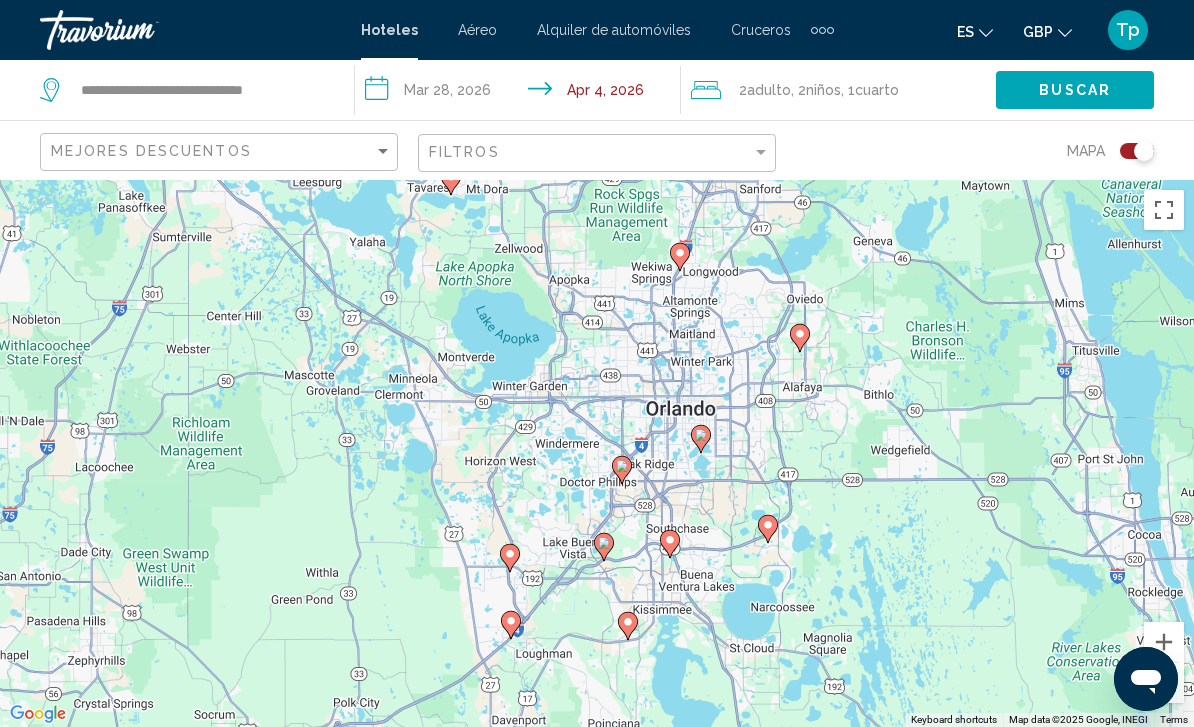 click at bounding box center [1164, 642] 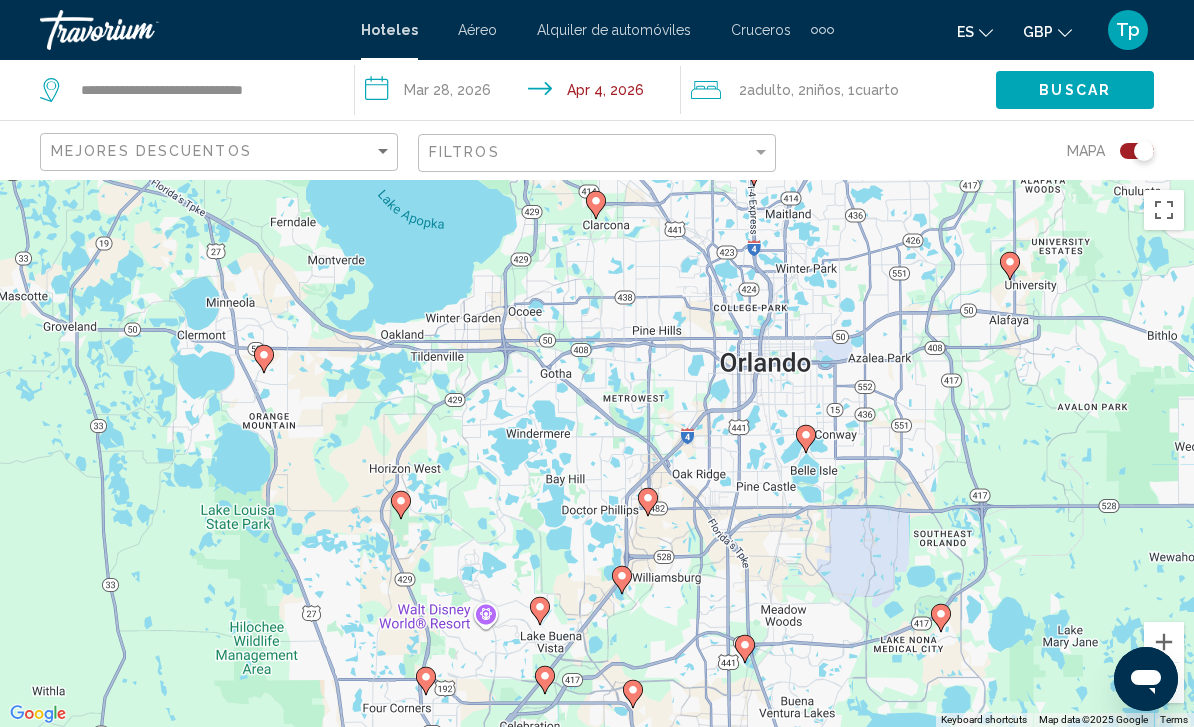 click at bounding box center [1164, 642] 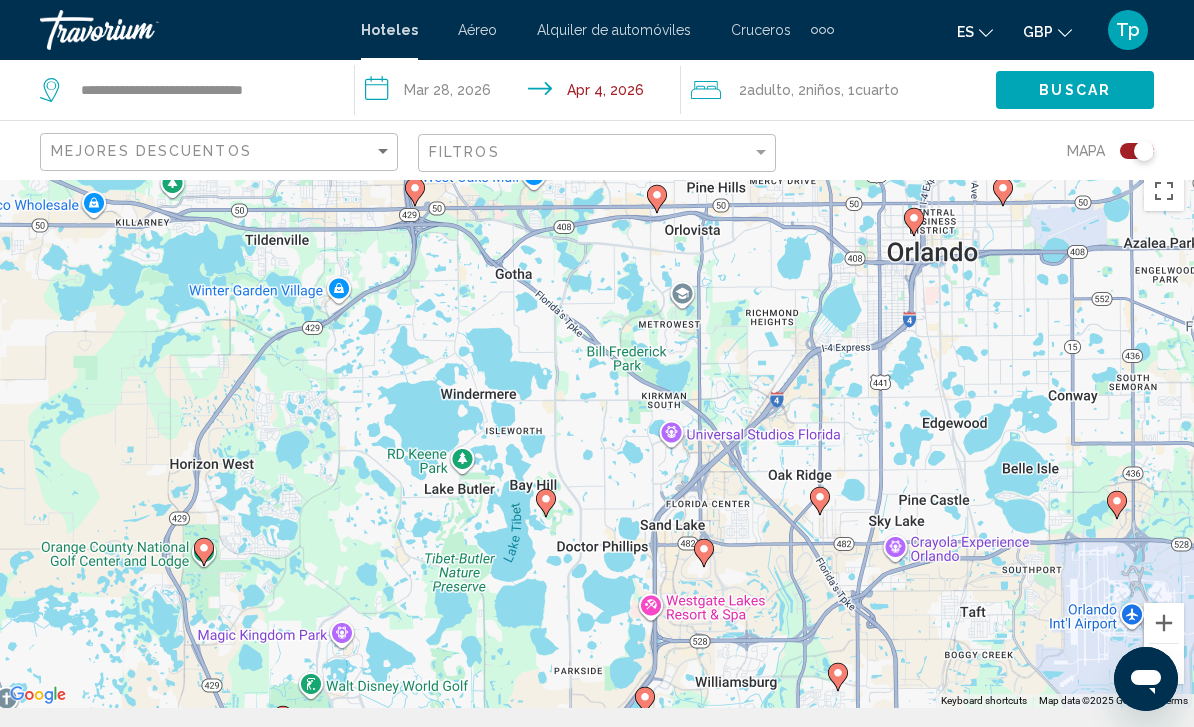 scroll, scrollTop: 22, scrollLeft: 0, axis: vertical 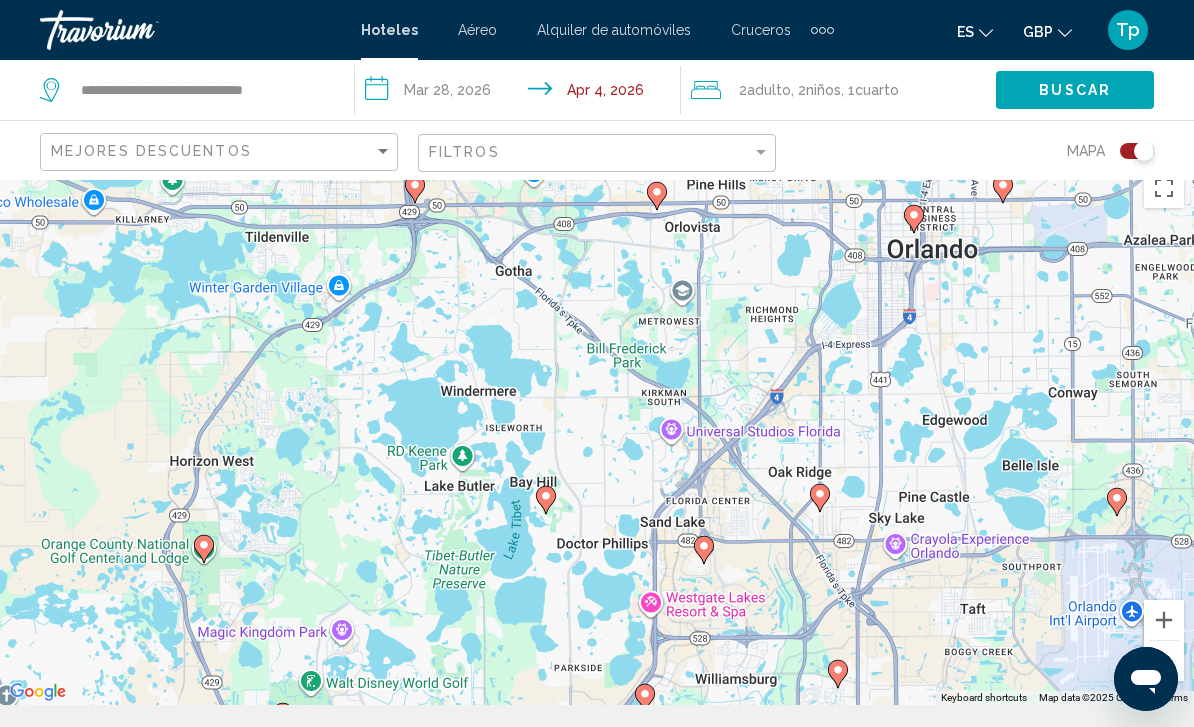 click on "To activate drag with keyboard, press Alt + Enter. Once in keyboard drag state, use the arrow keys to move the marker. To complete the drag, press the Enter key. To cancel, press Escape." at bounding box center [597, 431] 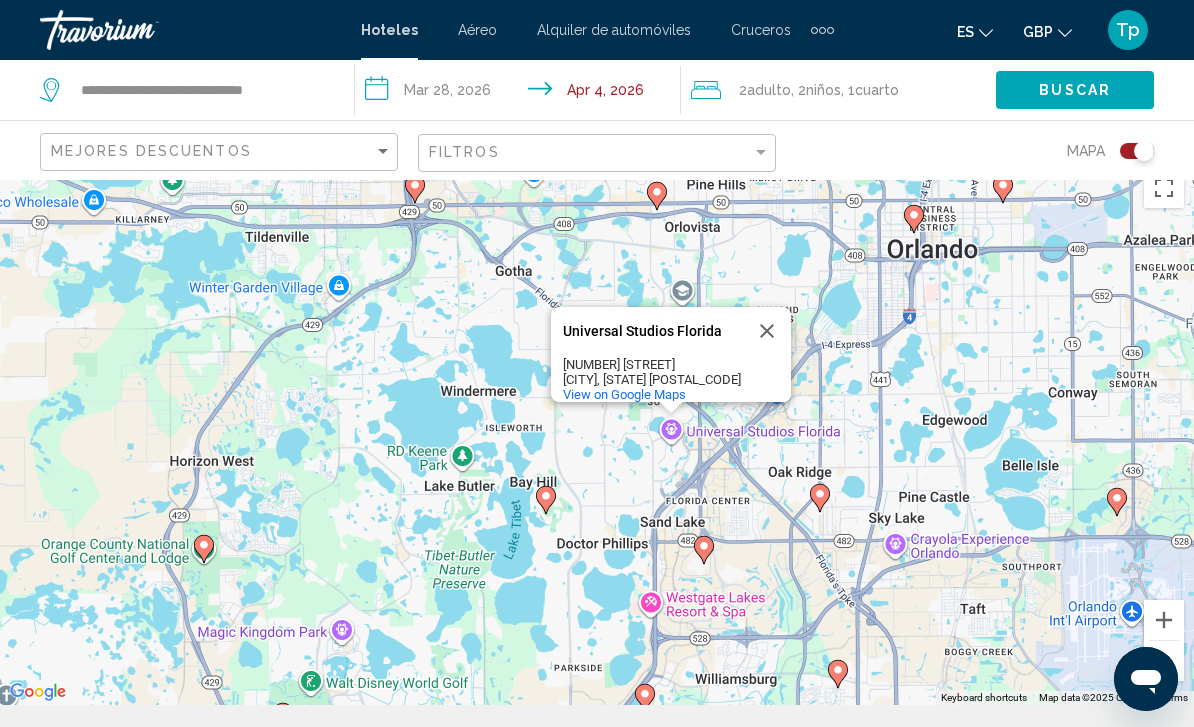 click on "To activate drag with keyboard, press Alt + Enter. Once in keyboard drag state, use the arrow keys to move the marker. To complete the drag, press the Enter key. To cancel, press Escape.     Universal Studios Florida                     Universal Studios Florida                 [NUMBER] [STREET] [CITY], [STATE] [POSTAL_CODE]             View on Google Maps" at bounding box center (597, 431) 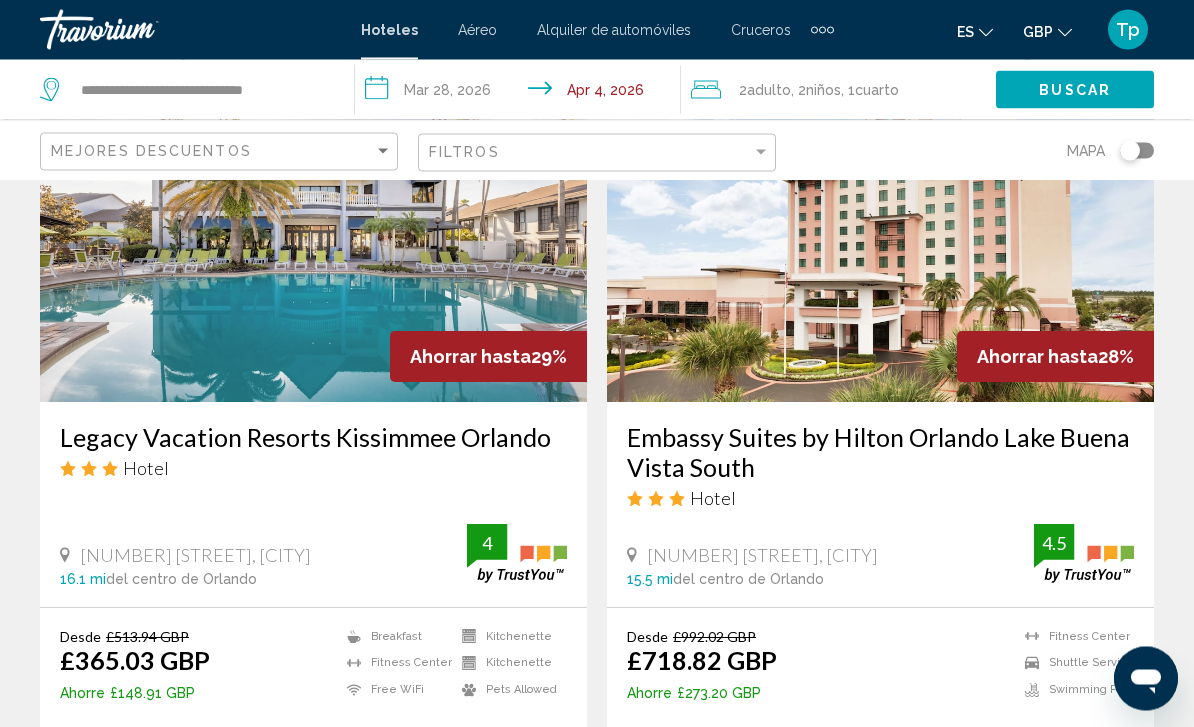 scroll, scrollTop: 1626, scrollLeft: 0, axis: vertical 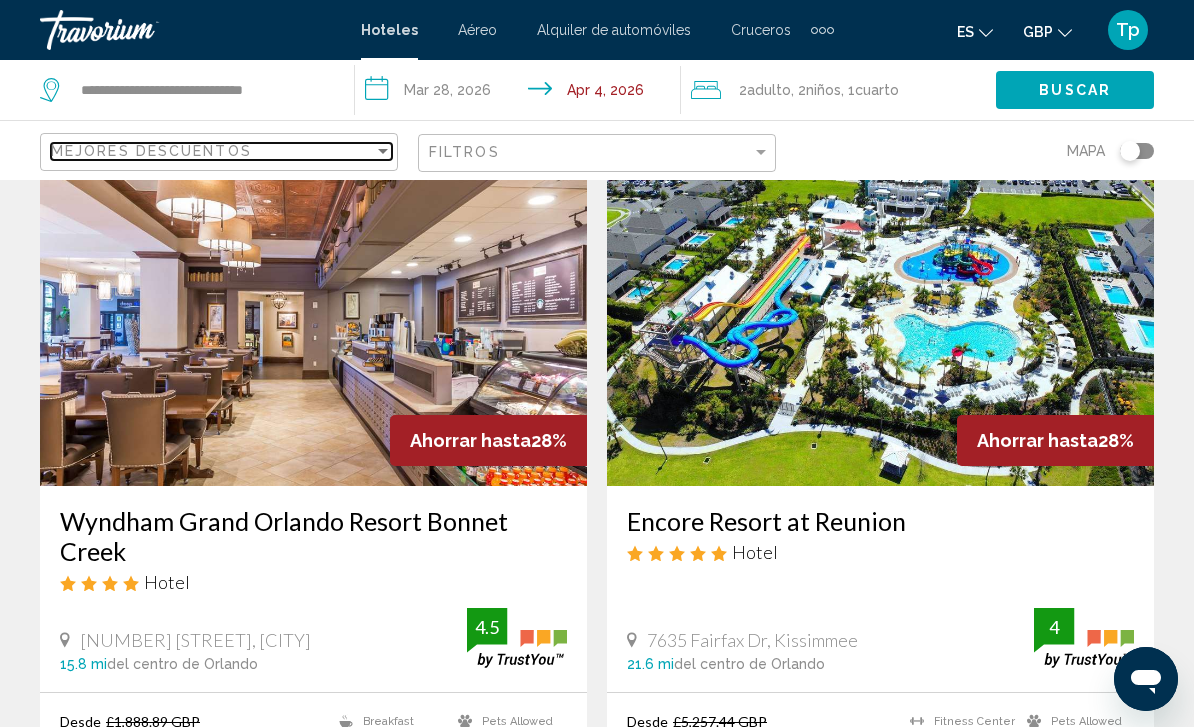 click on "Mejores descuentos" at bounding box center [151, 151] 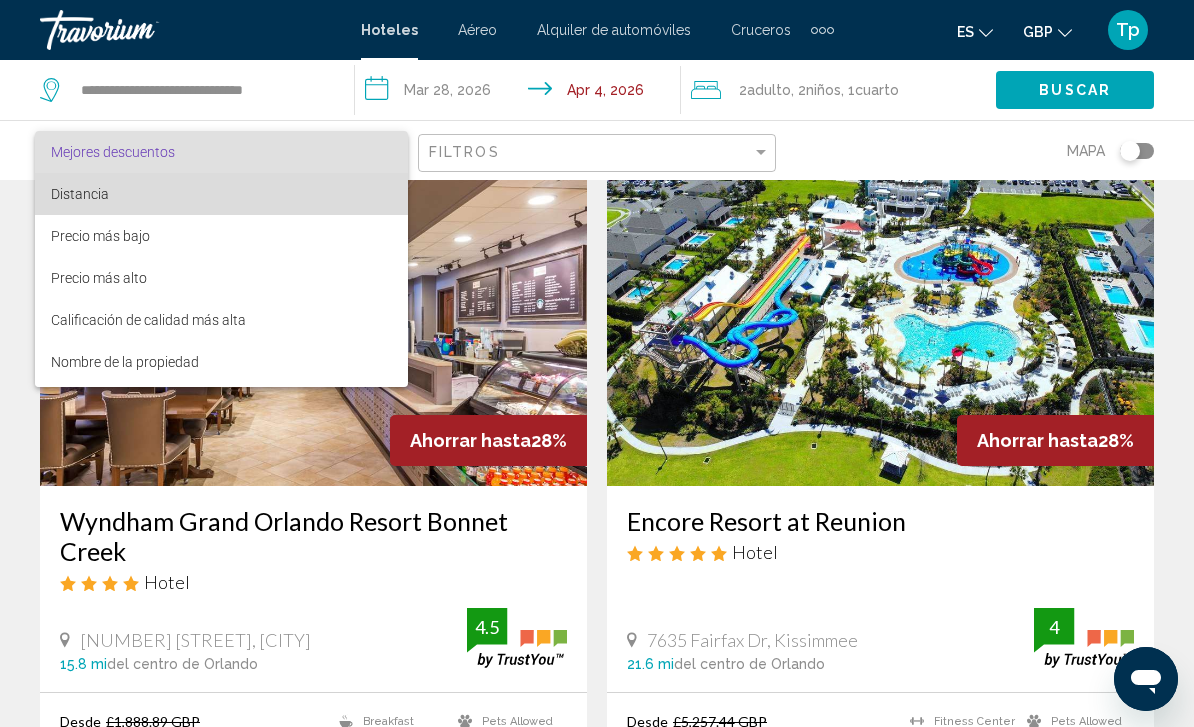 click on "Distancia" at bounding box center (221, 194) 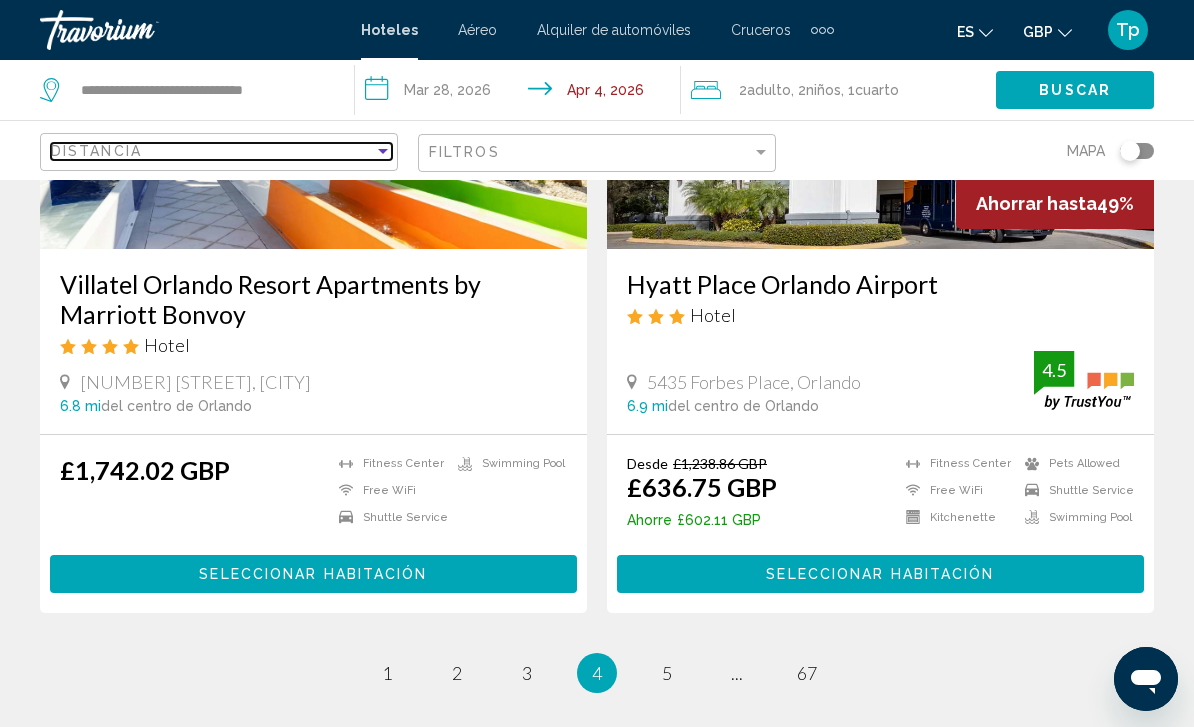 scroll, scrollTop: 3991, scrollLeft: 0, axis: vertical 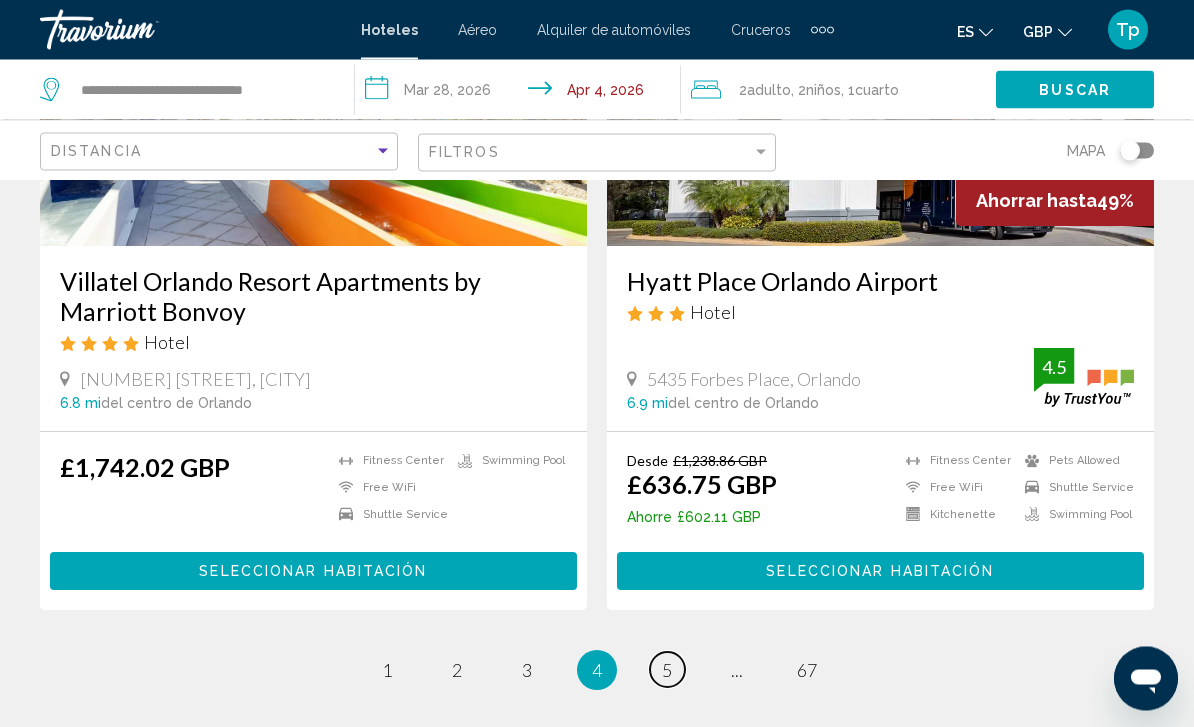click on "5" at bounding box center [667, 671] 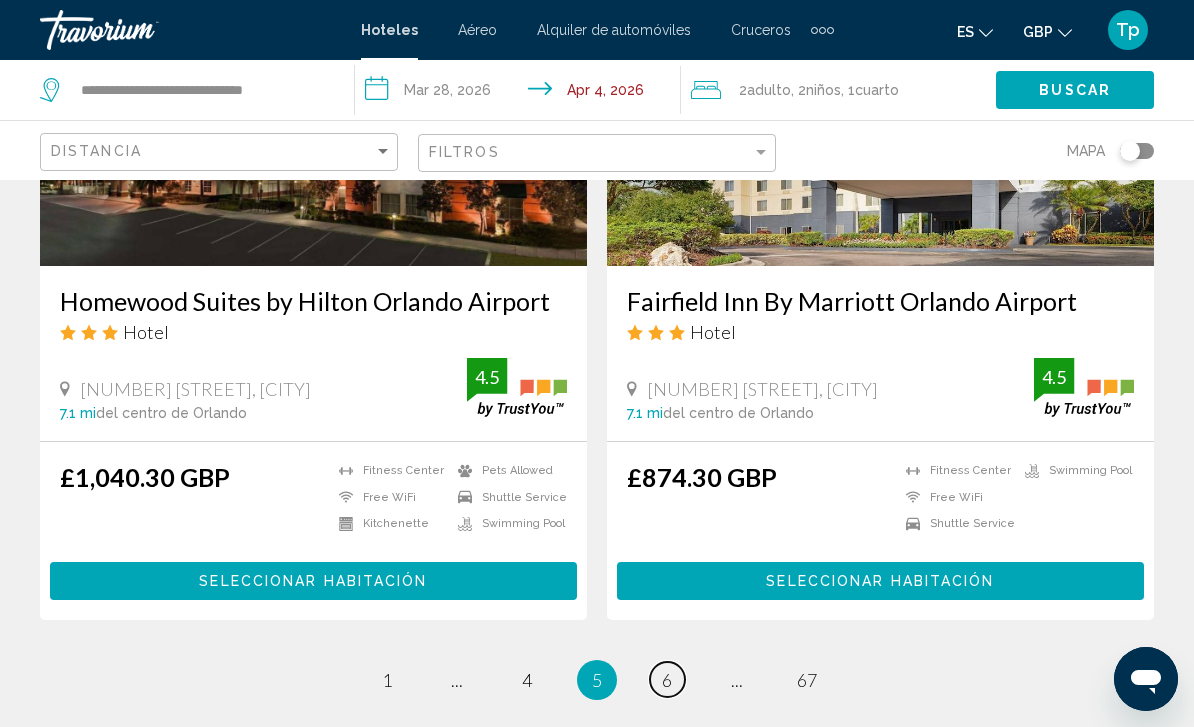 scroll, scrollTop: 3970, scrollLeft: 0, axis: vertical 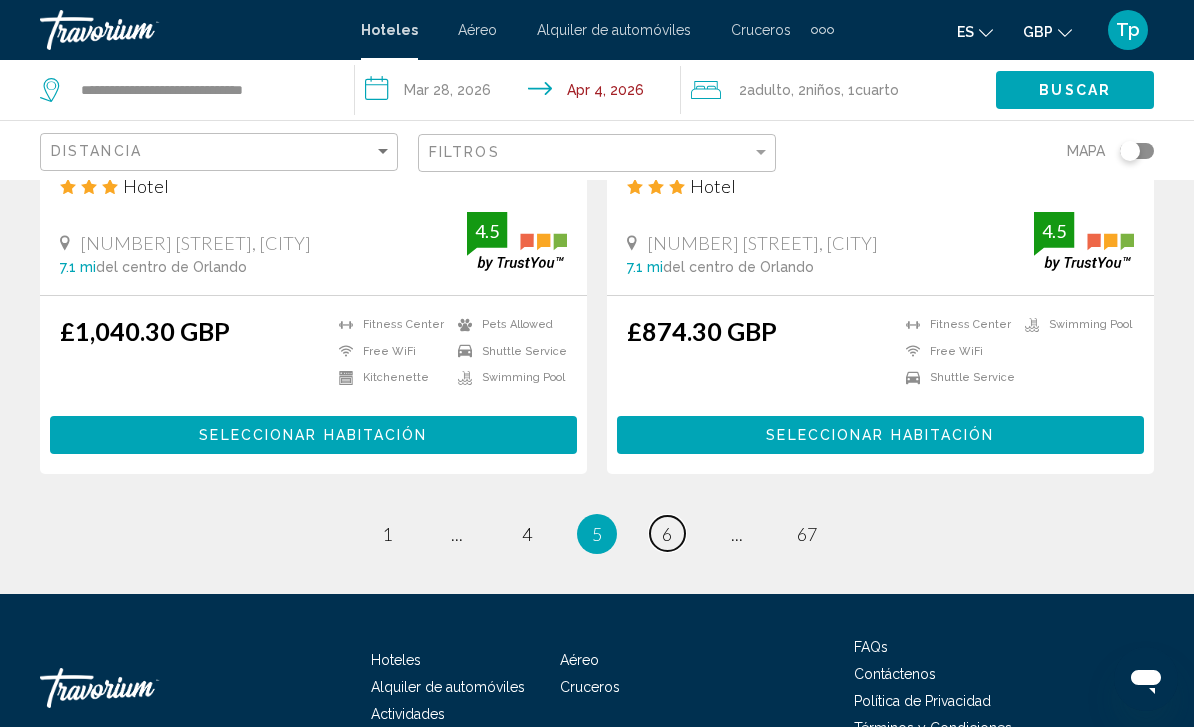 click on "page  6" at bounding box center [667, 533] 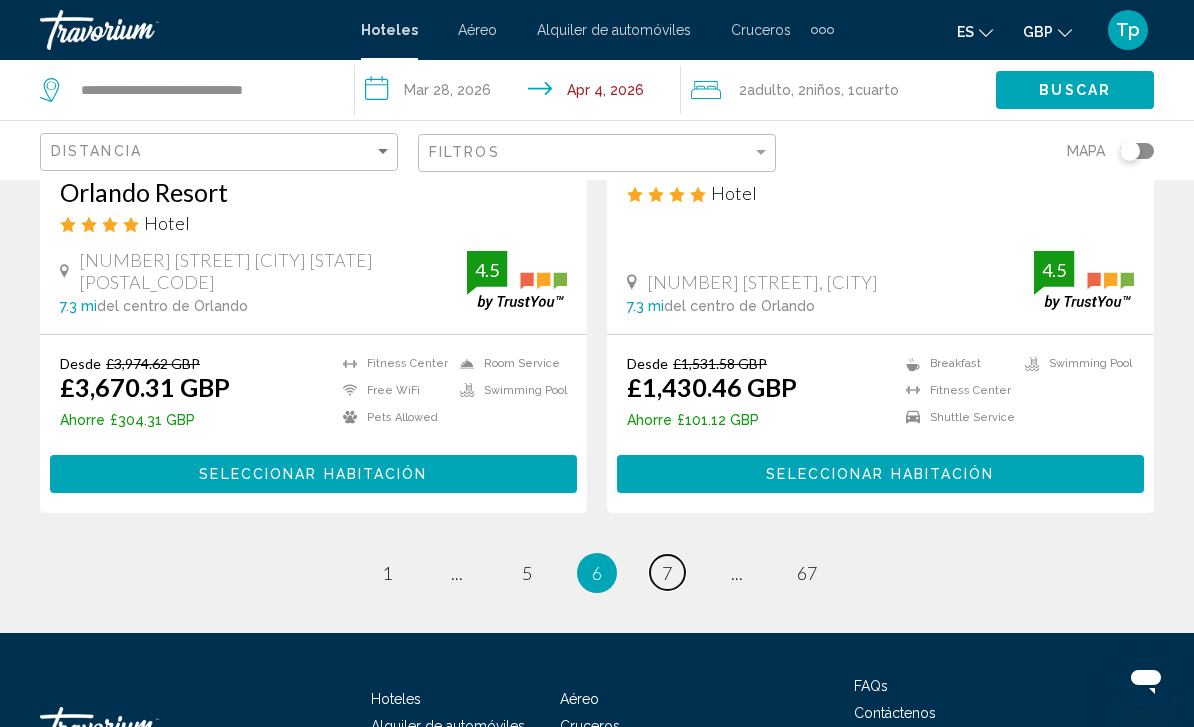 scroll, scrollTop: 4079, scrollLeft: 0, axis: vertical 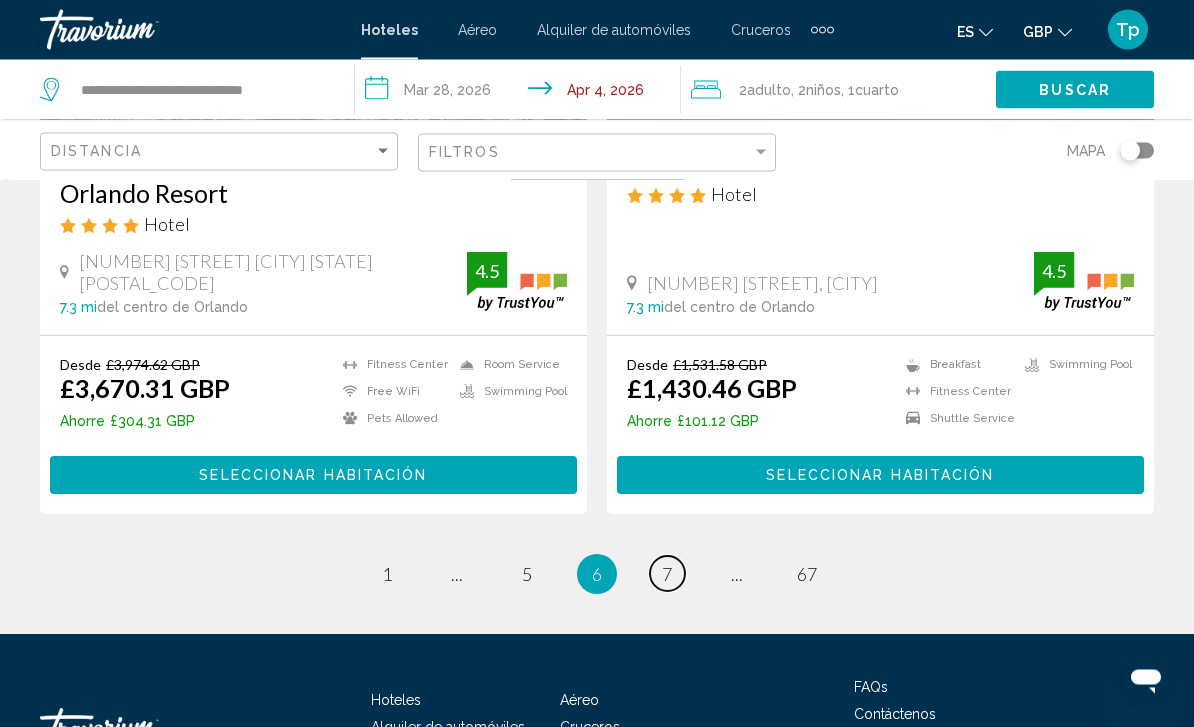 click on "page  7" at bounding box center [667, 574] 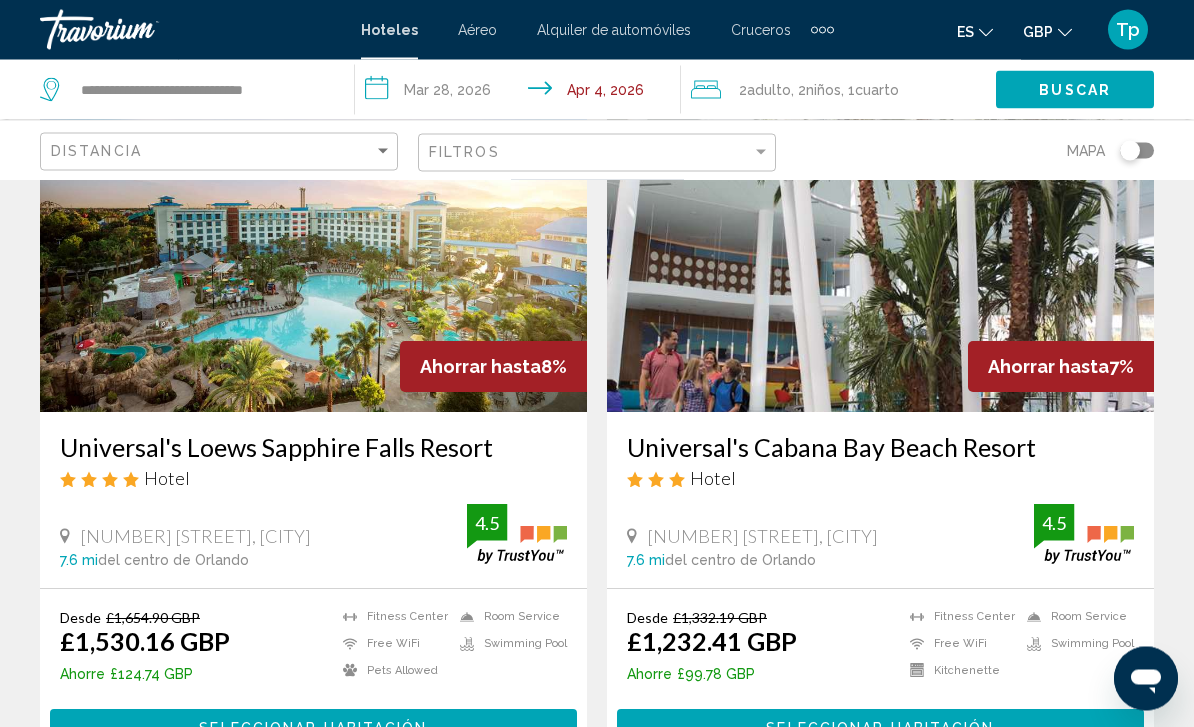 scroll, scrollTop: 3134, scrollLeft: 0, axis: vertical 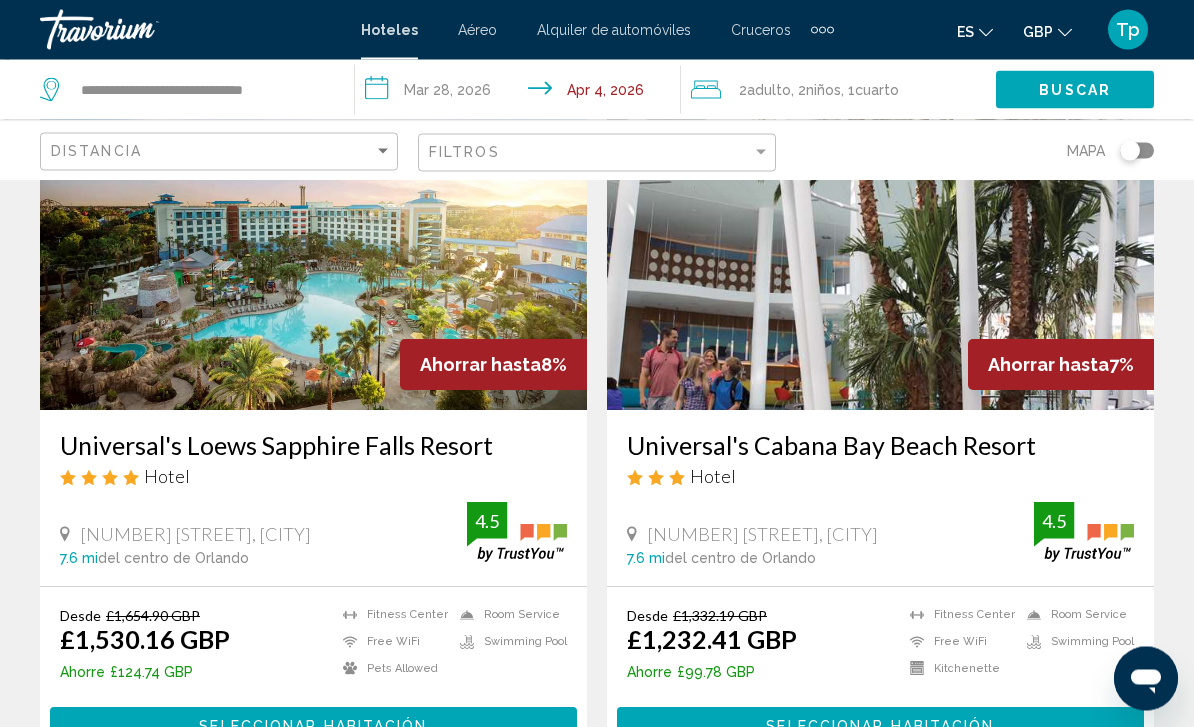 click at bounding box center (880, 251) 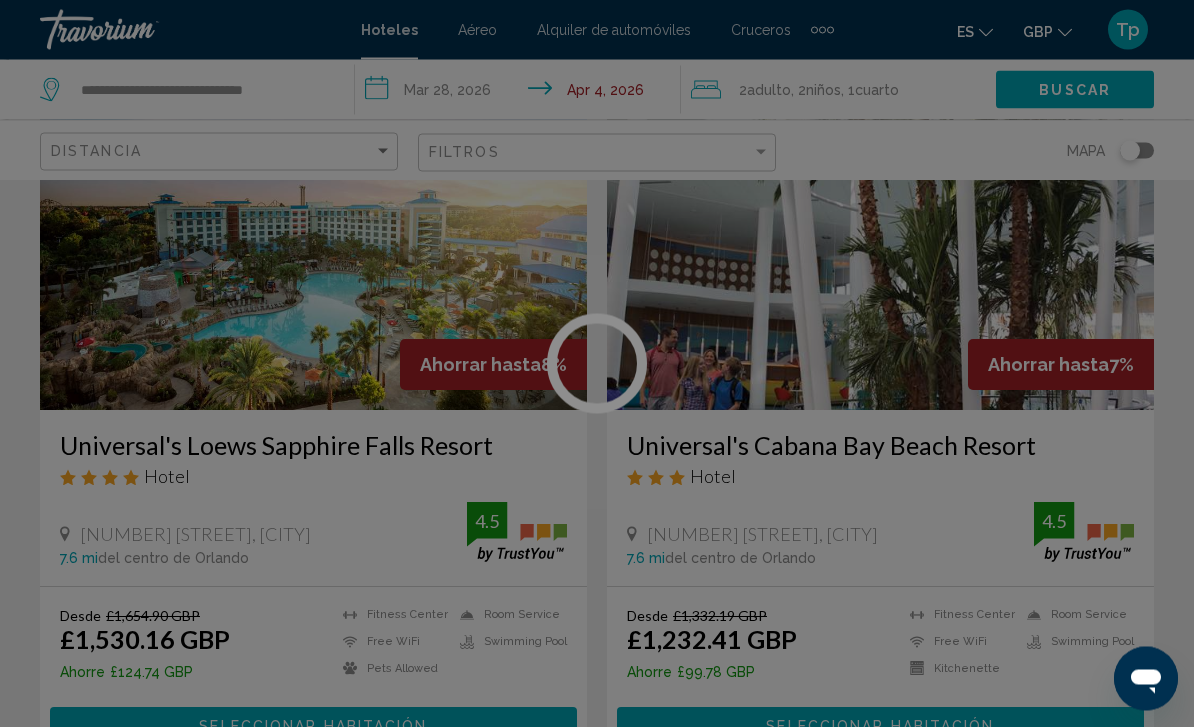 scroll, scrollTop: 3135, scrollLeft: 0, axis: vertical 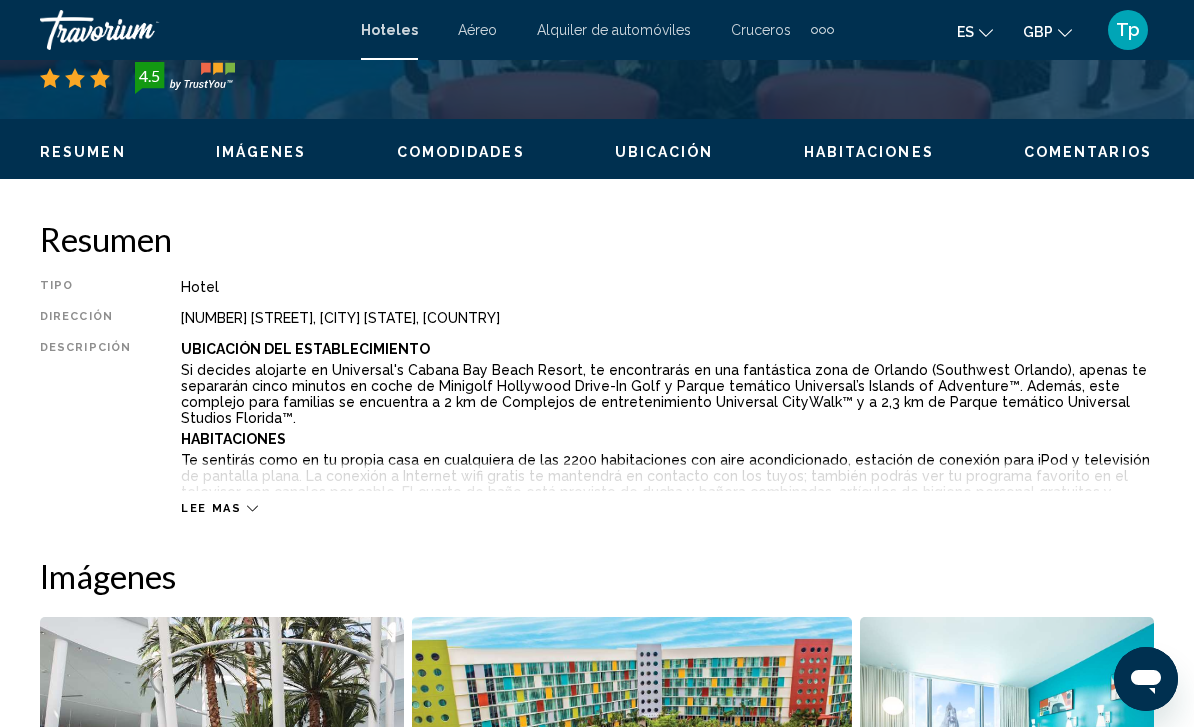 click on "Lee mas" at bounding box center (211, 508) 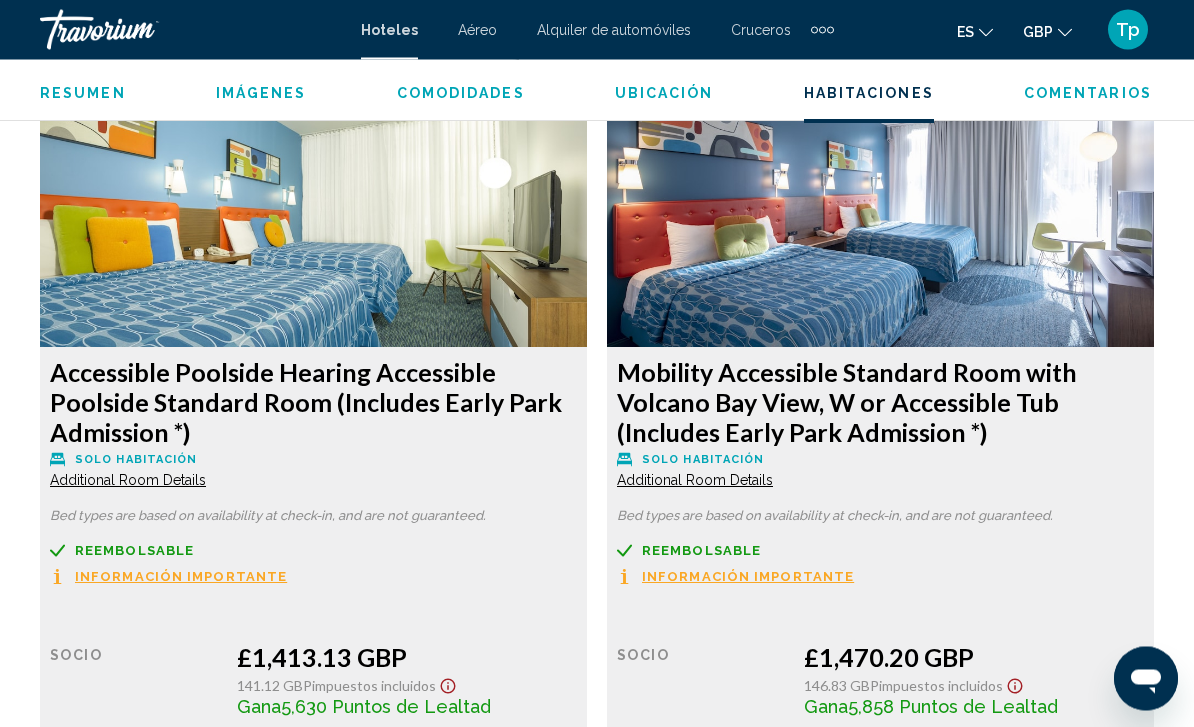 scroll, scrollTop: 9475, scrollLeft: 0, axis: vertical 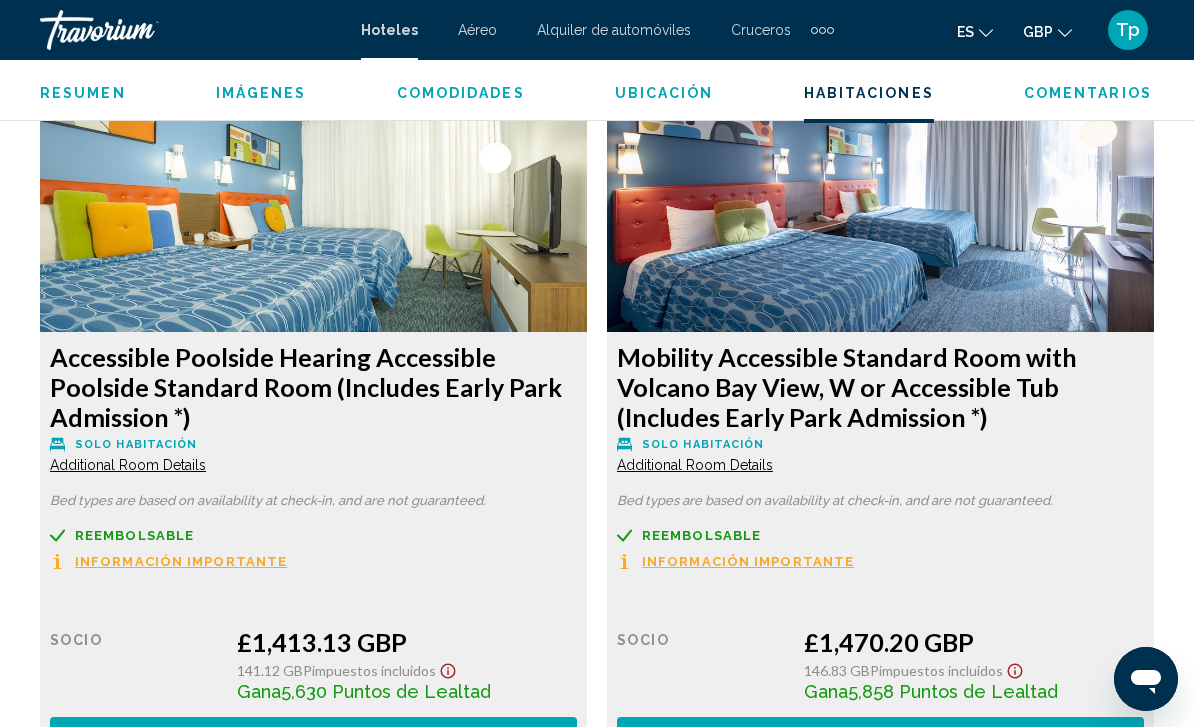 click on "Información importante" at bounding box center (181, -4968) 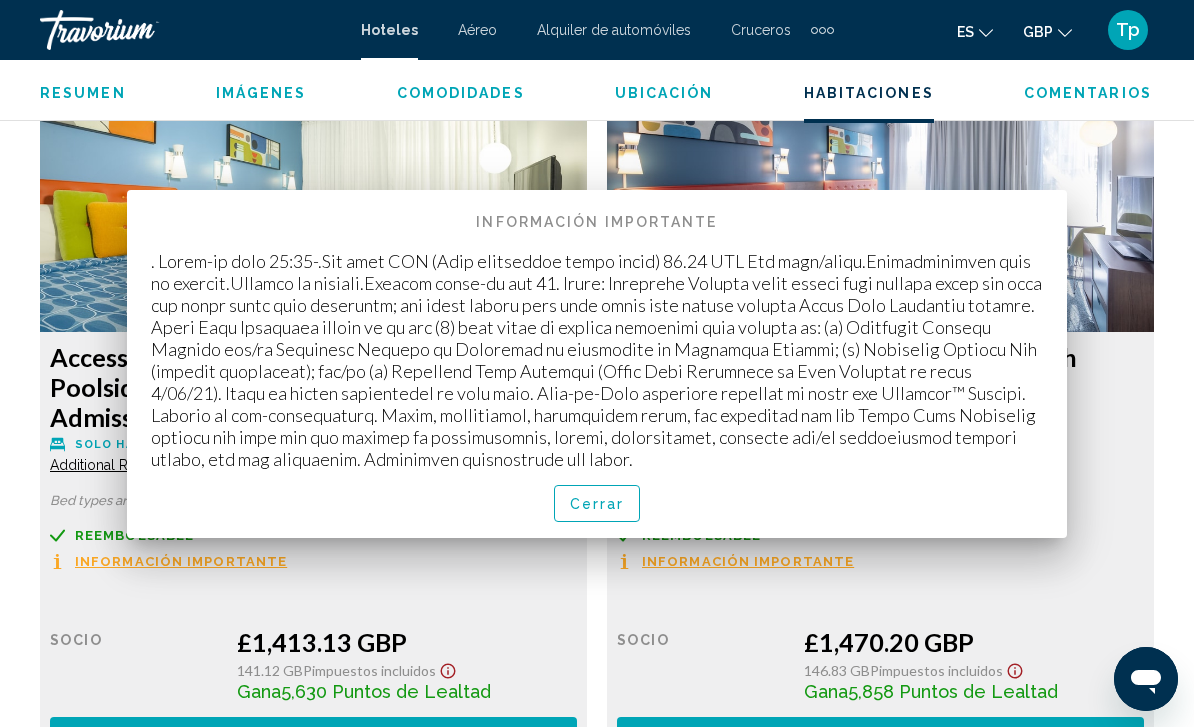 scroll, scrollTop: 0, scrollLeft: 0, axis: both 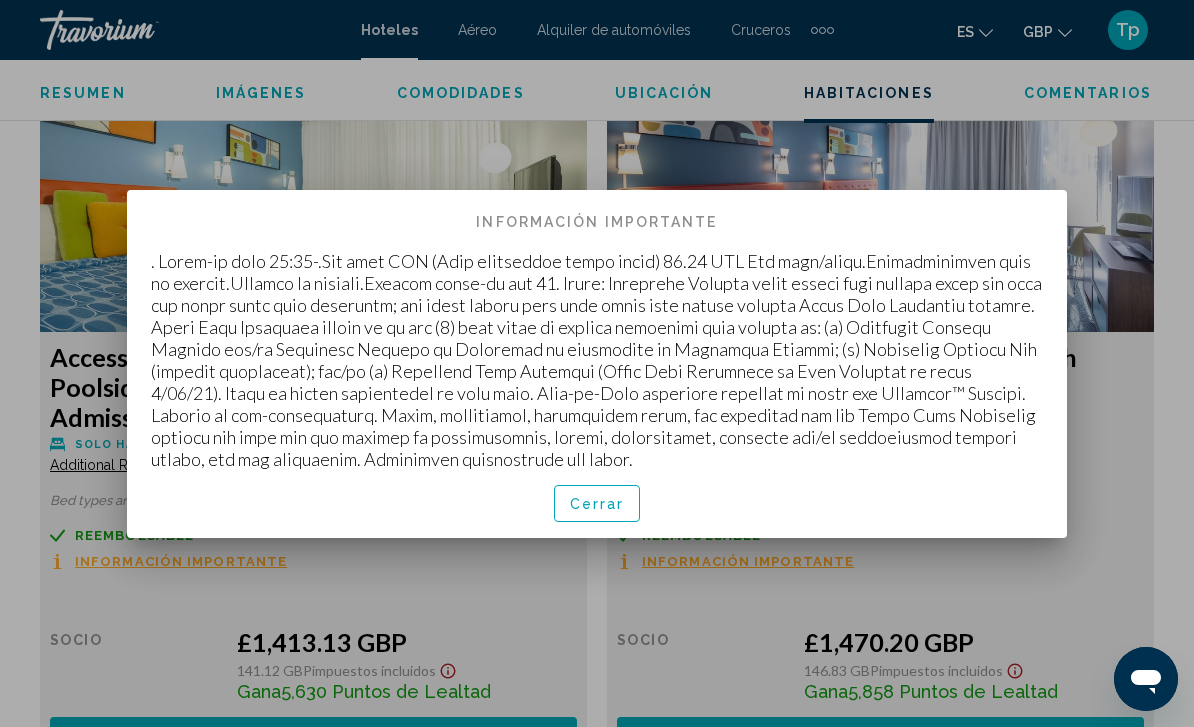 click at bounding box center [597, 363] 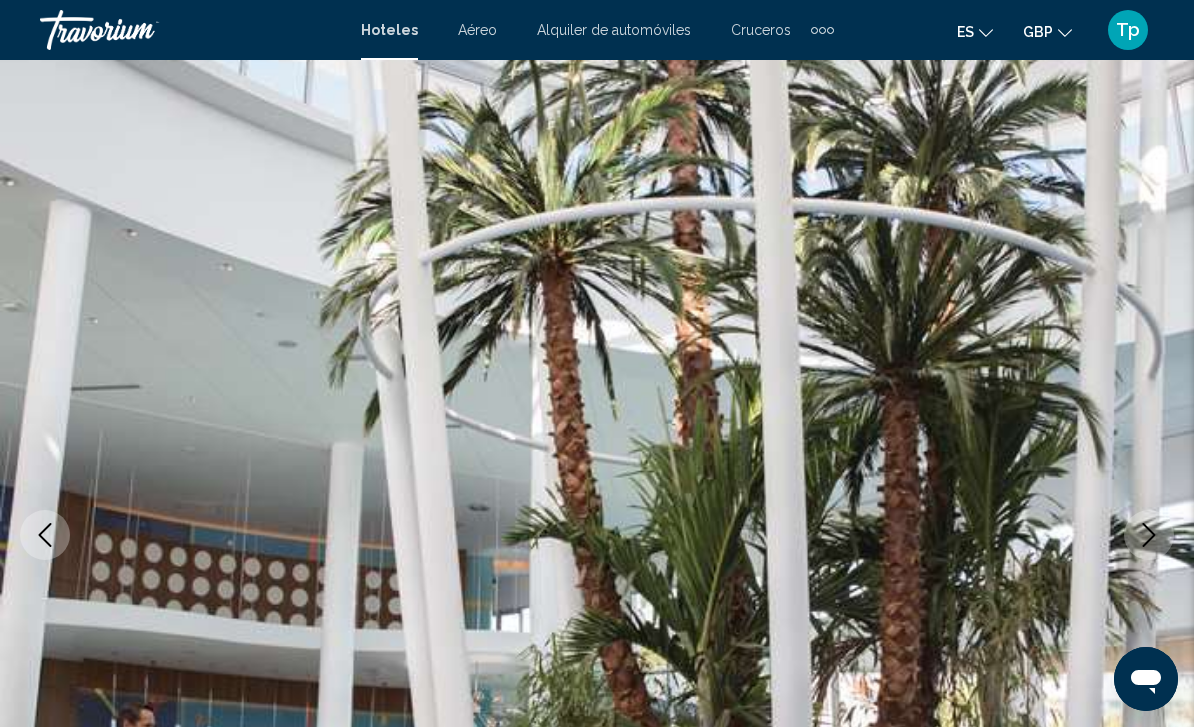 scroll, scrollTop: 9475, scrollLeft: 0, axis: vertical 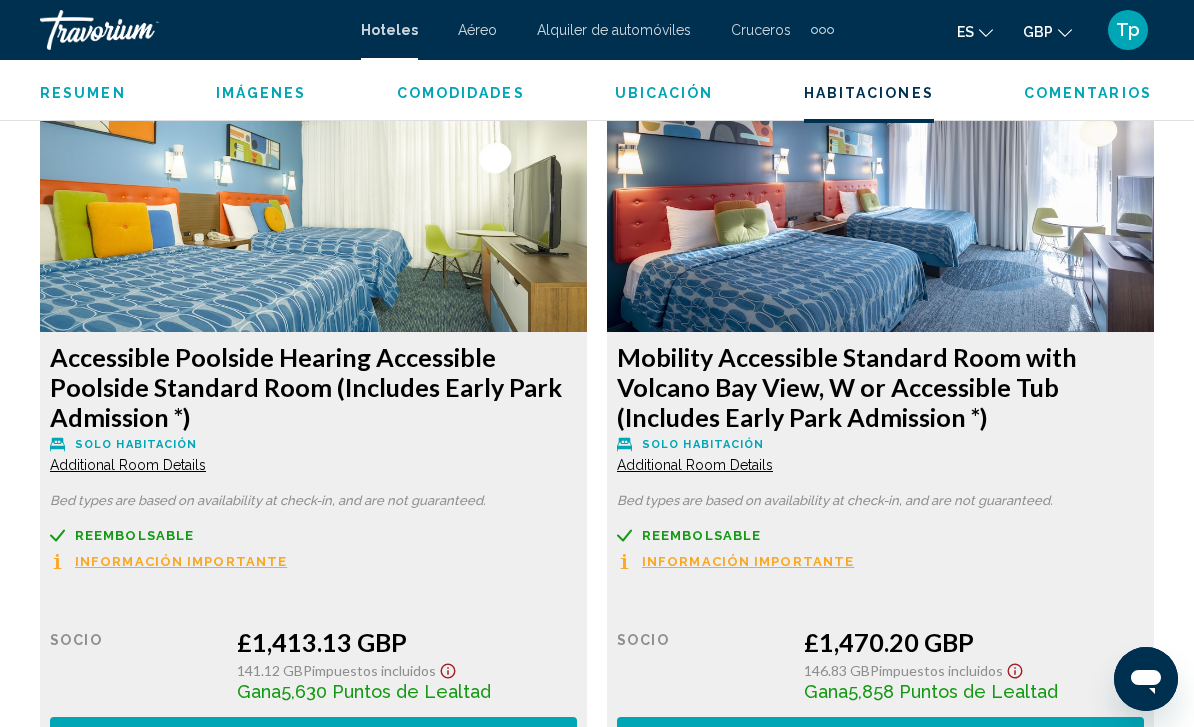 click on "Información importante" at bounding box center [181, -4968] 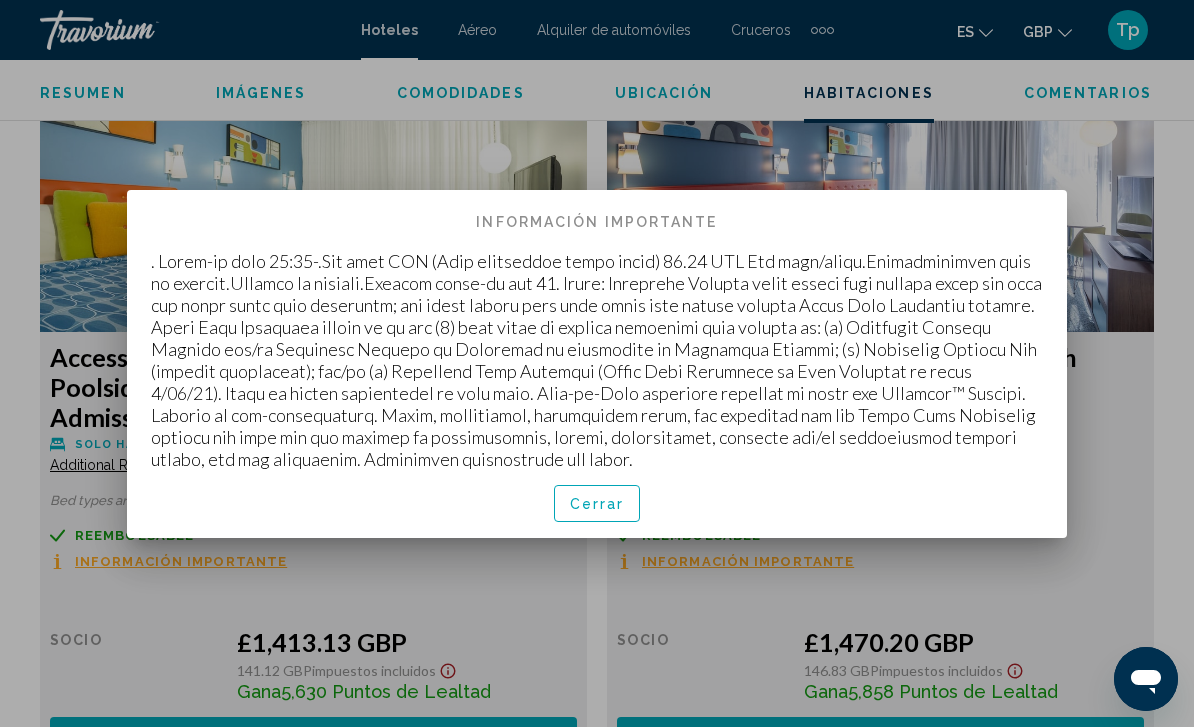 click on "Cerrar" at bounding box center [597, 504] 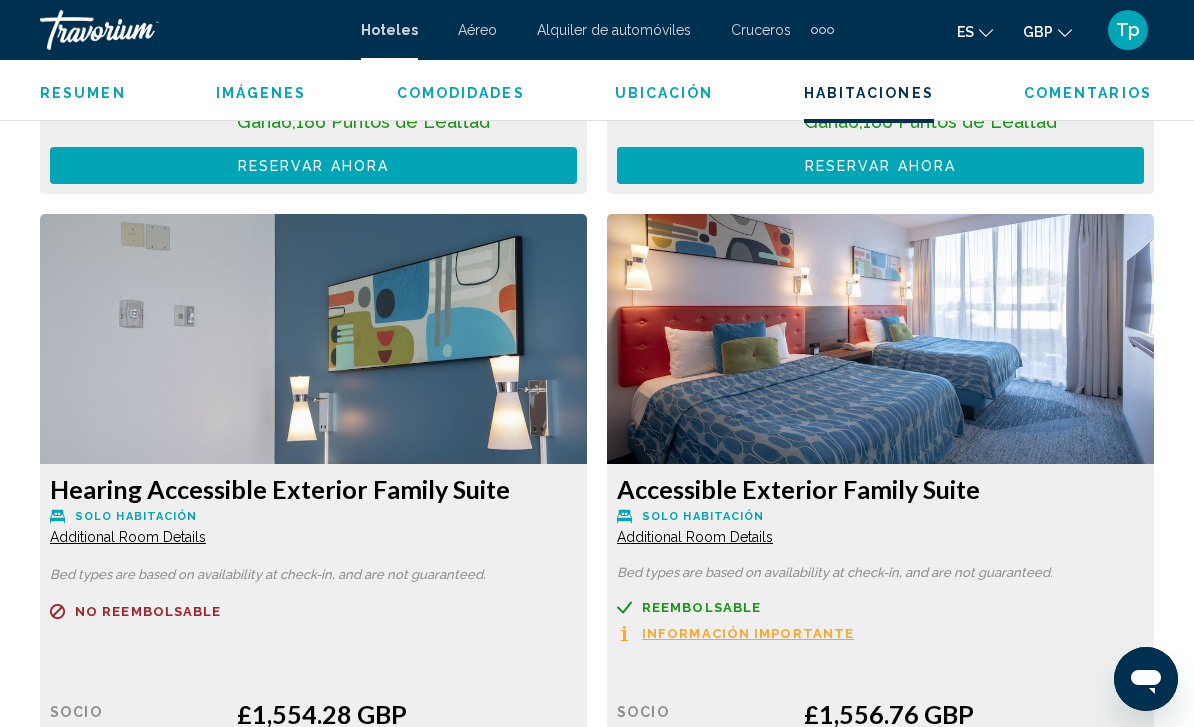 scroll, scrollTop: 11356, scrollLeft: 0, axis: vertical 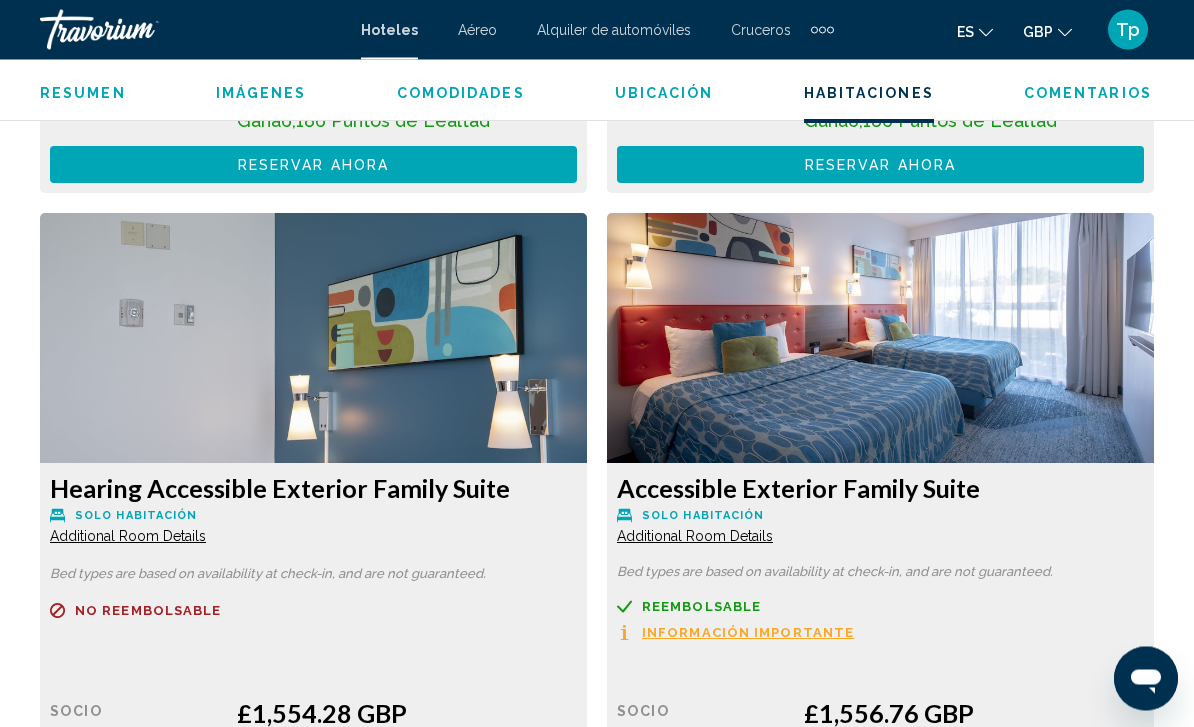 click on "Additional Room Details" at bounding box center (128, -7615) 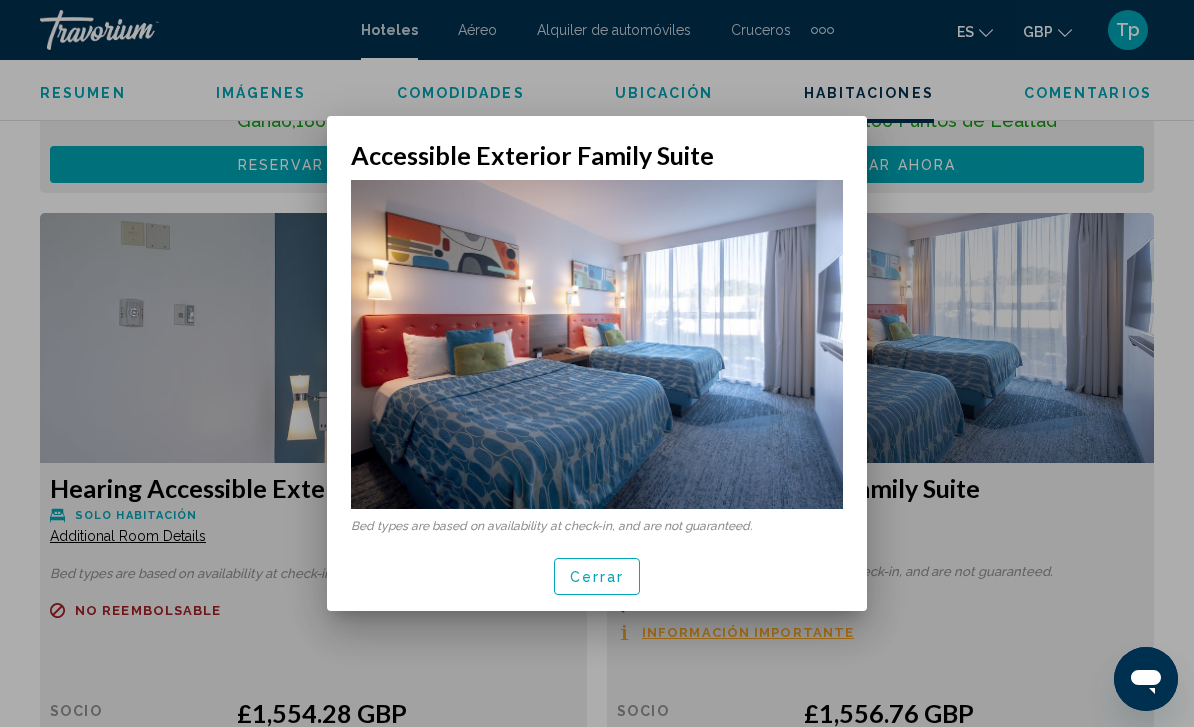 click on "Cerrar" at bounding box center (597, 576) 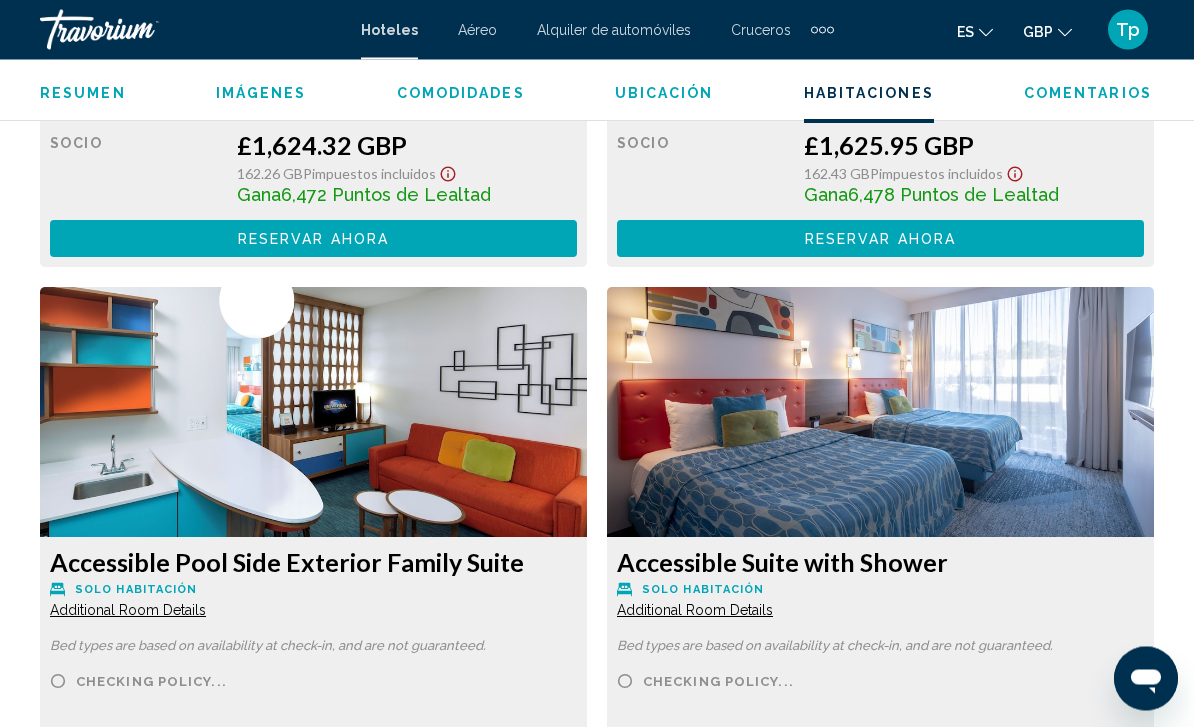 scroll, scrollTop: 15306, scrollLeft: 0, axis: vertical 